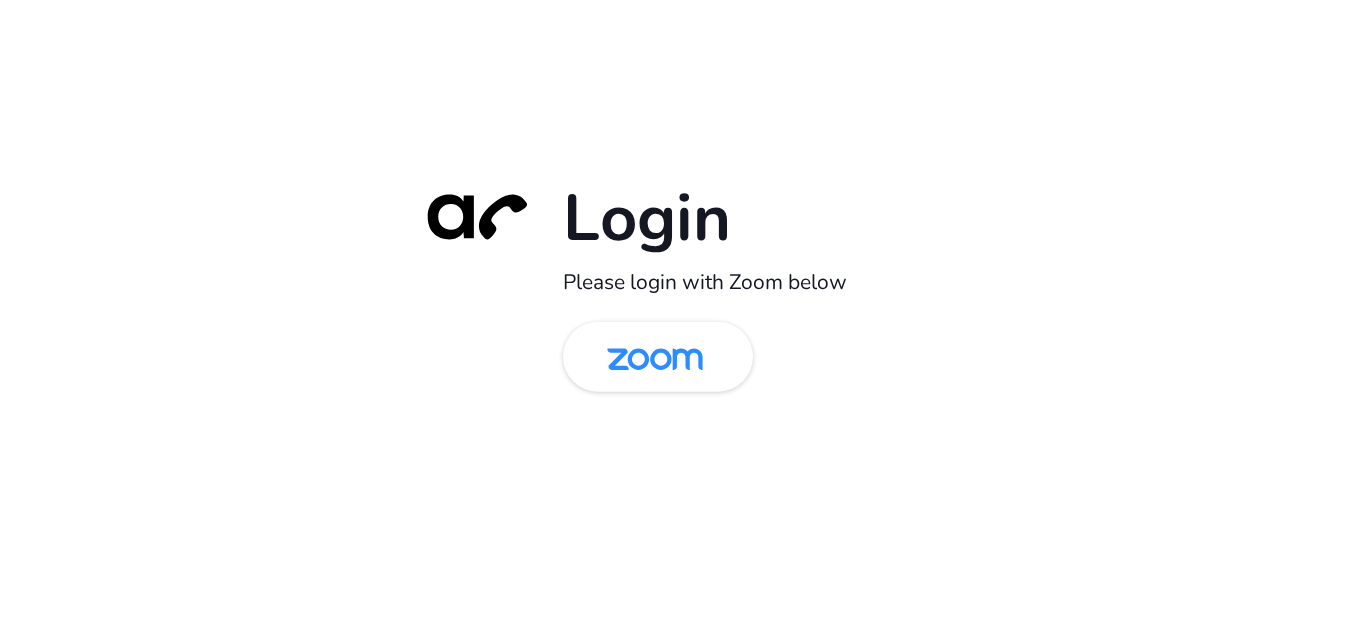 scroll, scrollTop: 0, scrollLeft: 0, axis: both 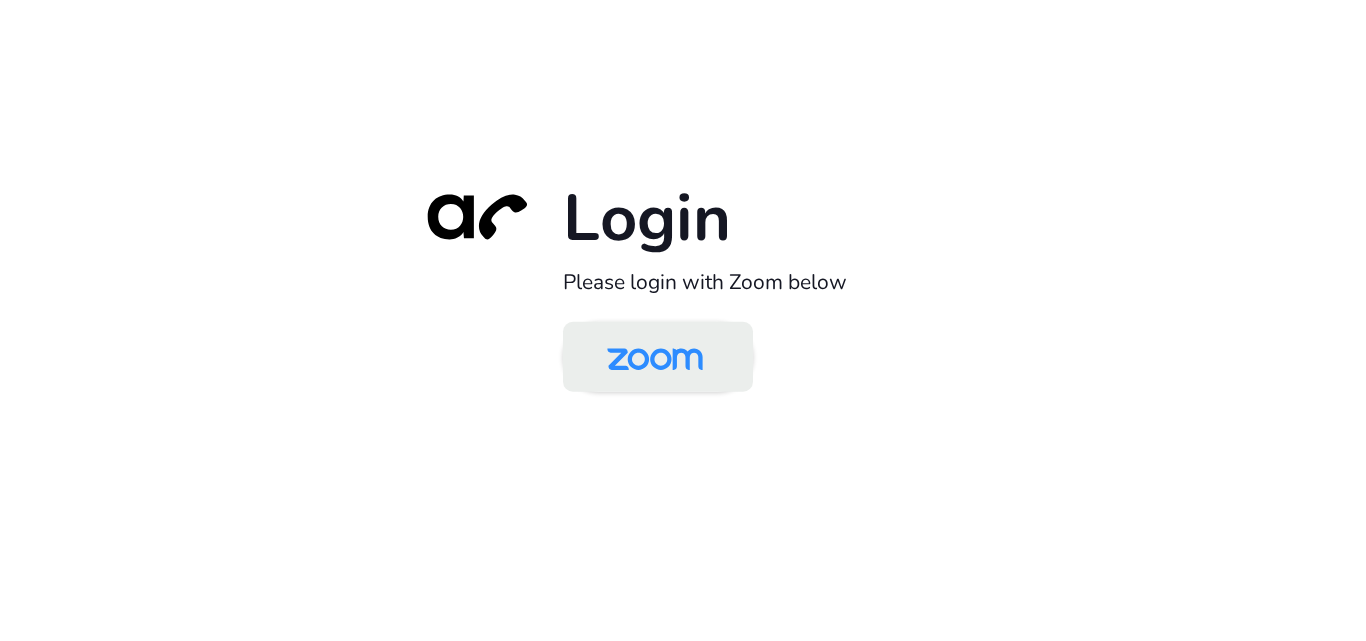 click at bounding box center (655, 358) 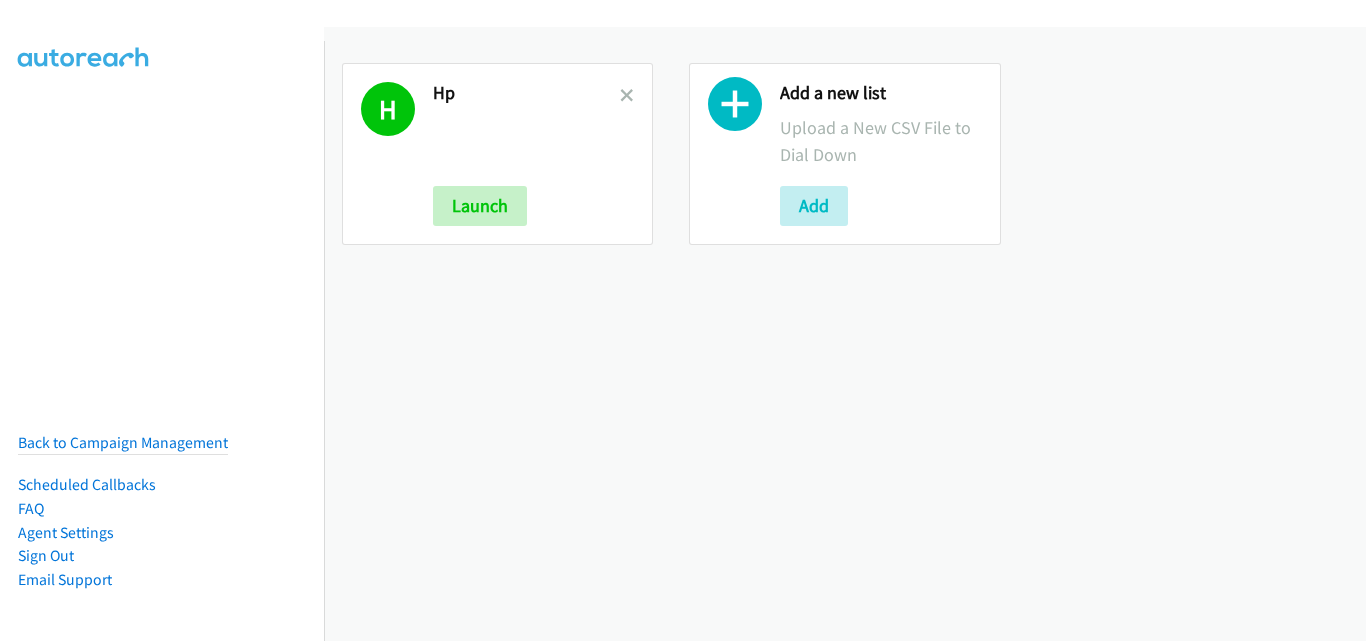 scroll, scrollTop: 0, scrollLeft: 0, axis: both 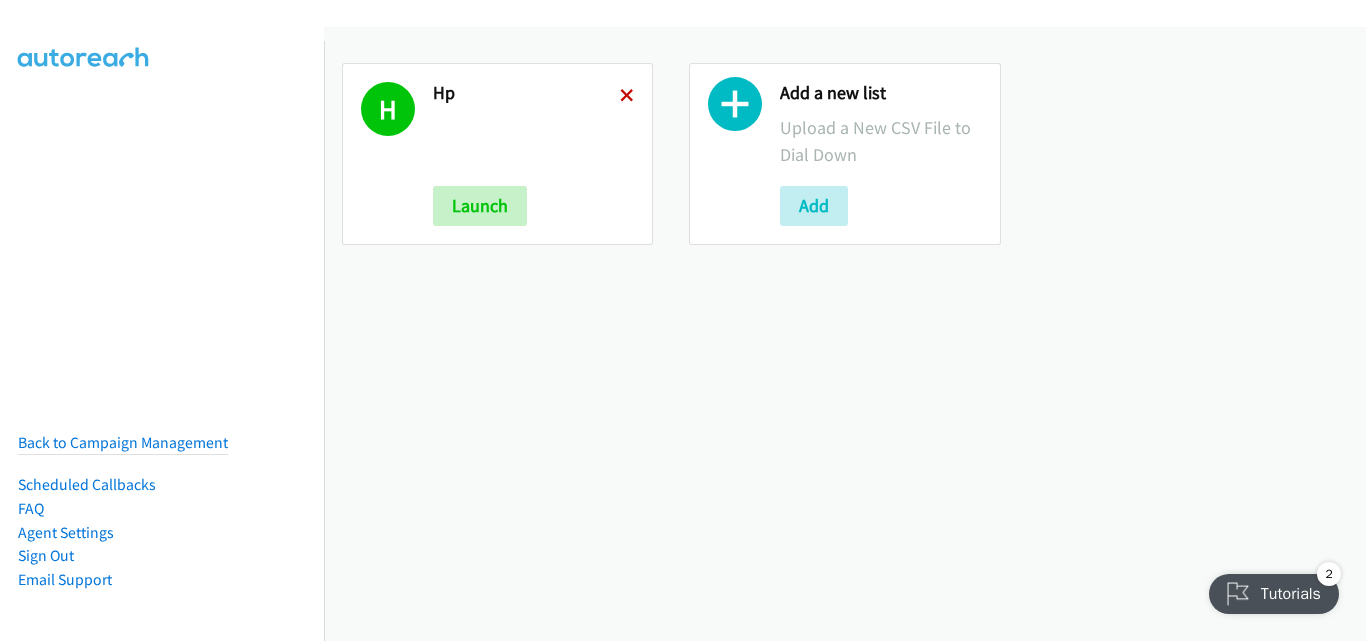 click at bounding box center (627, 97) 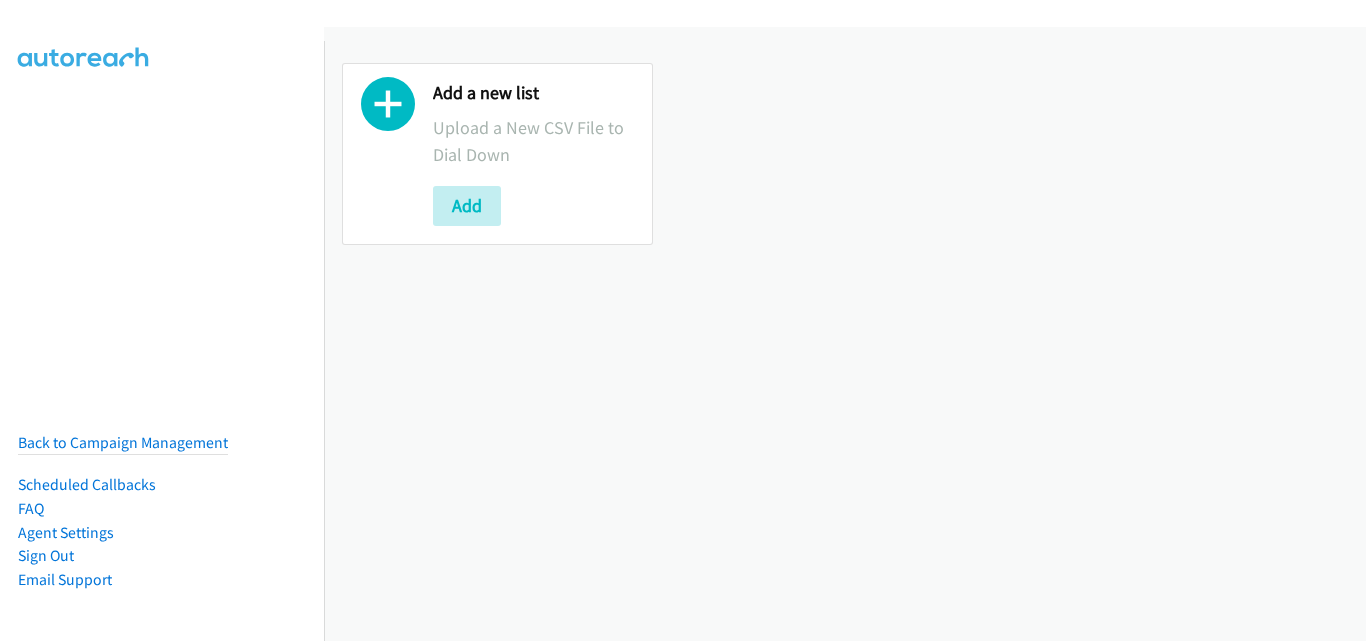 scroll, scrollTop: 0, scrollLeft: 0, axis: both 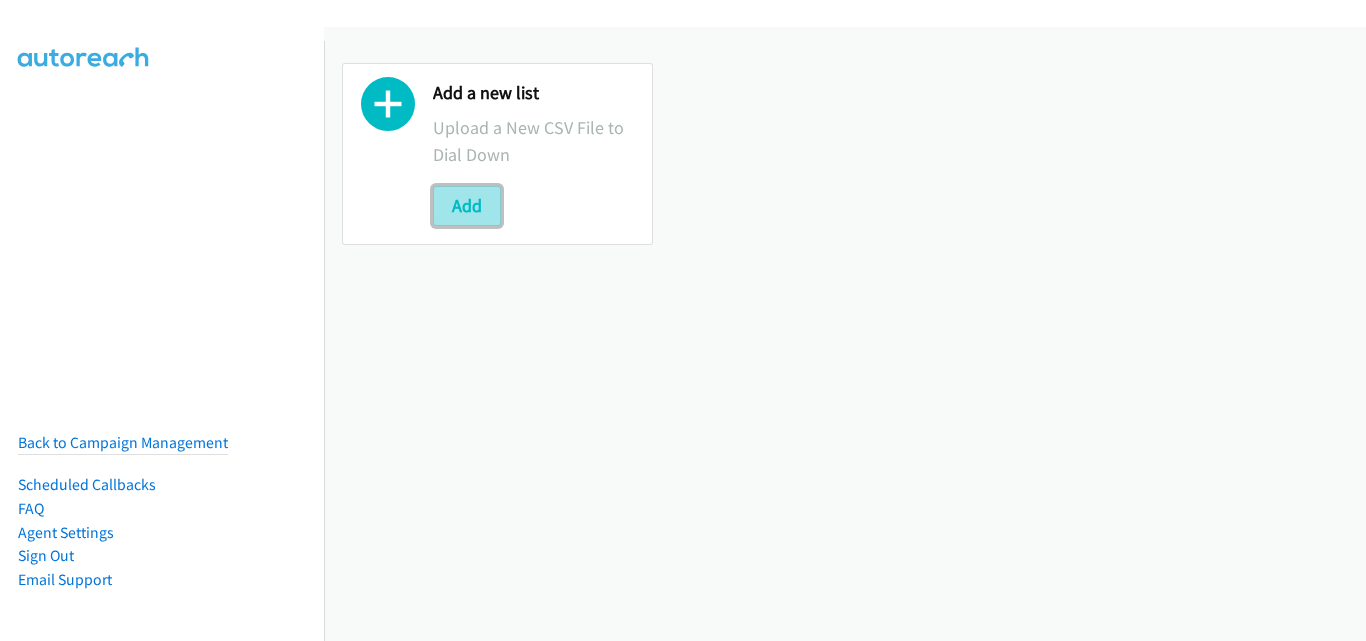 click on "Add" at bounding box center (467, 206) 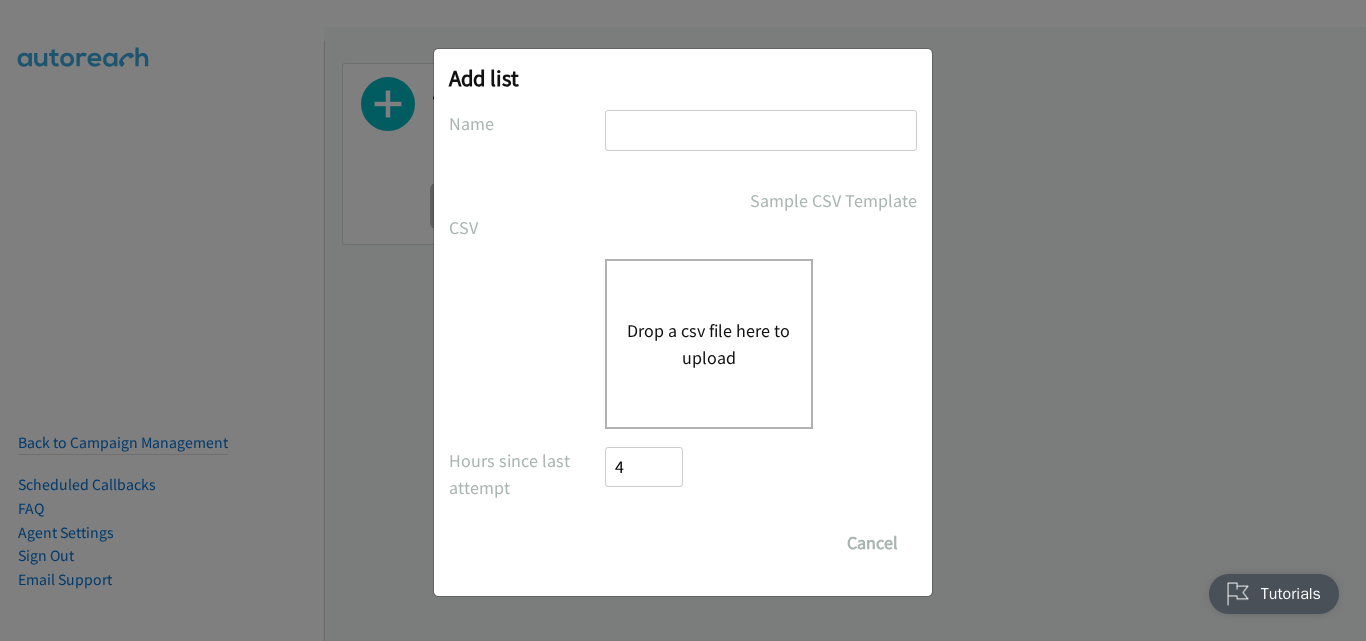 scroll, scrollTop: 0, scrollLeft: 0, axis: both 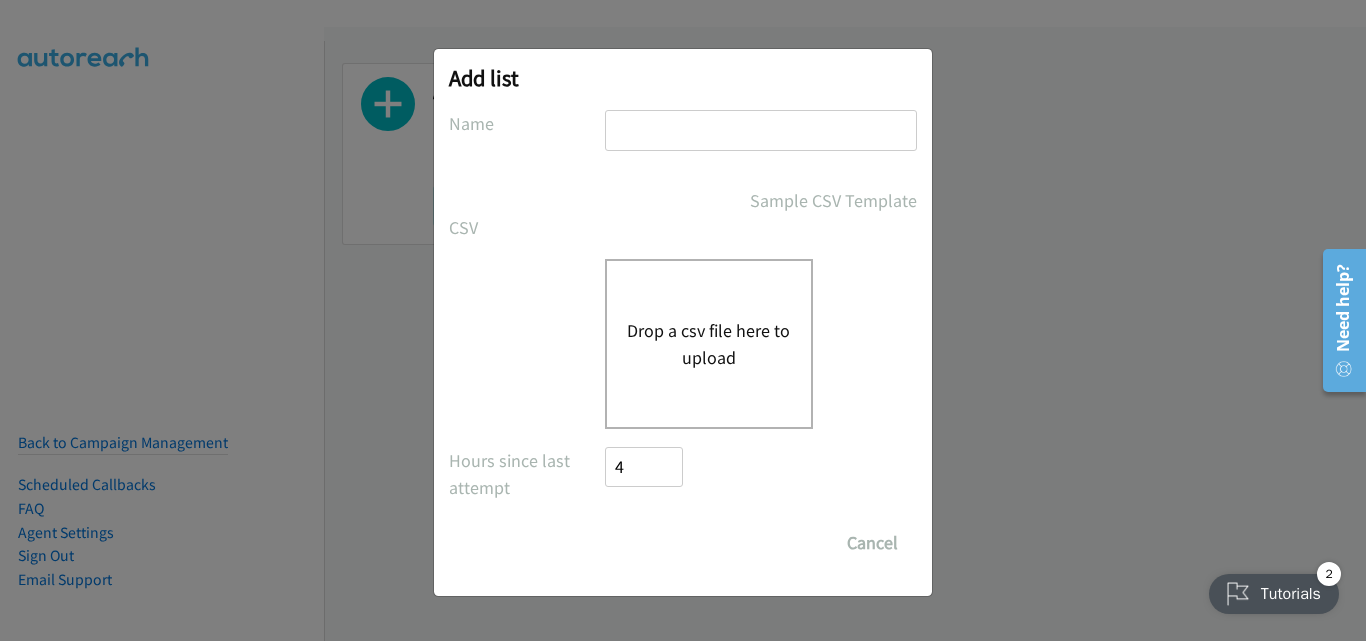 click at bounding box center [761, 130] 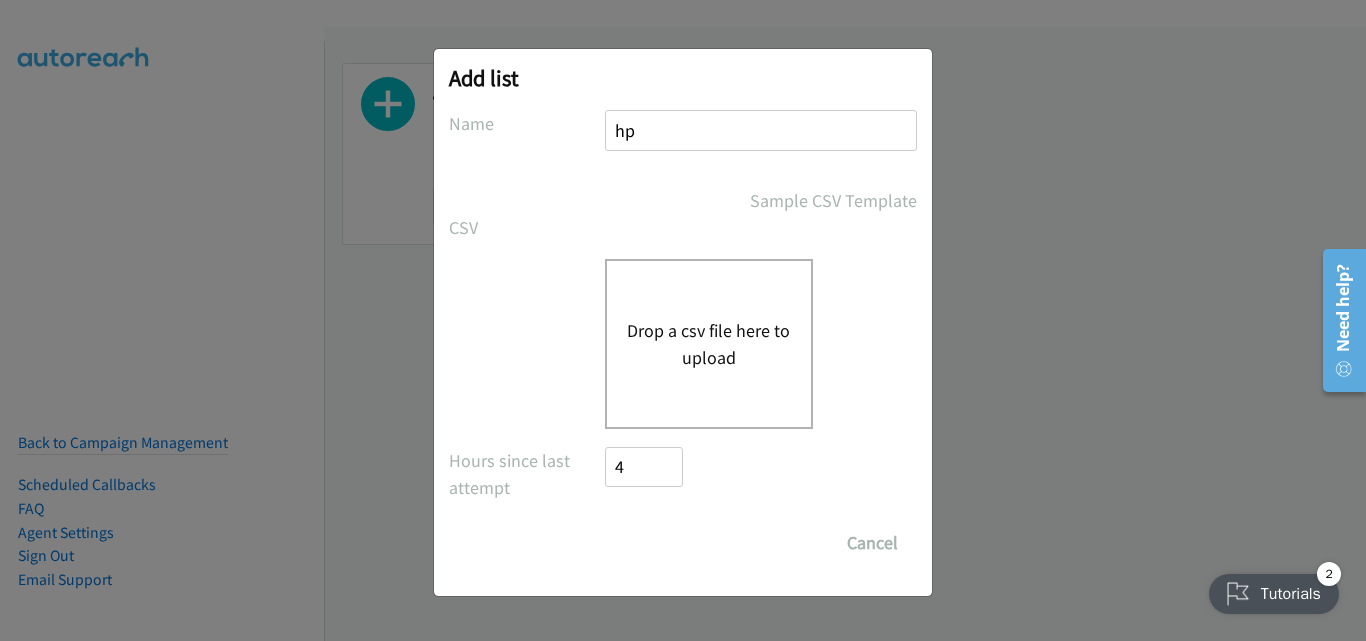 click on "Drop a csv file here to upload" at bounding box center [709, 344] 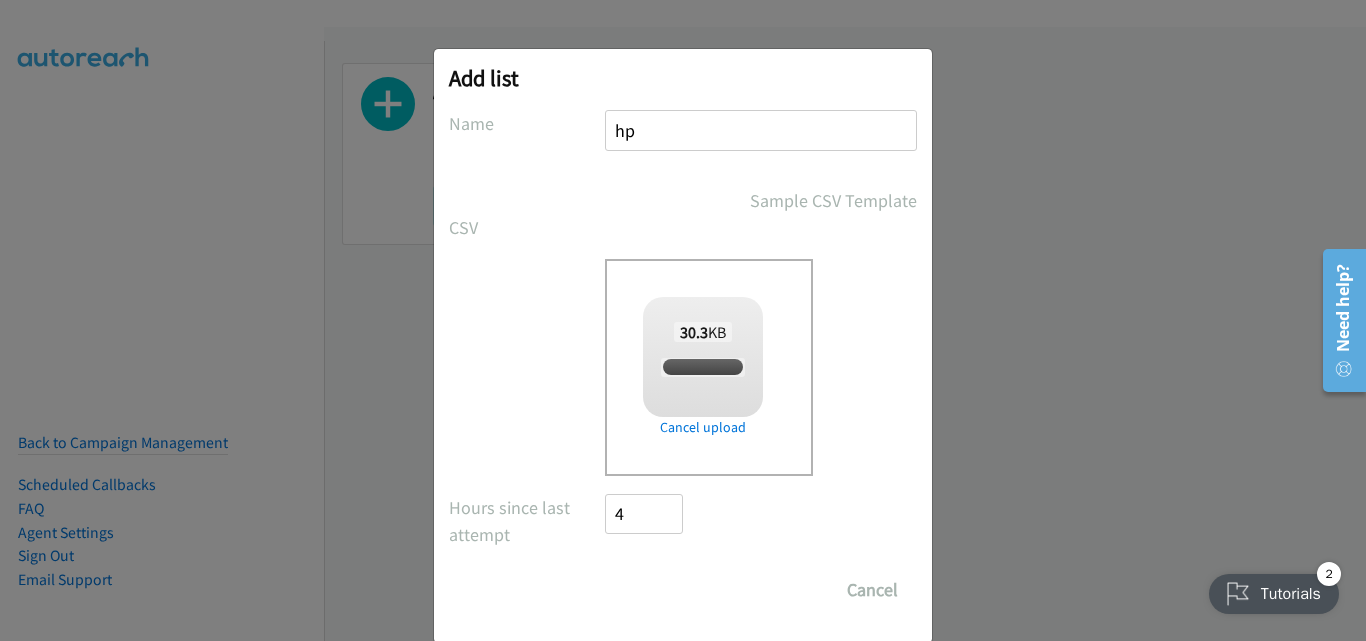 checkbox on "true" 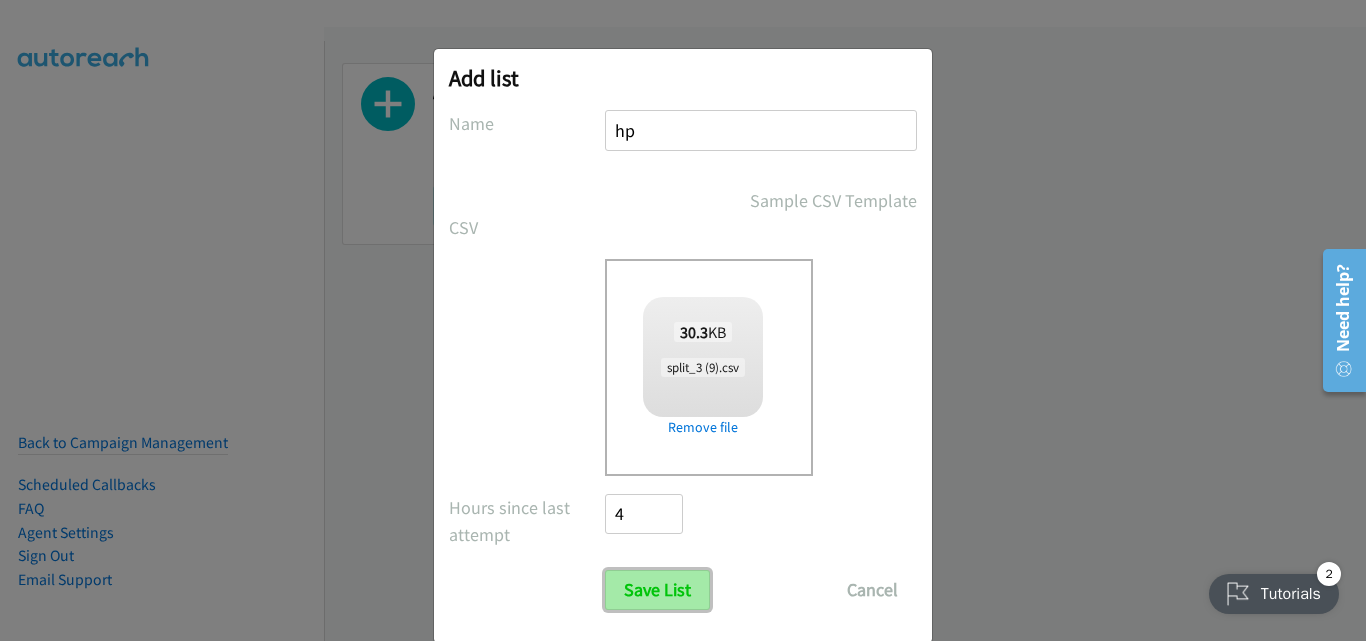 click on "Save List" at bounding box center (657, 590) 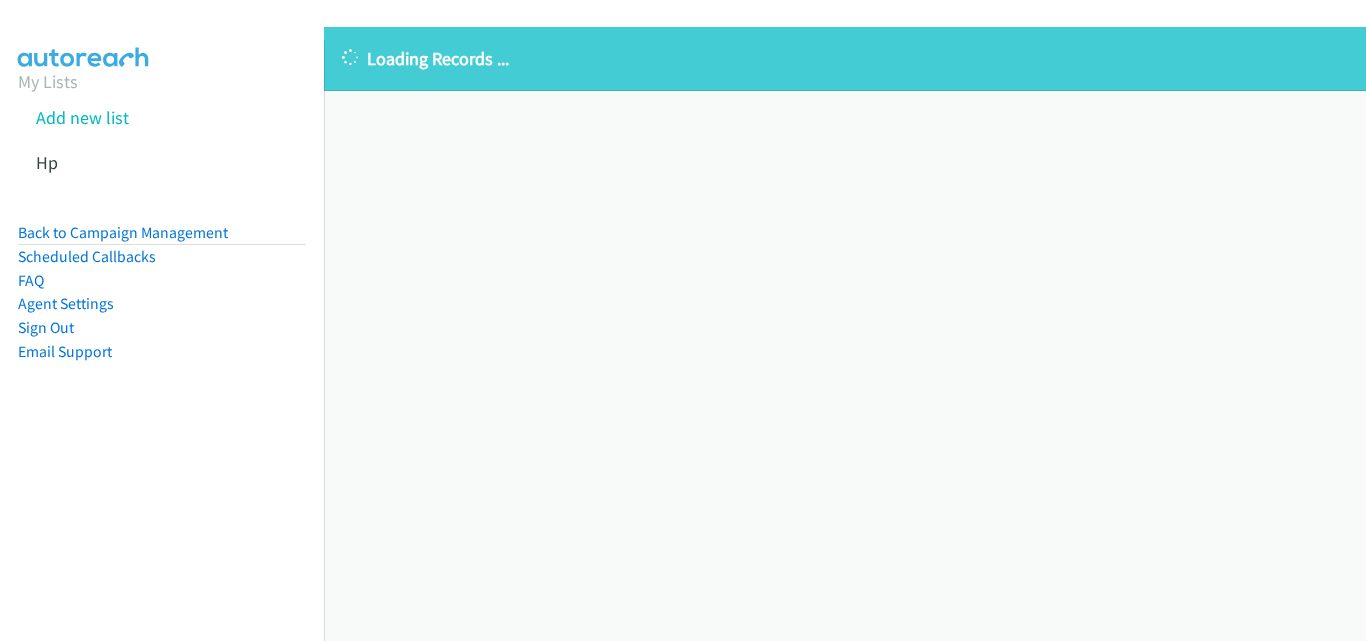 scroll, scrollTop: 0, scrollLeft: 0, axis: both 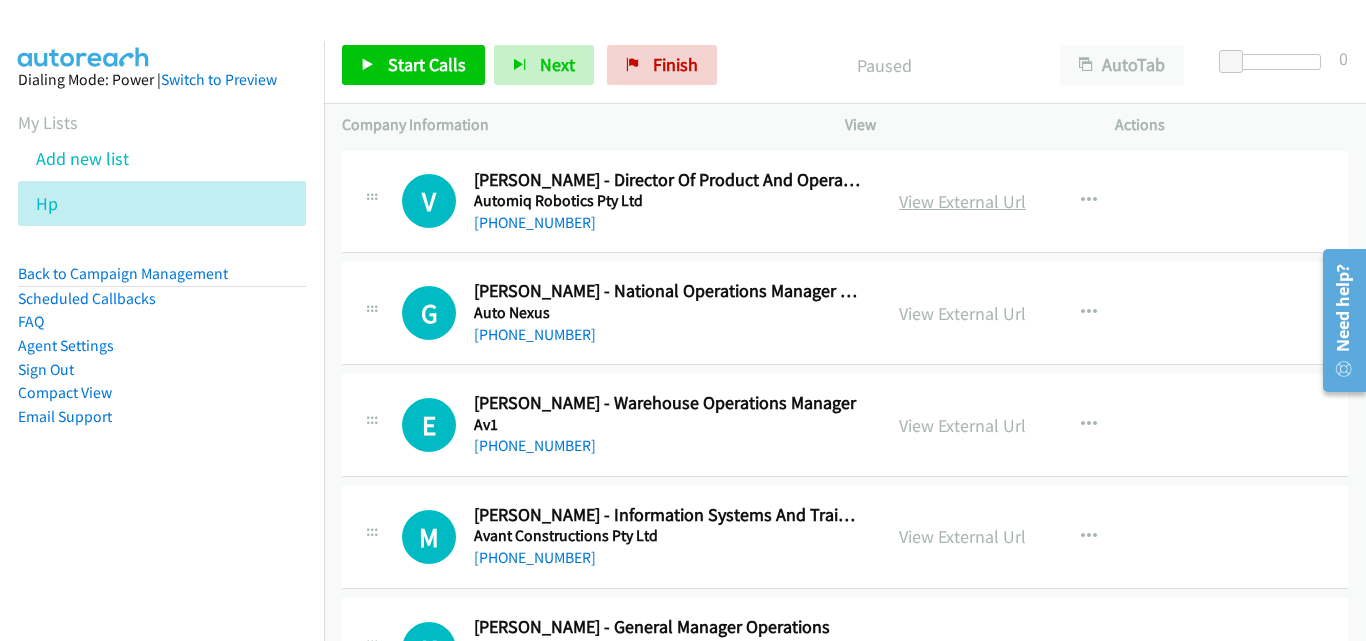 click on "View External Url" at bounding box center (962, 201) 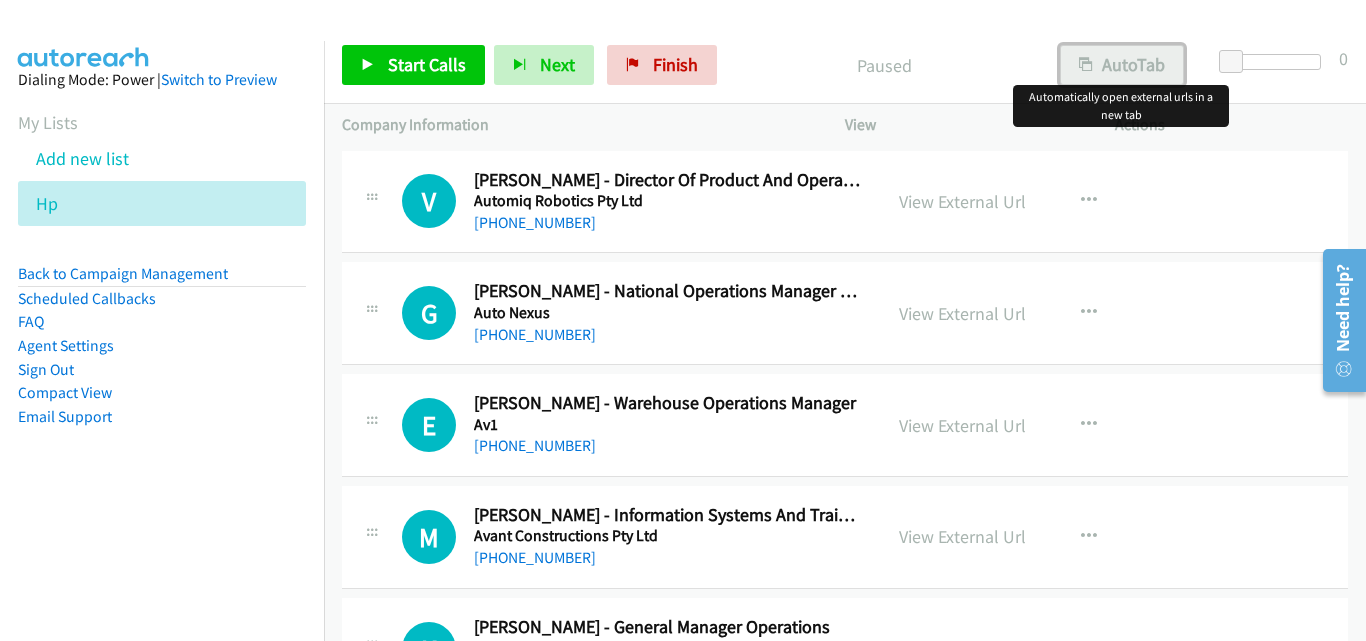click on "AutoTab" at bounding box center [1122, 65] 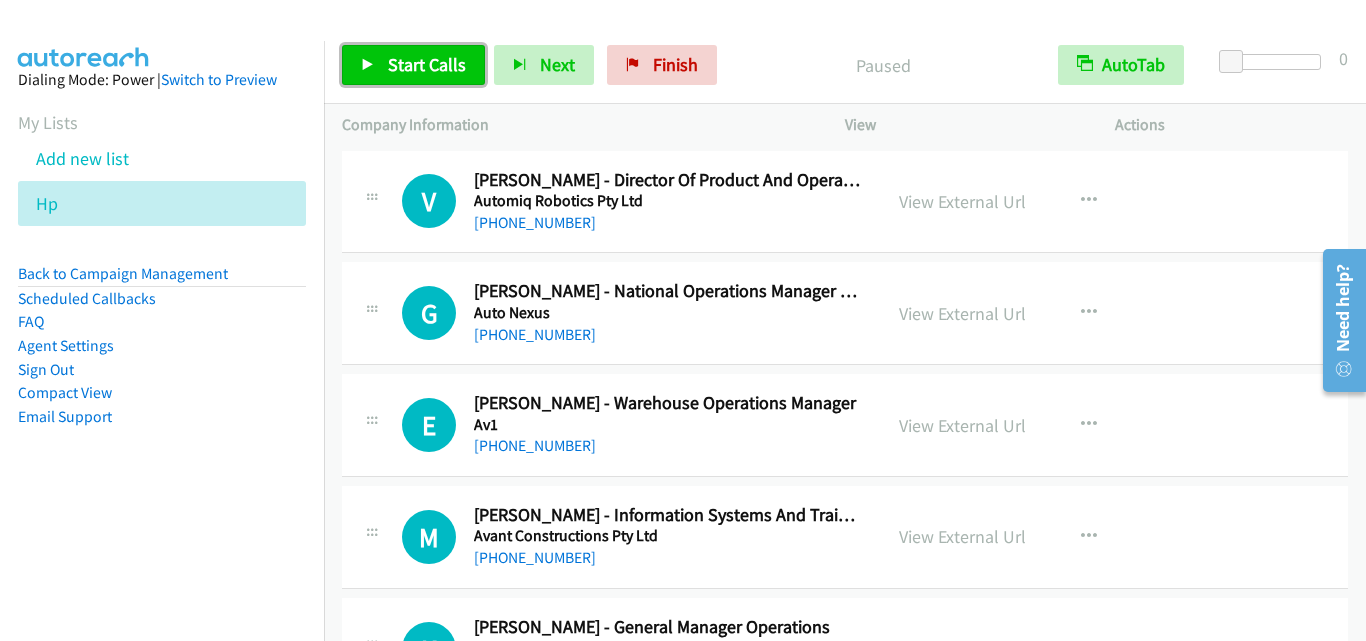 click on "Start Calls" at bounding box center [427, 64] 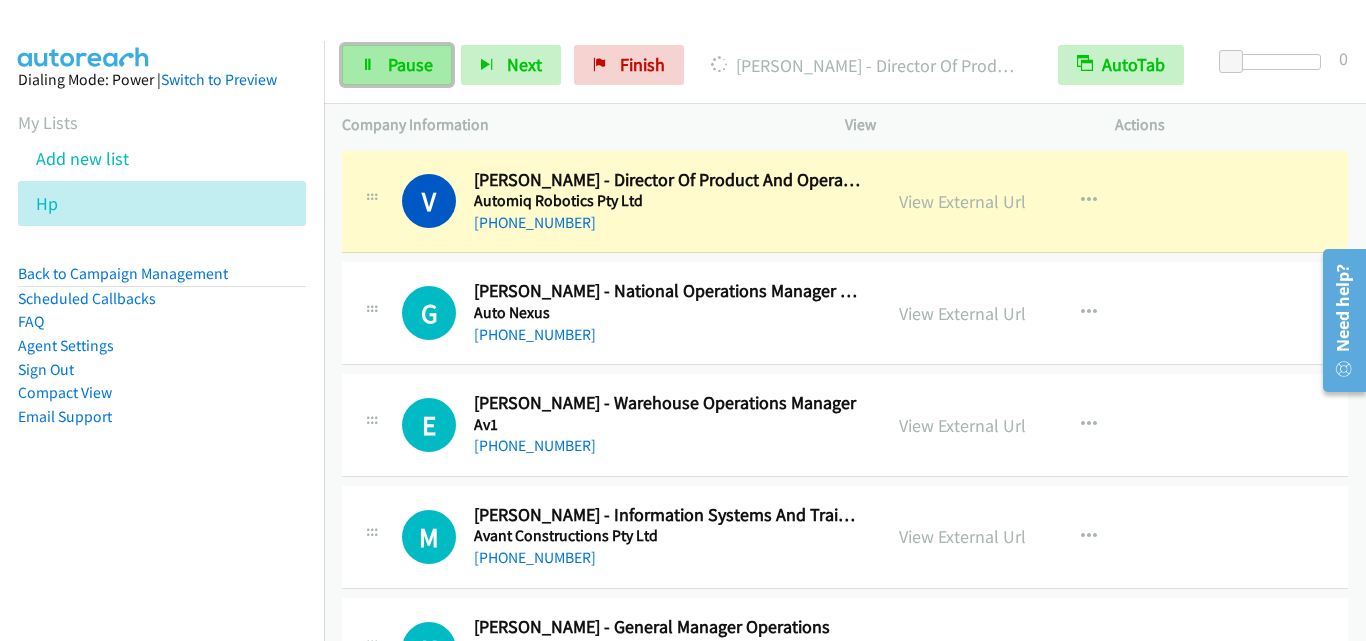 click on "Pause" at bounding box center (410, 64) 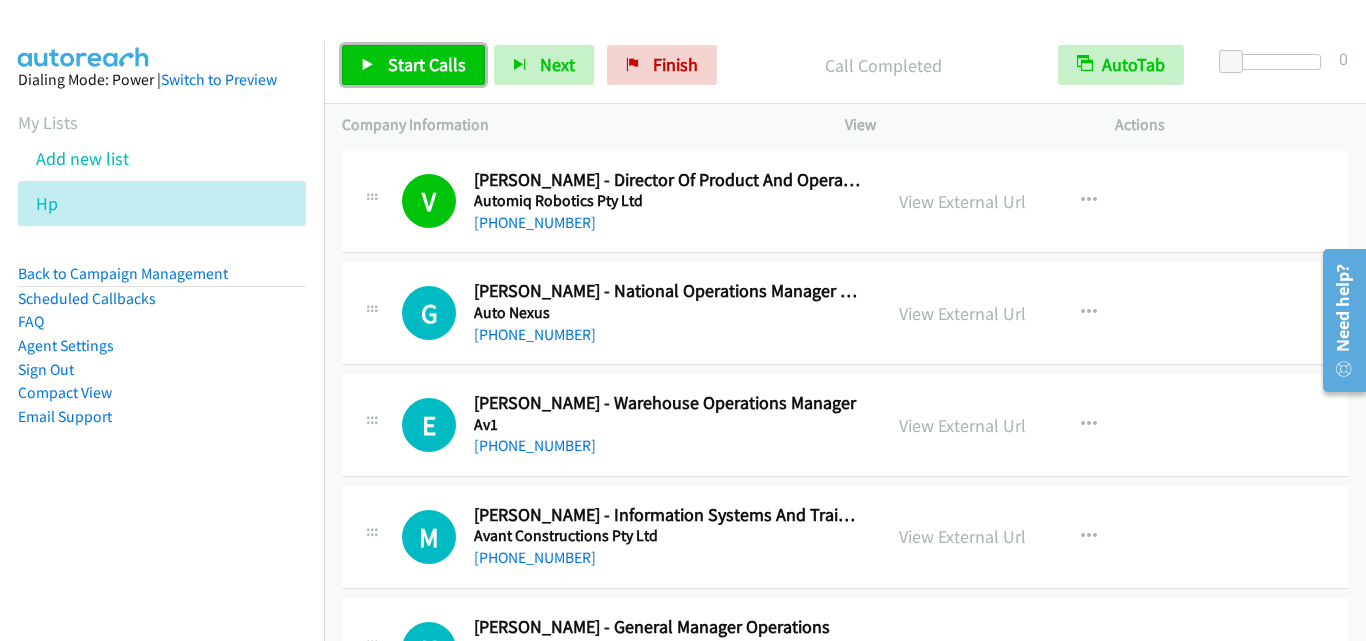click on "Start Calls" at bounding box center (427, 64) 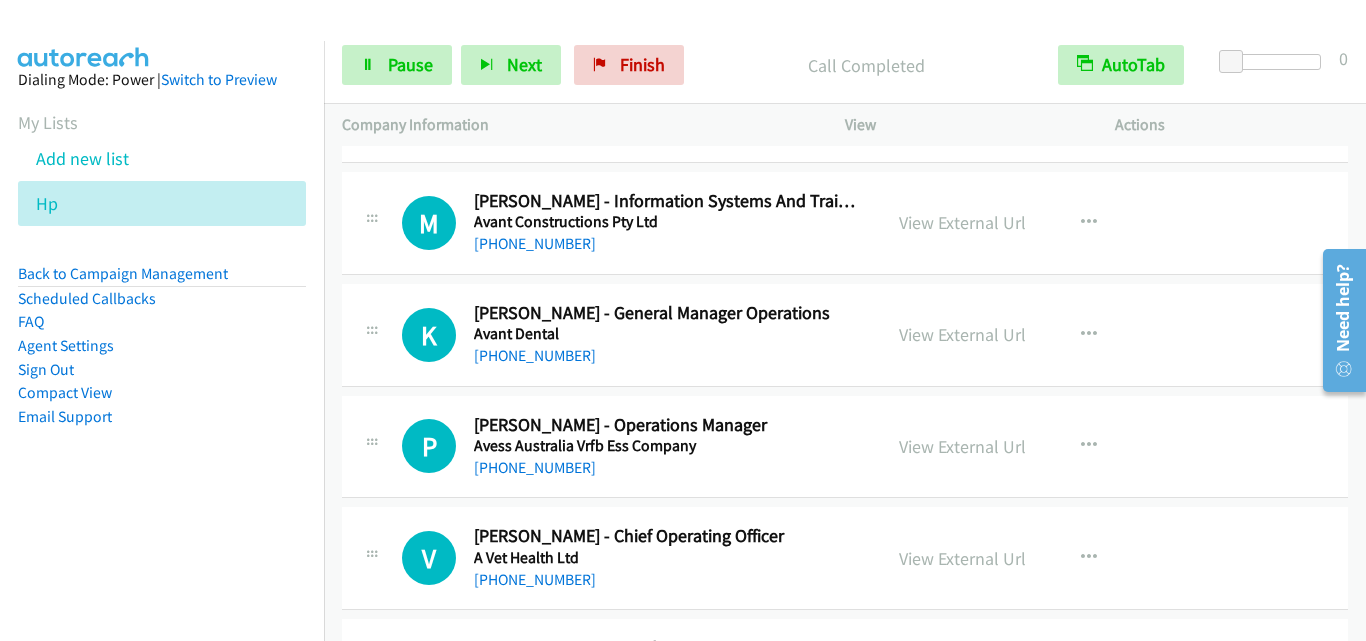scroll, scrollTop: 200, scrollLeft: 0, axis: vertical 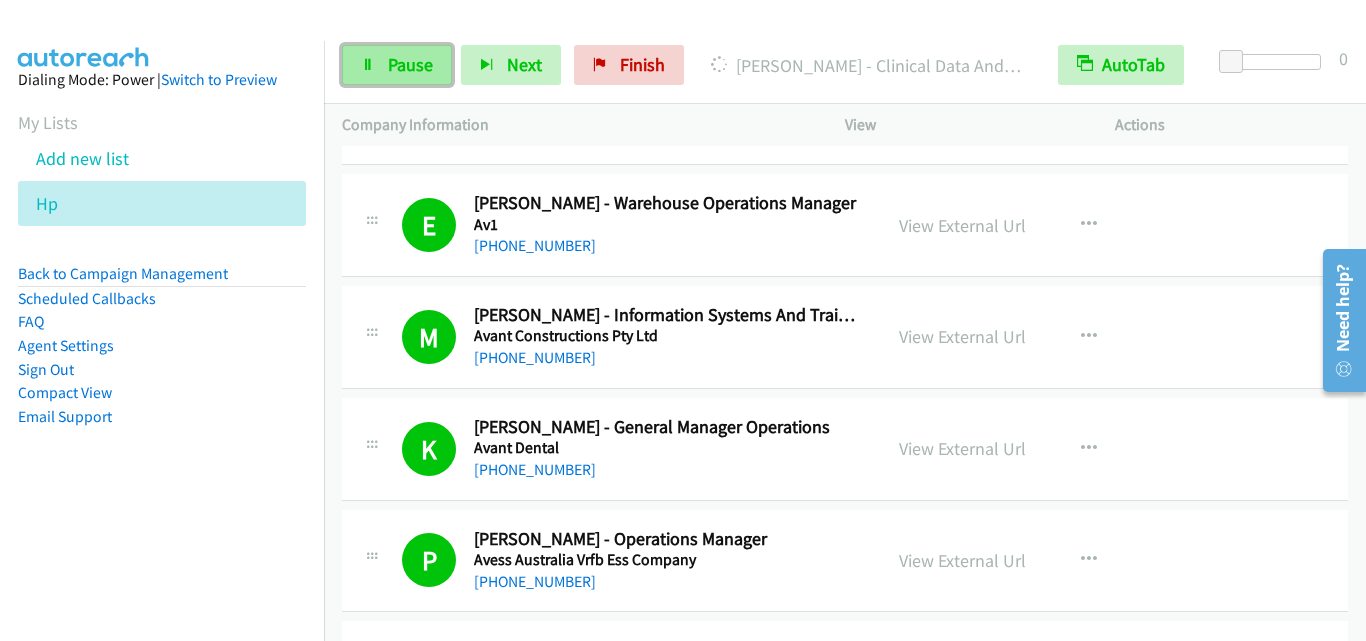click on "Pause" at bounding box center [410, 64] 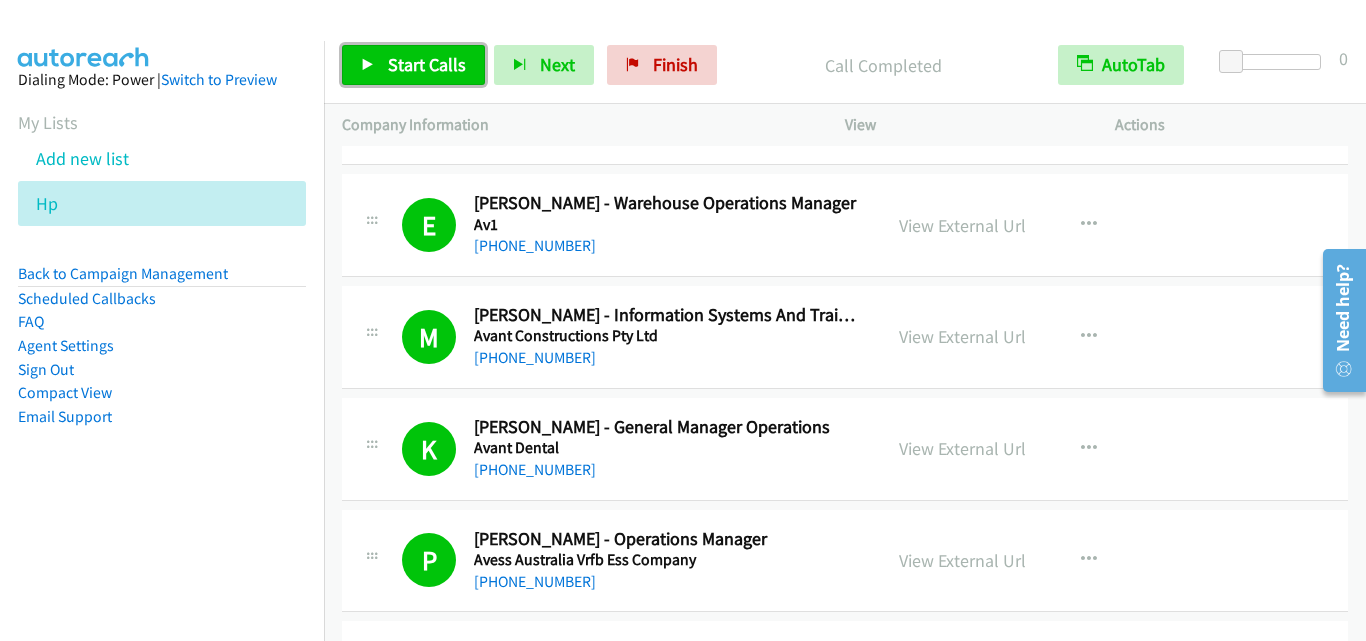 click on "Start Calls" at bounding box center [413, 65] 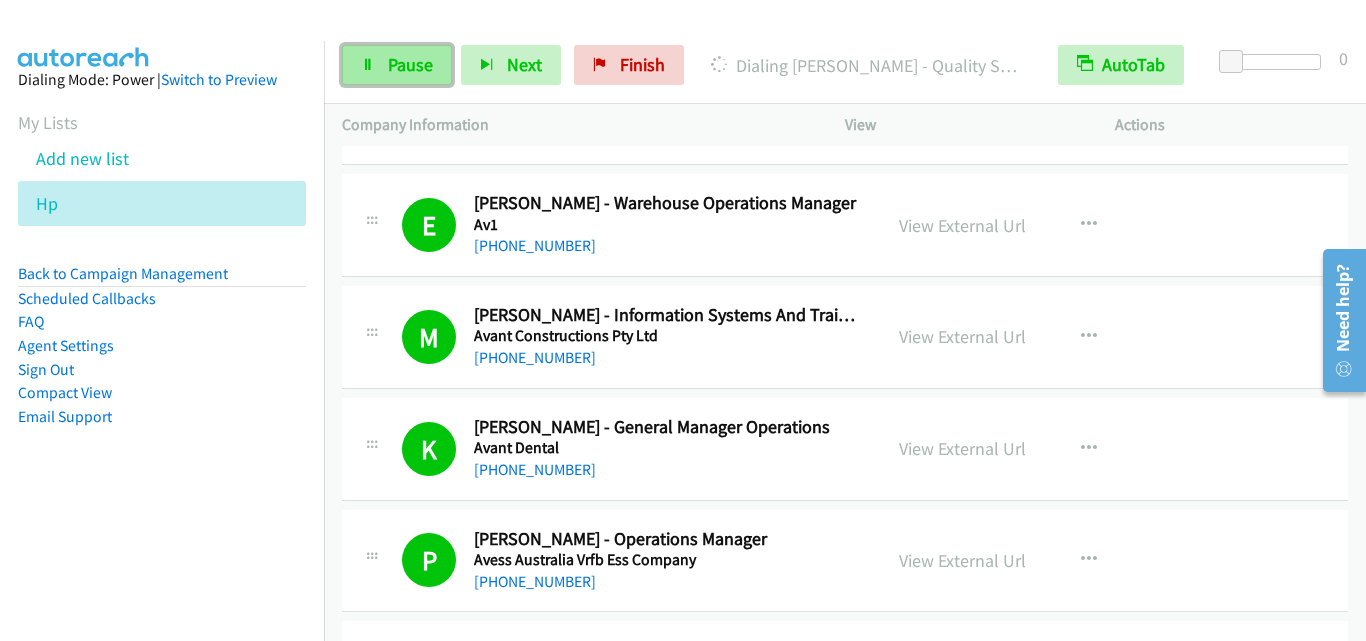 click on "Pause" at bounding box center [410, 64] 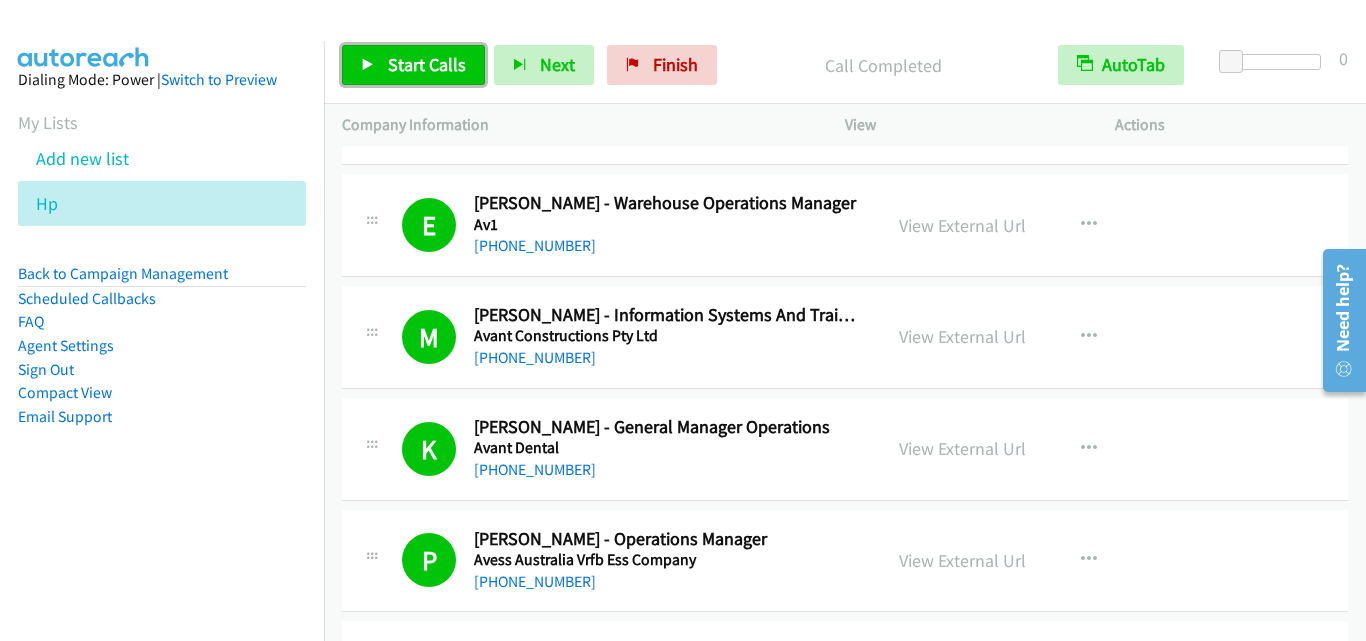 click on "Start Calls" at bounding box center [427, 64] 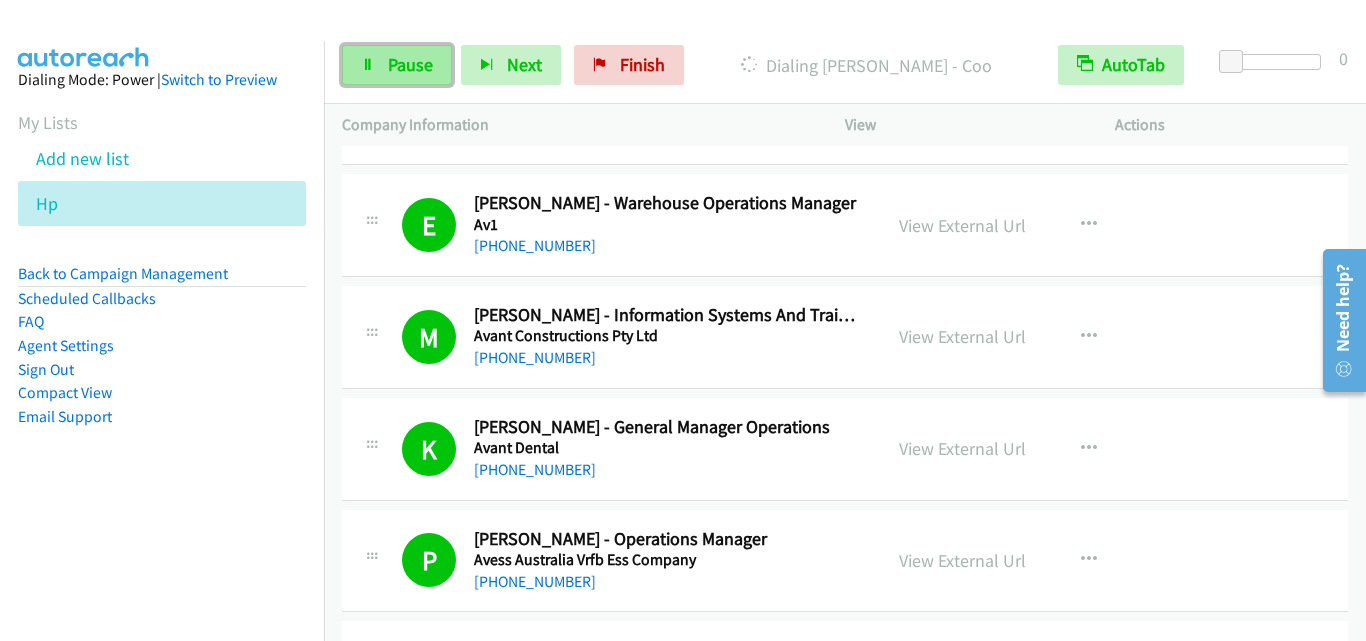 click on "Pause" at bounding box center [410, 64] 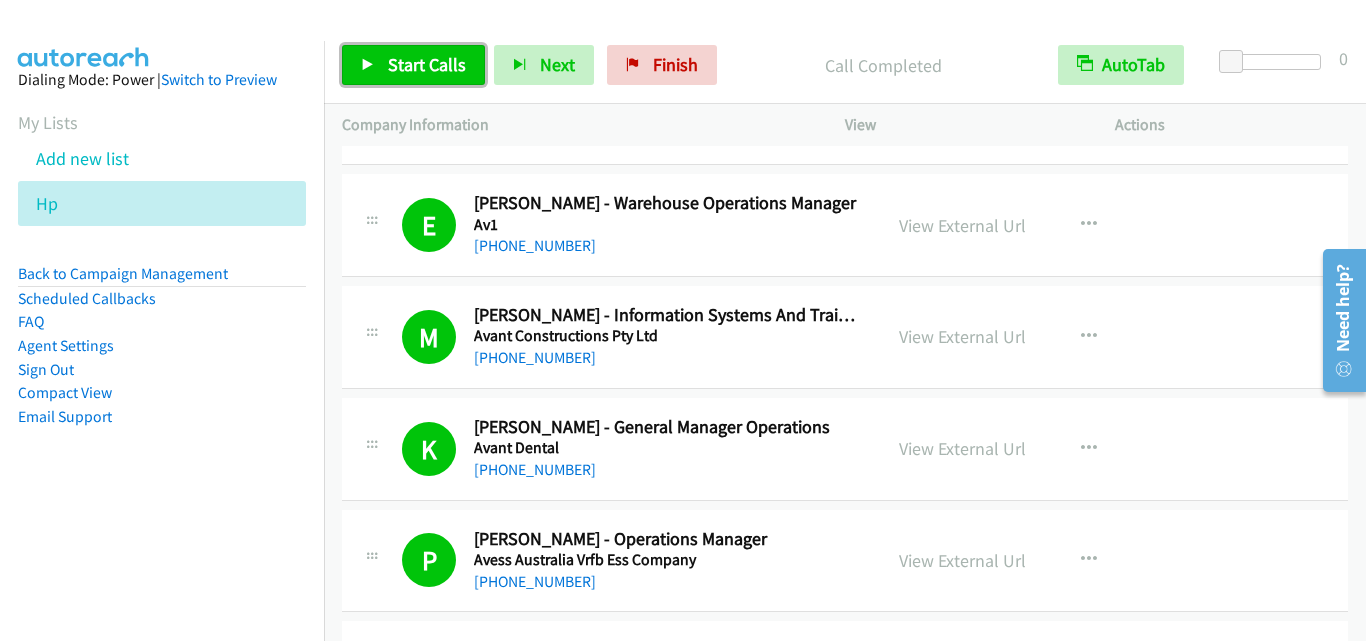 click on "Start Calls" at bounding box center [427, 64] 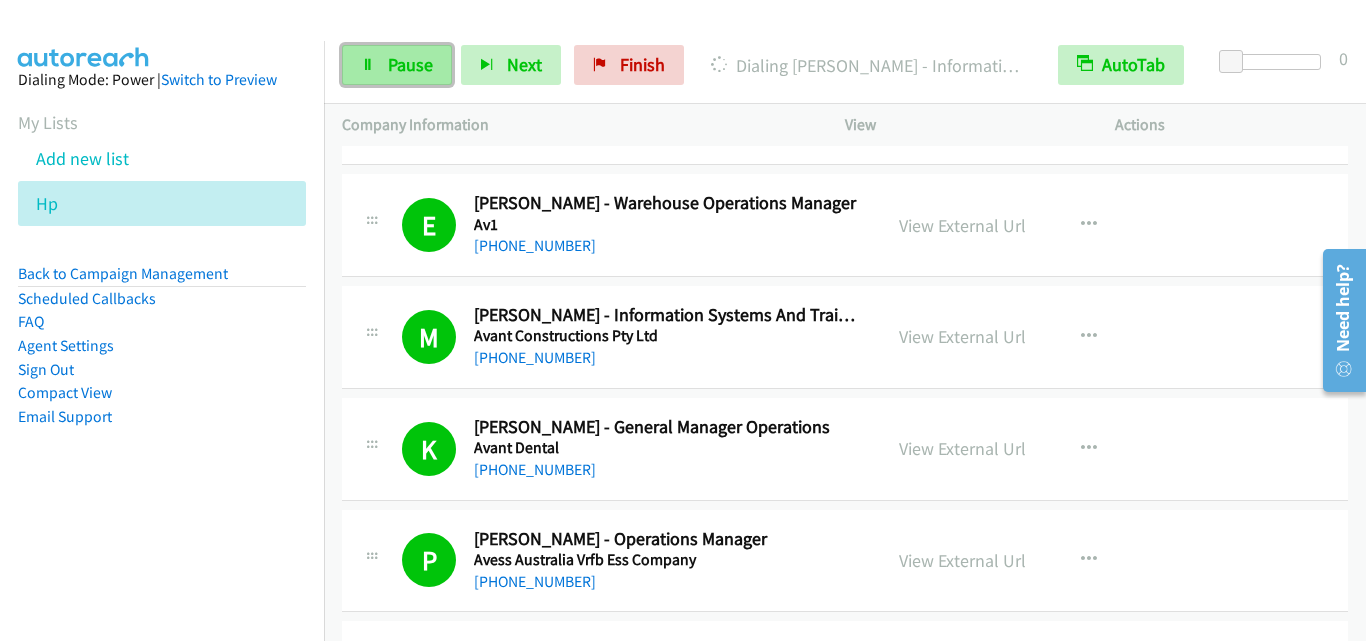 click at bounding box center (368, 66) 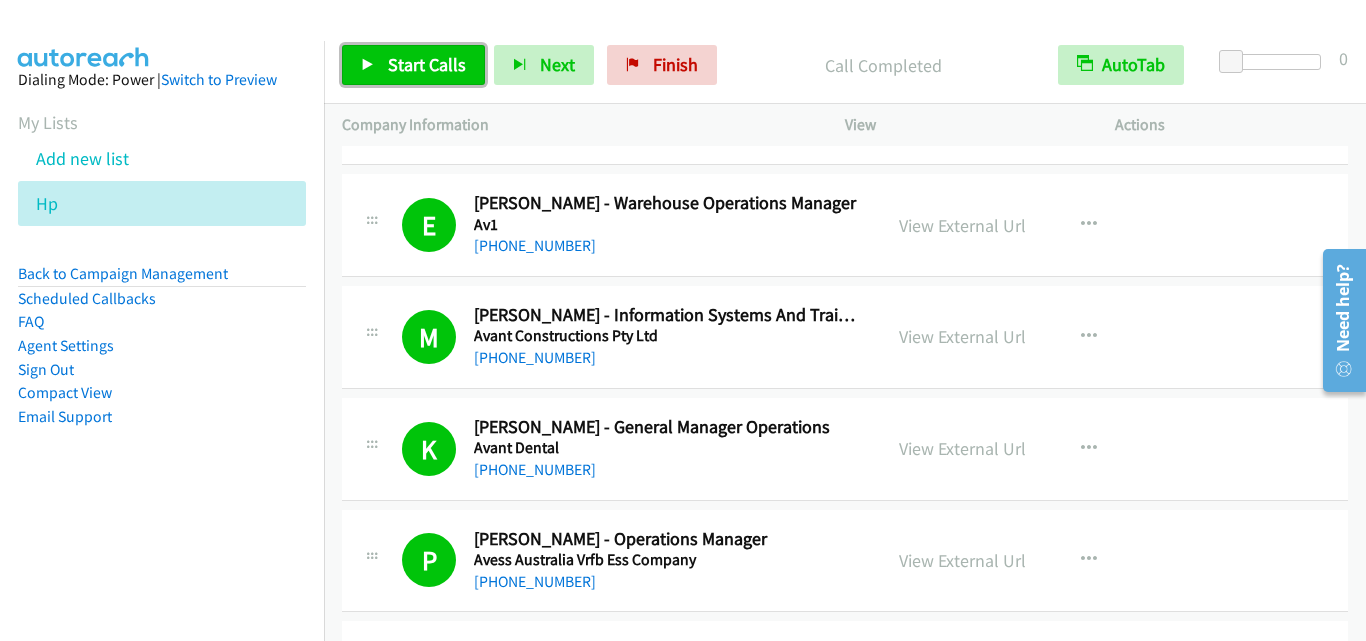 click on "Start Calls" at bounding box center (427, 64) 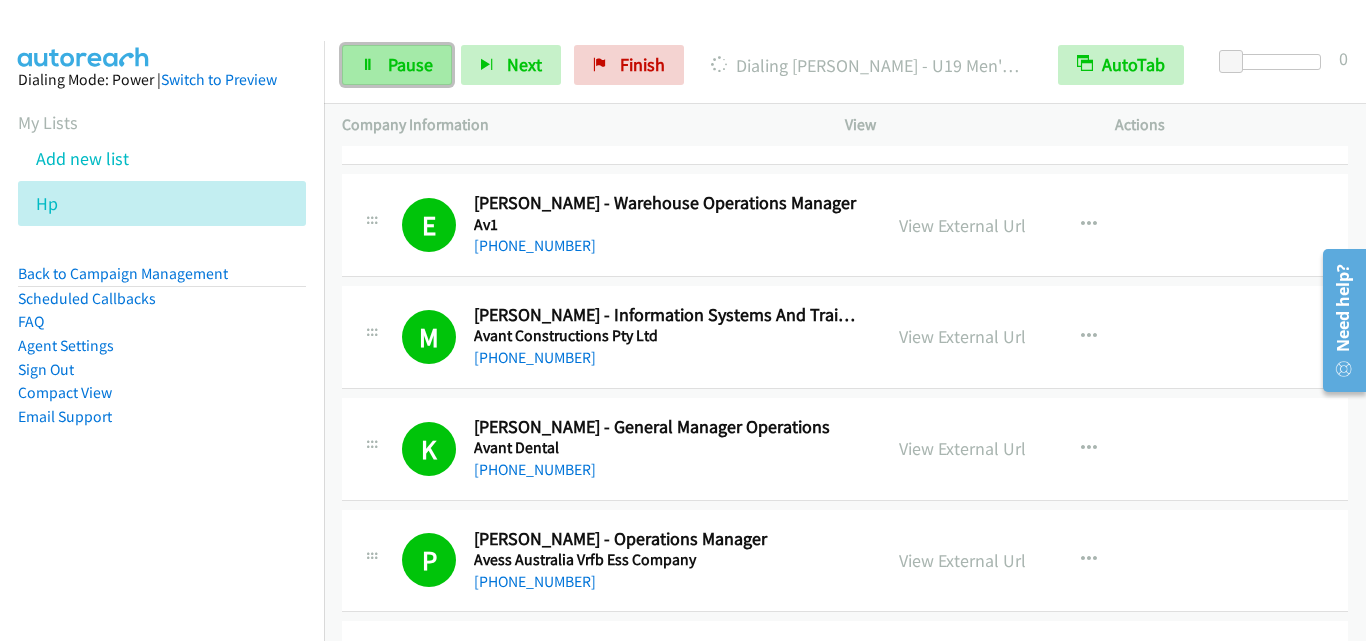 click on "Pause" at bounding box center (410, 64) 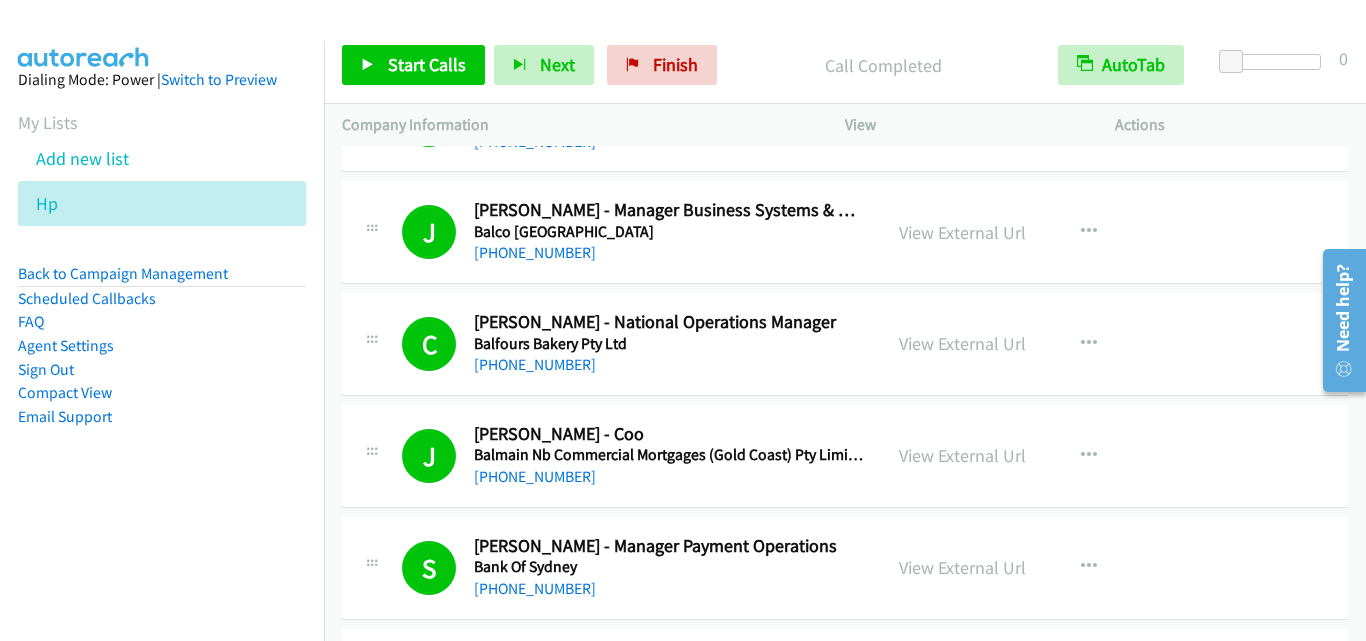 scroll, scrollTop: 3300, scrollLeft: 0, axis: vertical 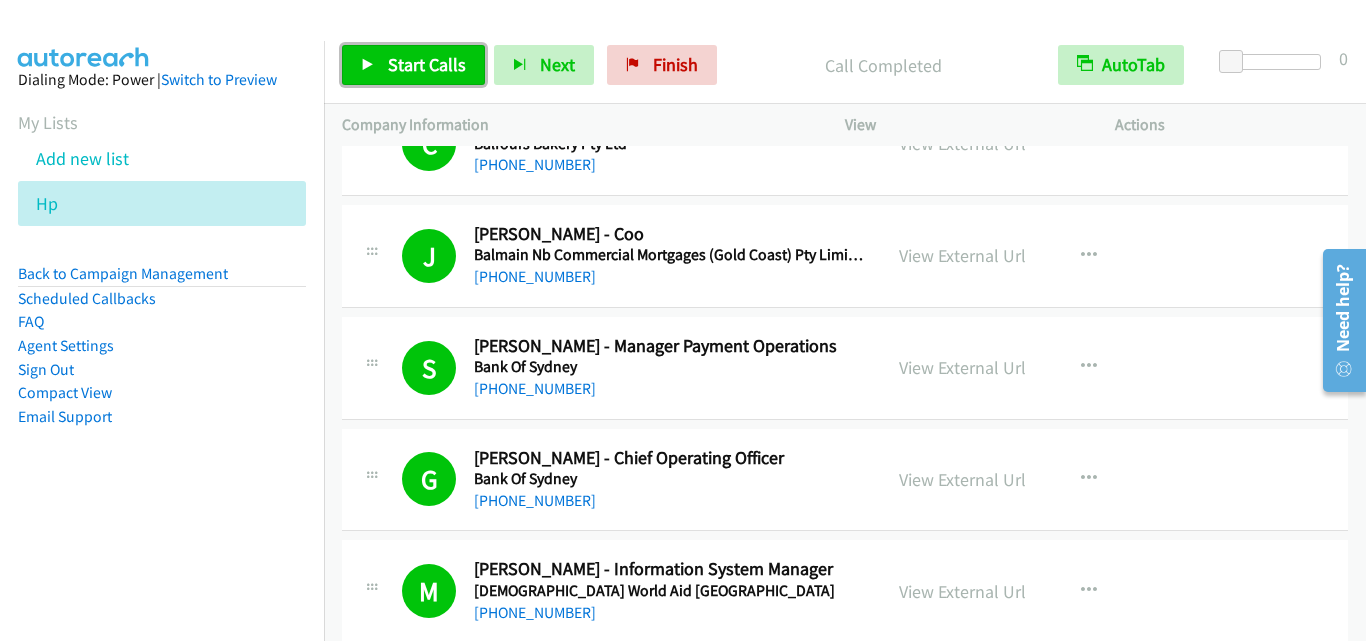 click on "Start Calls" at bounding box center [427, 64] 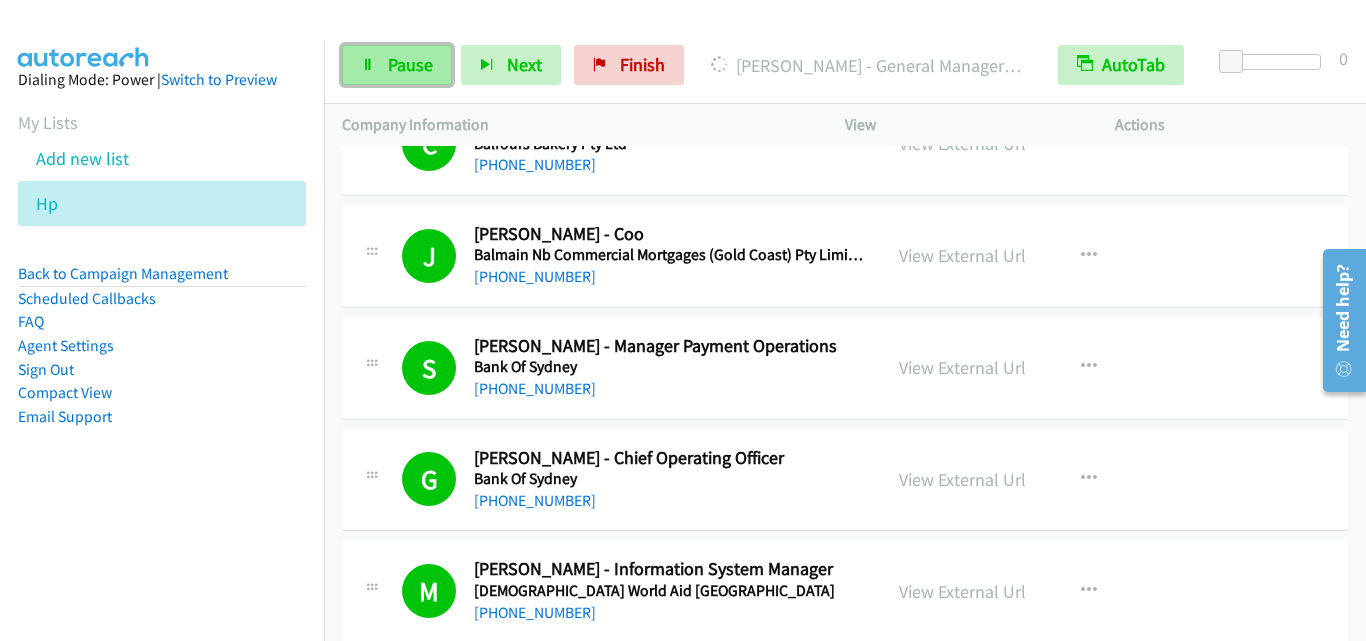 click on "Pause" at bounding box center (410, 64) 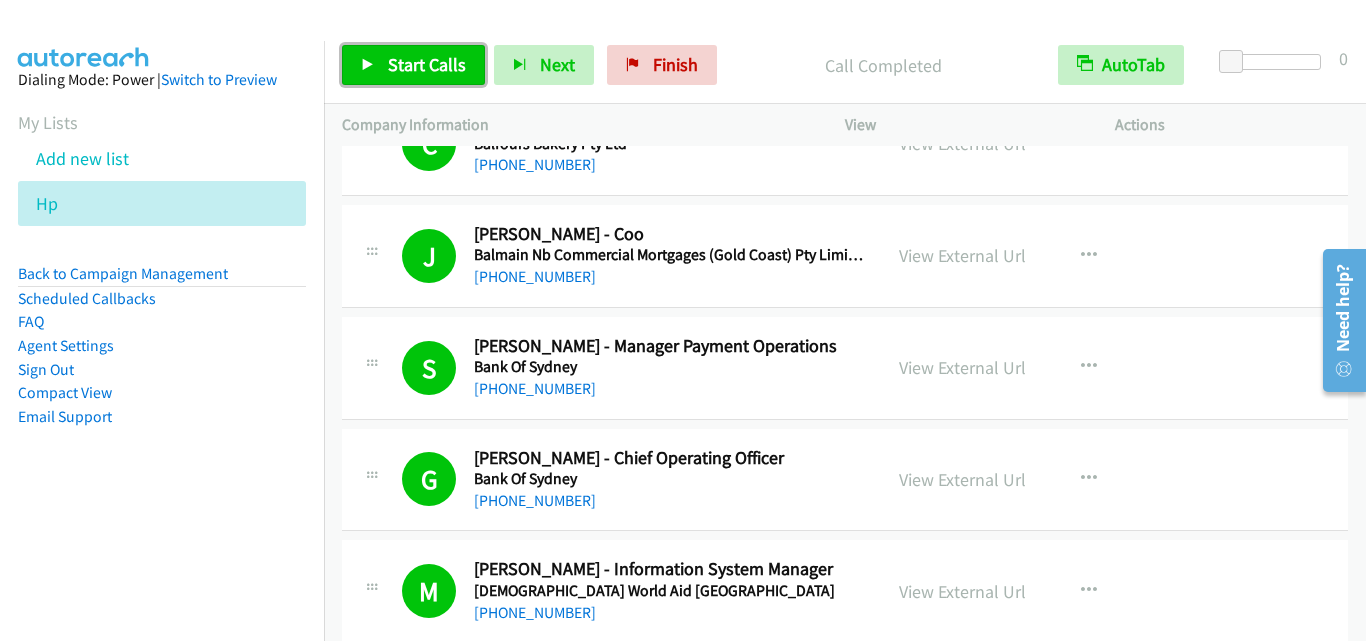 click on "Start Calls" at bounding box center [427, 64] 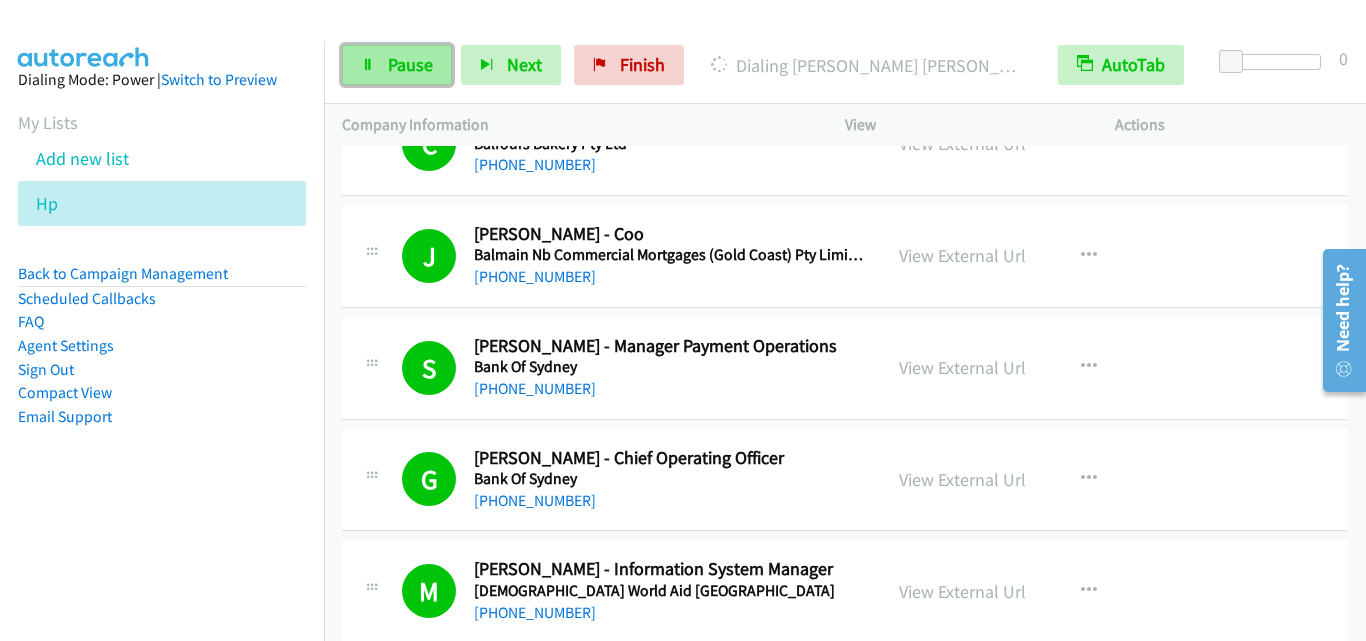 click on "Pause" at bounding box center [410, 64] 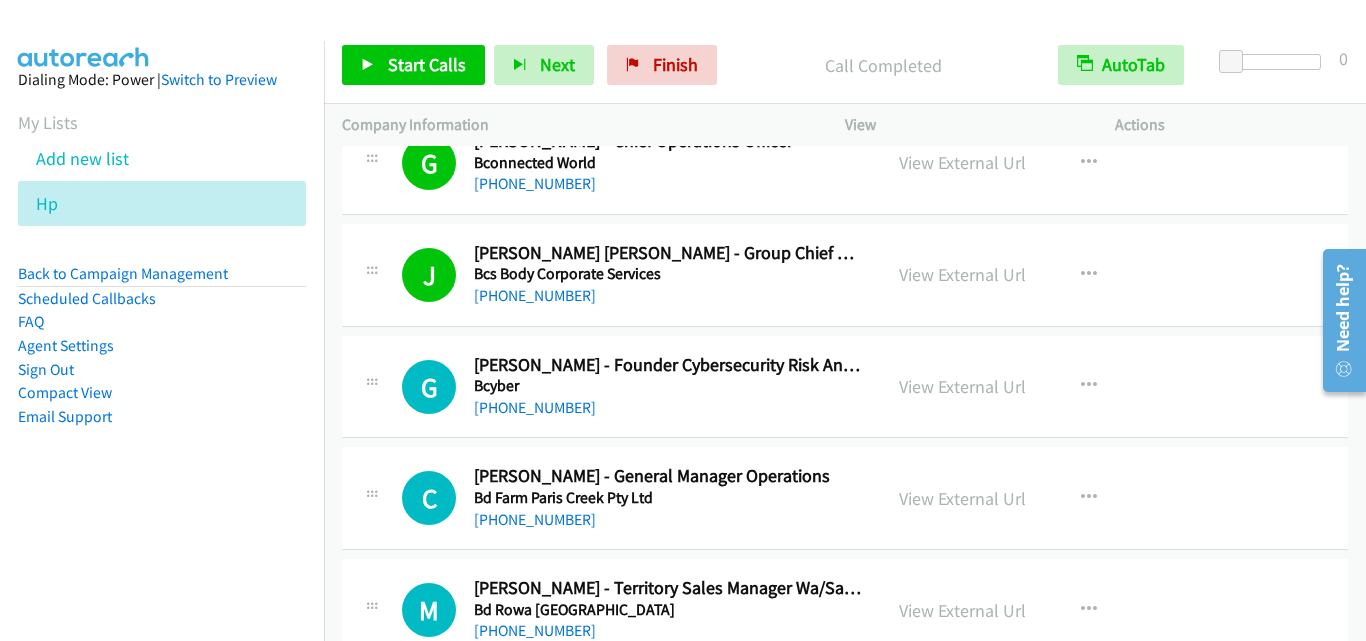 scroll, scrollTop: 6400, scrollLeft: 0, axis: vertical 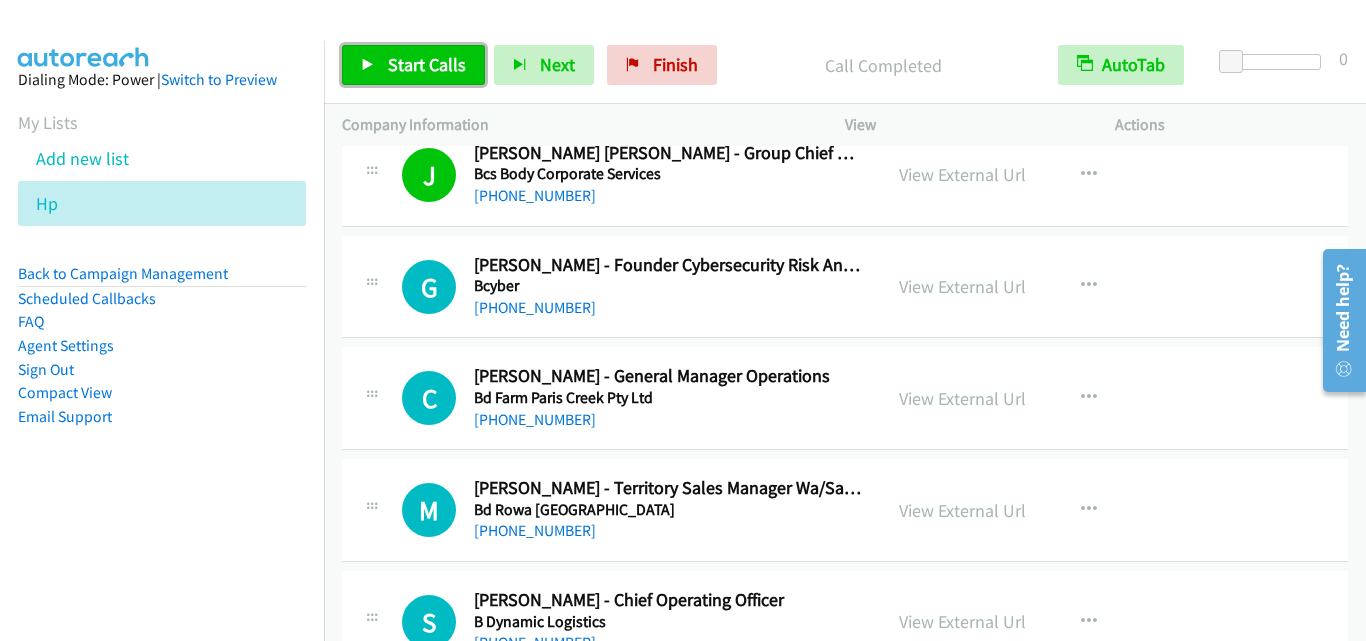 click on "Start Calls" at bounding box center [427, 64] 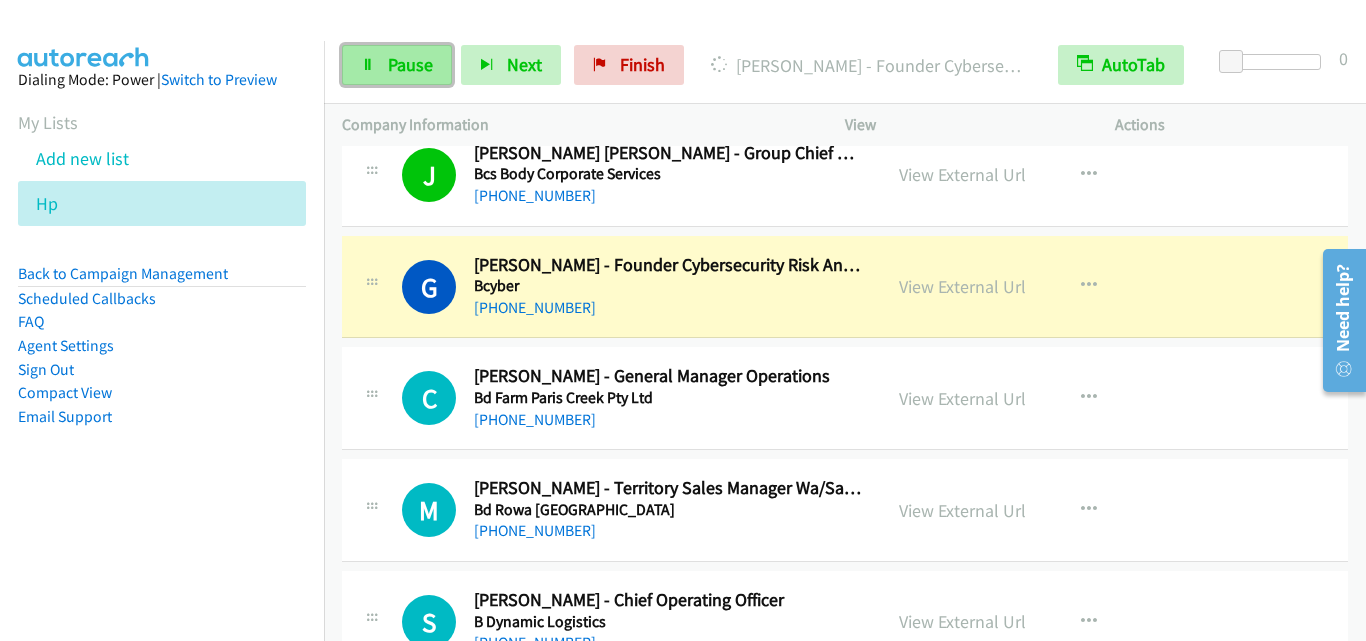 click on "Pause" at bounding box center [410, 64] 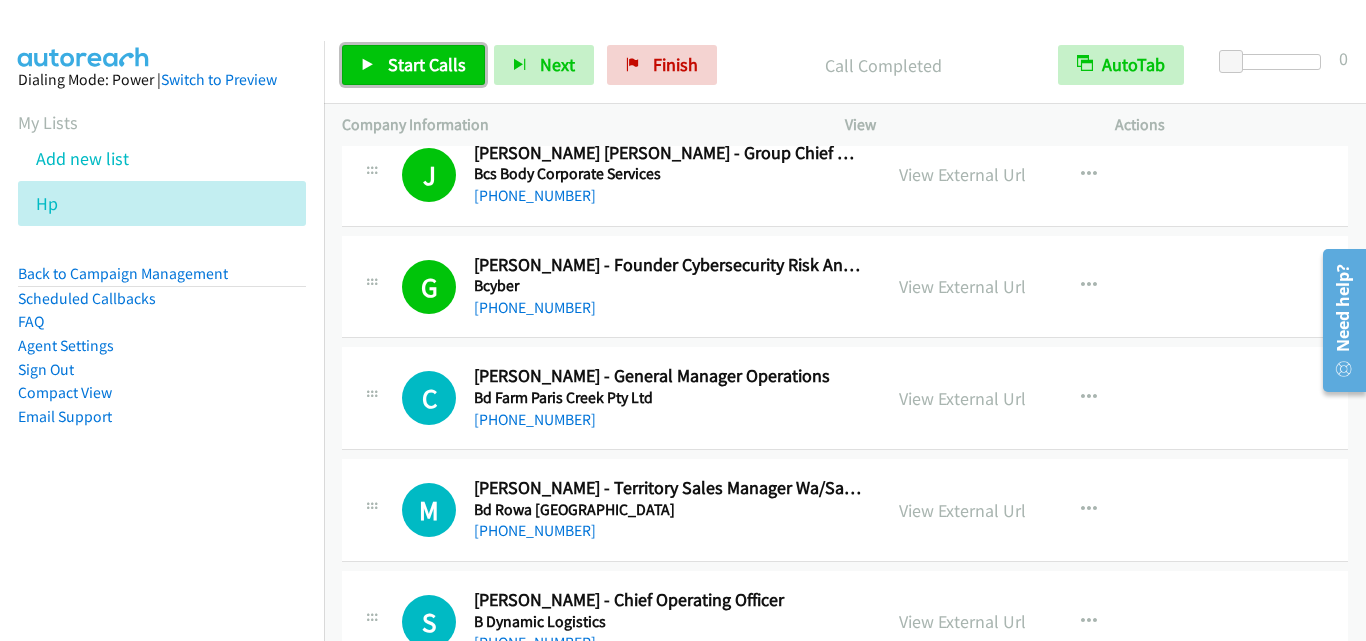 click on "Start Calls" at bounding box center [427, 64] 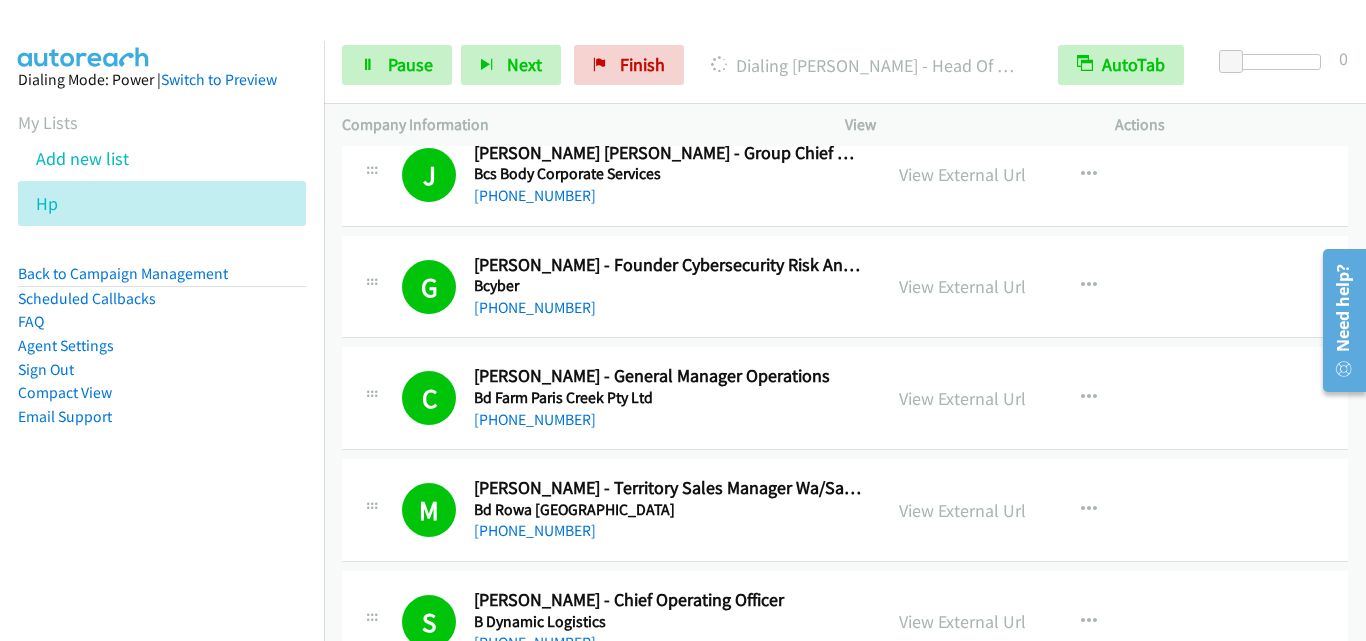 scroll, scrollTop: 6500, scrollLeft: 0, axis: vertical 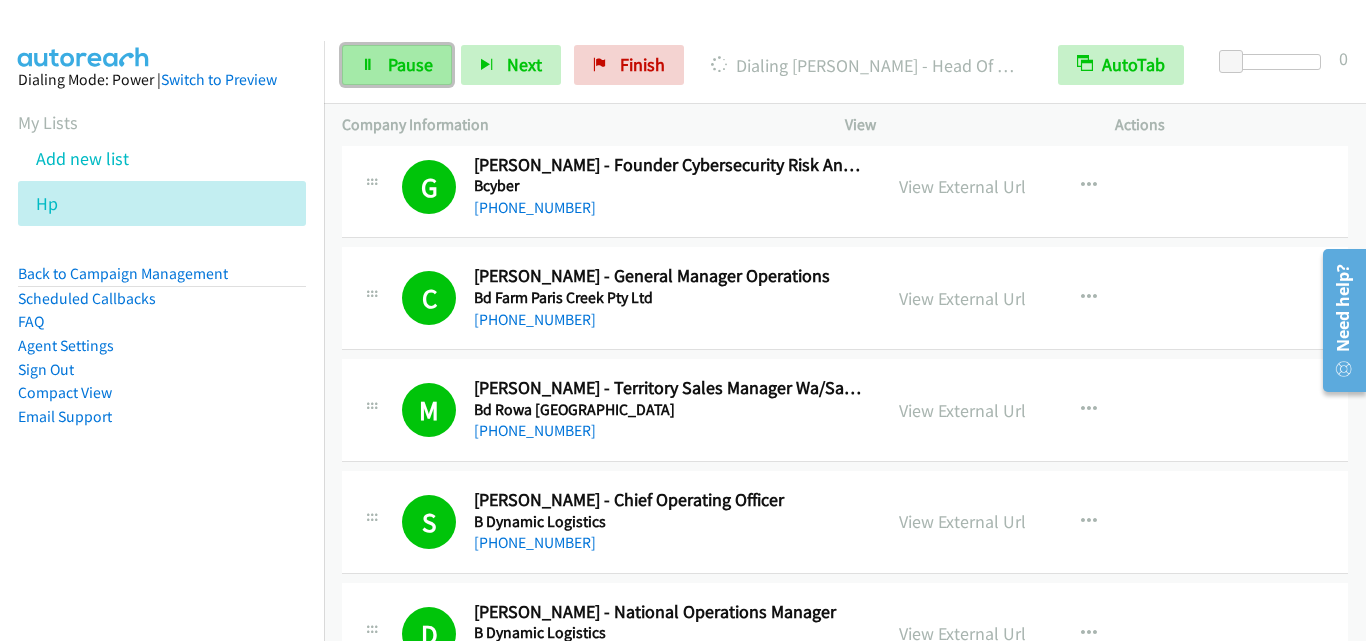 click on "Pause" at bounding box center (410, 64) 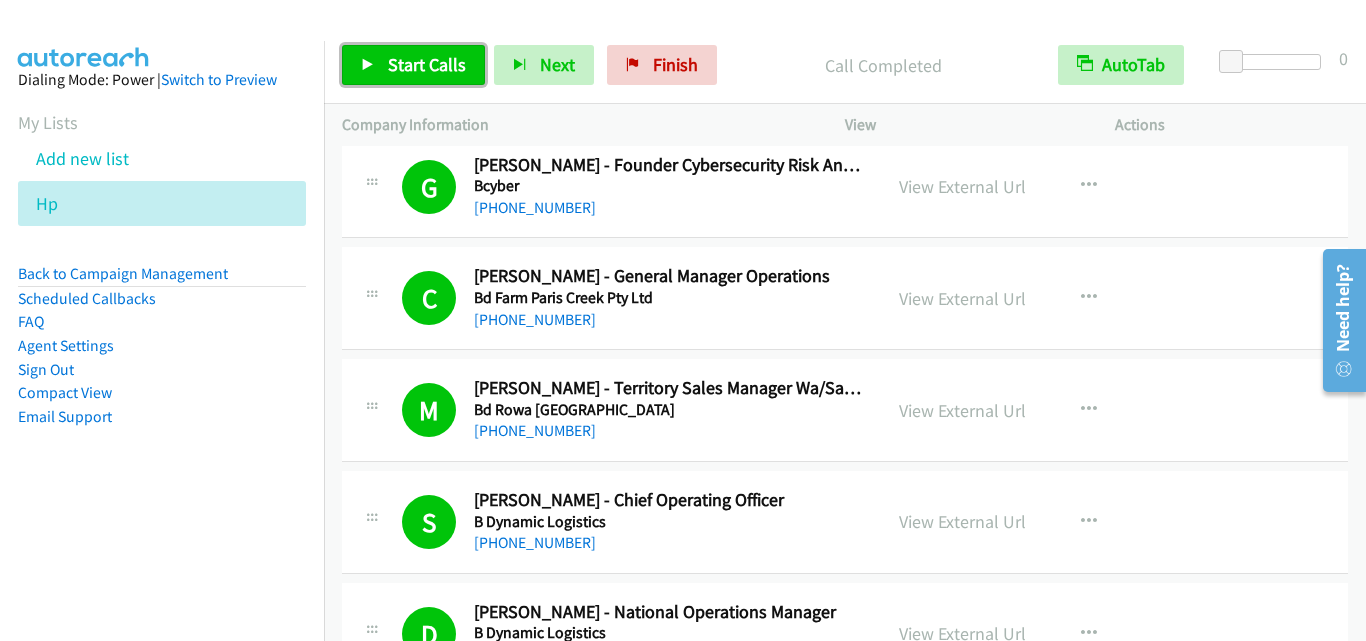 click on "Start Calls" at bounding box center (427, 64) 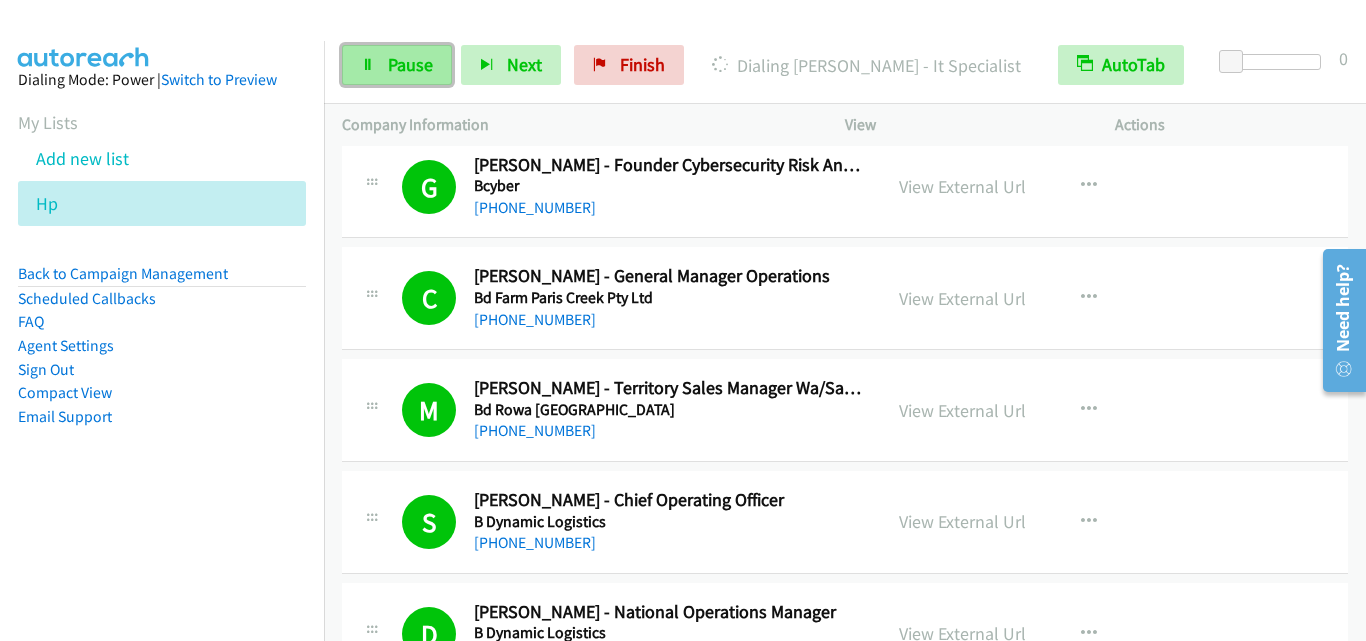 click on "Pause" at bounding box center (410, 64) 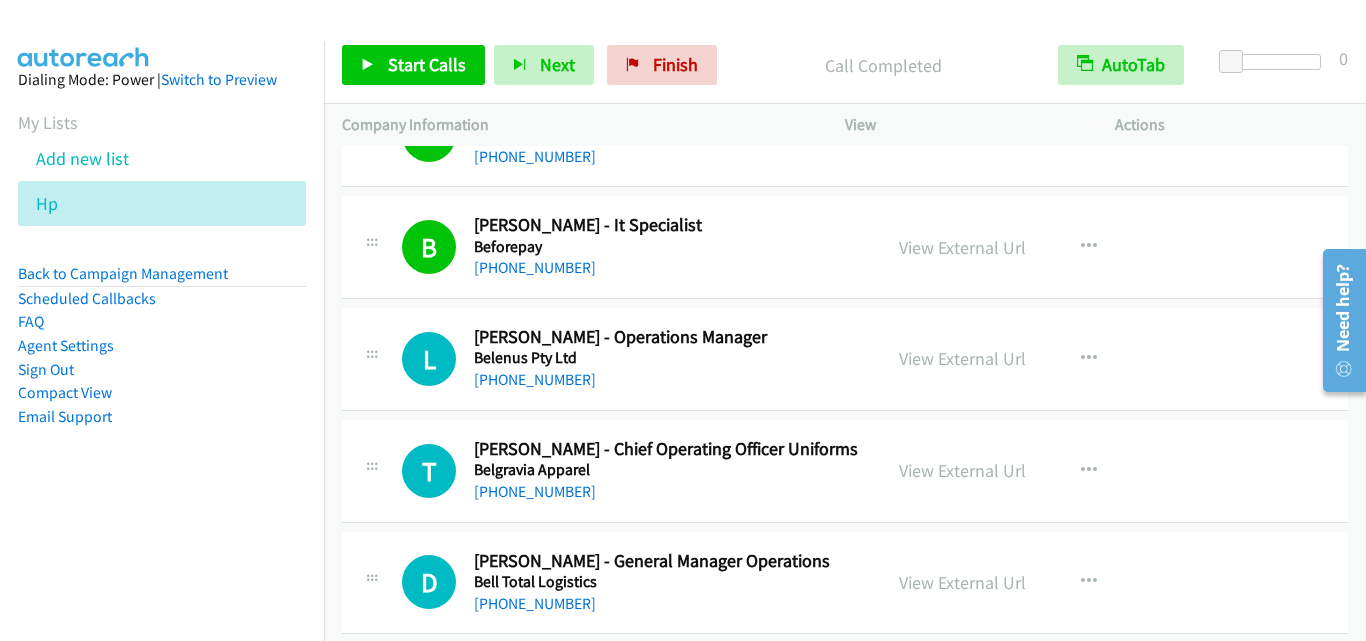 scroll, scrollTop: 7300, scrollLeft: 0, axis: vertical 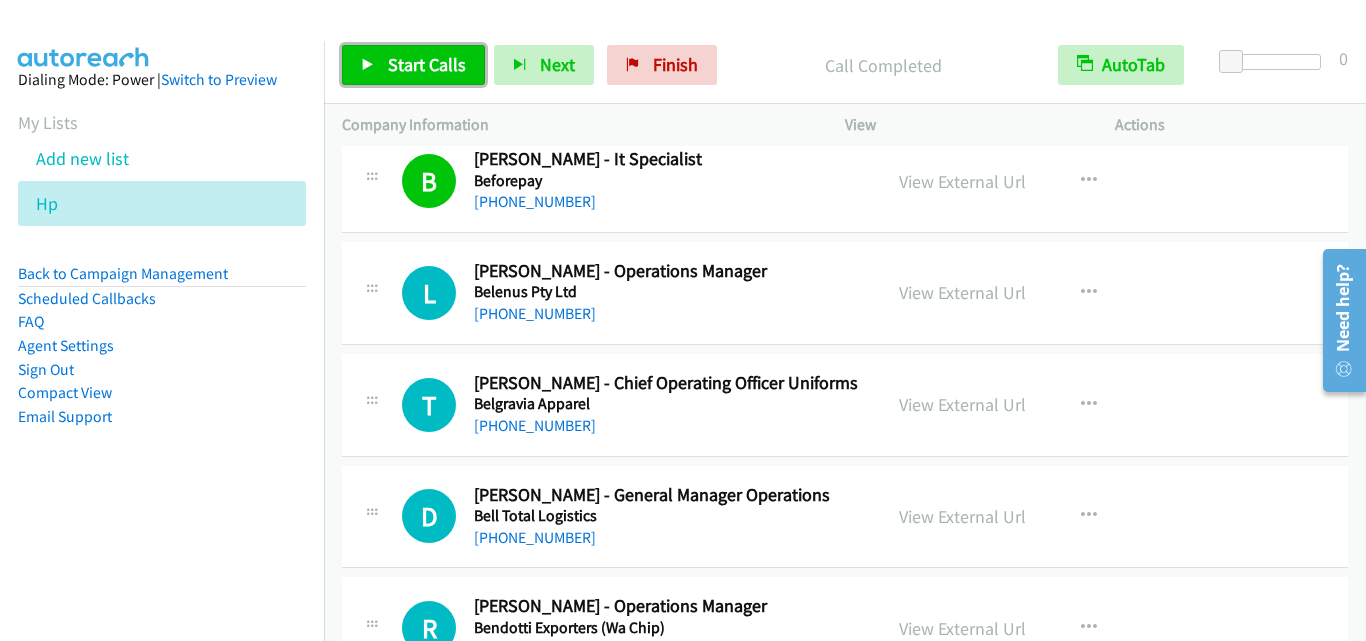 click on "Start Calls" at bounding box center [427, 64] 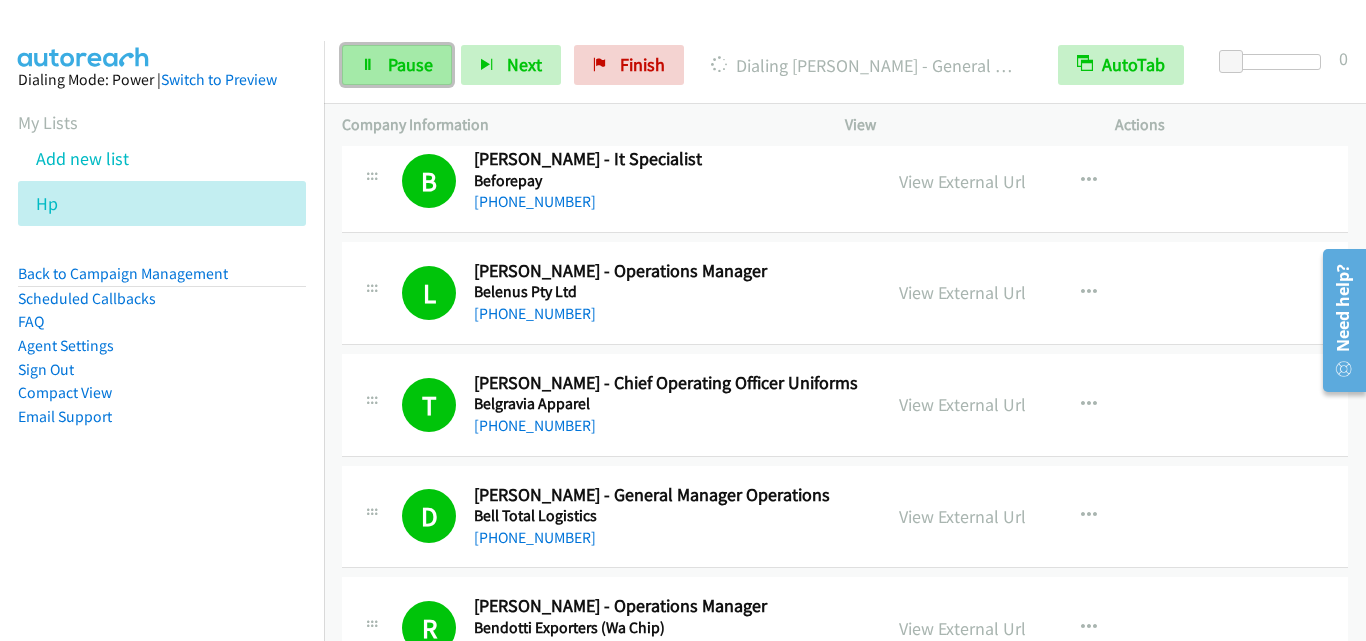 click on "Pause" at bounding box center [410, 64] 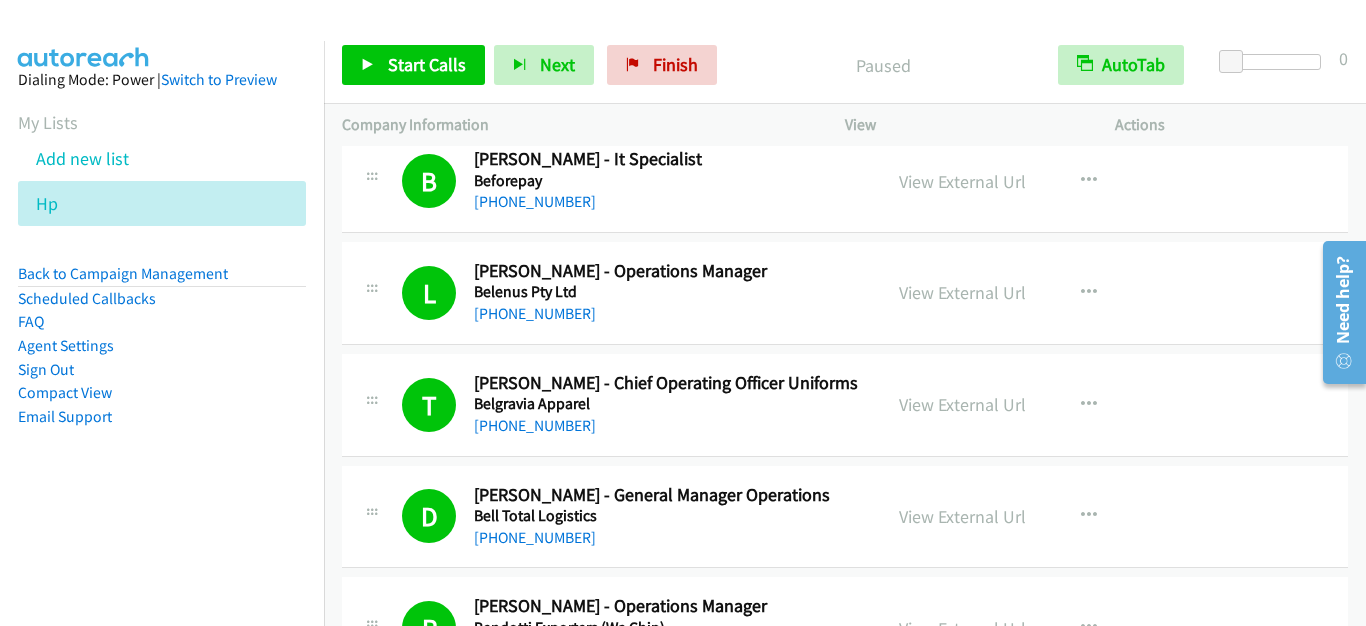 drag, startPoint x: 487, startPoint y: 6, endPoint x: 1251, endPoint y: 62, distance: 766.0496 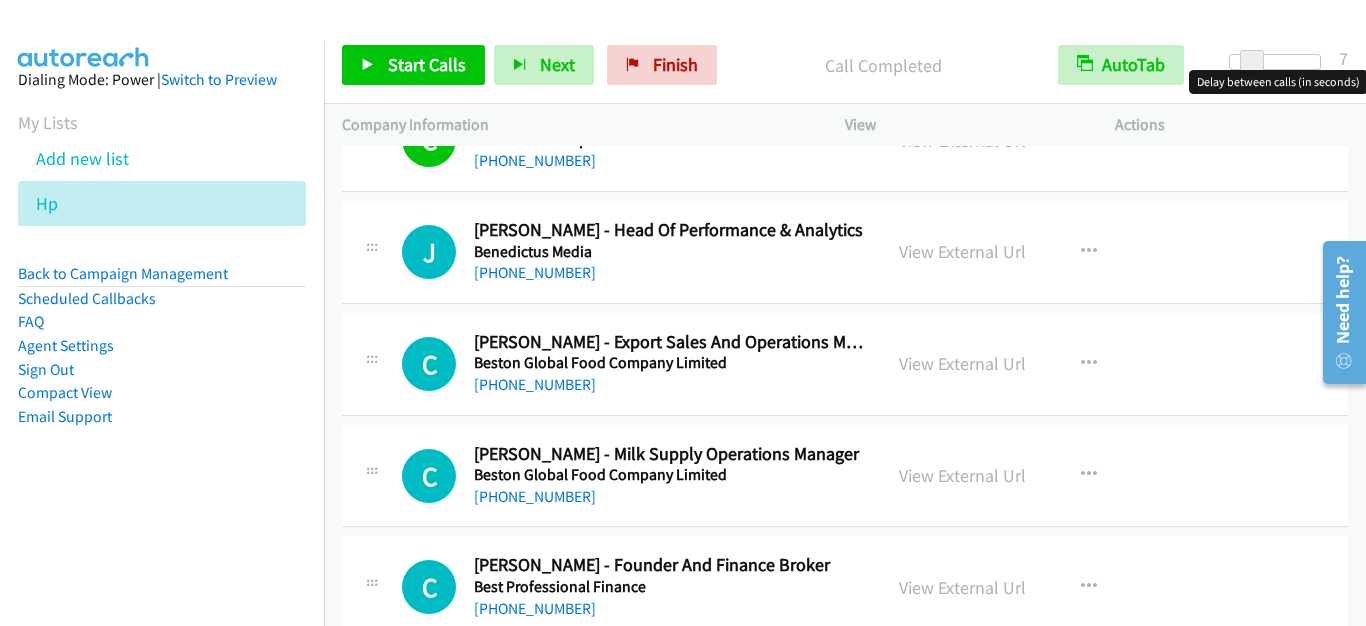 scroll, scrollTop: 7900, scrollLeft: 0, axis: vertical 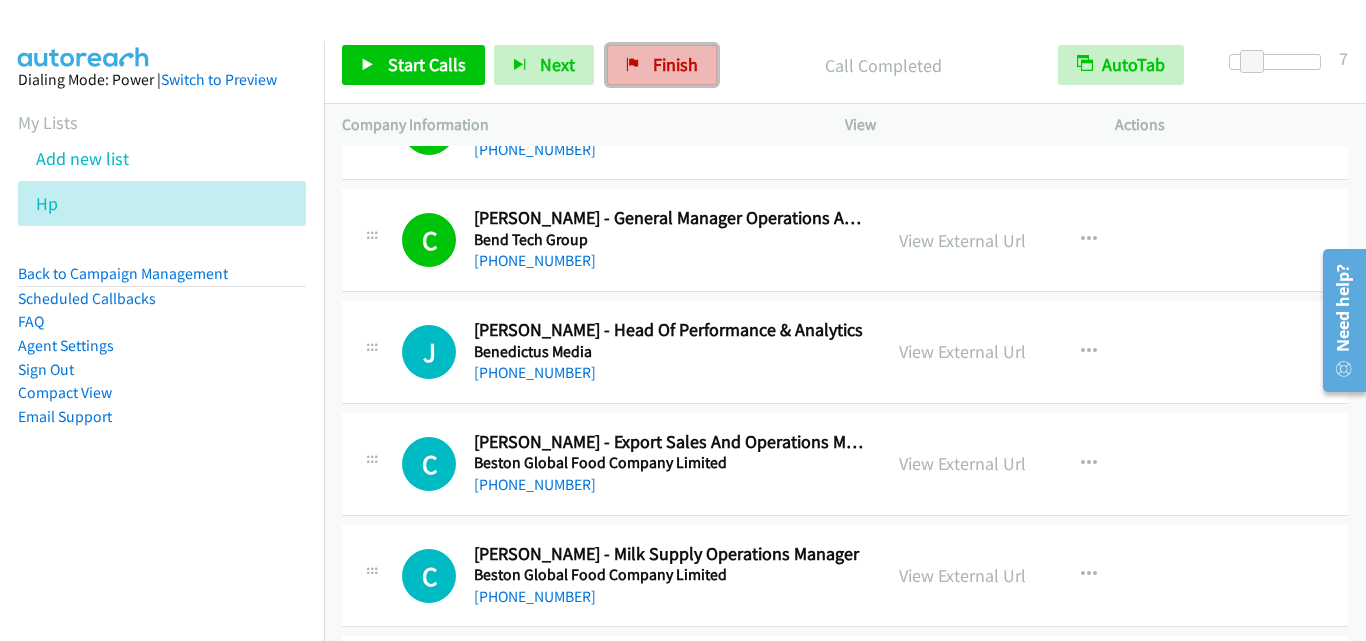 click on "Finish" at bounding box center [662, 65] 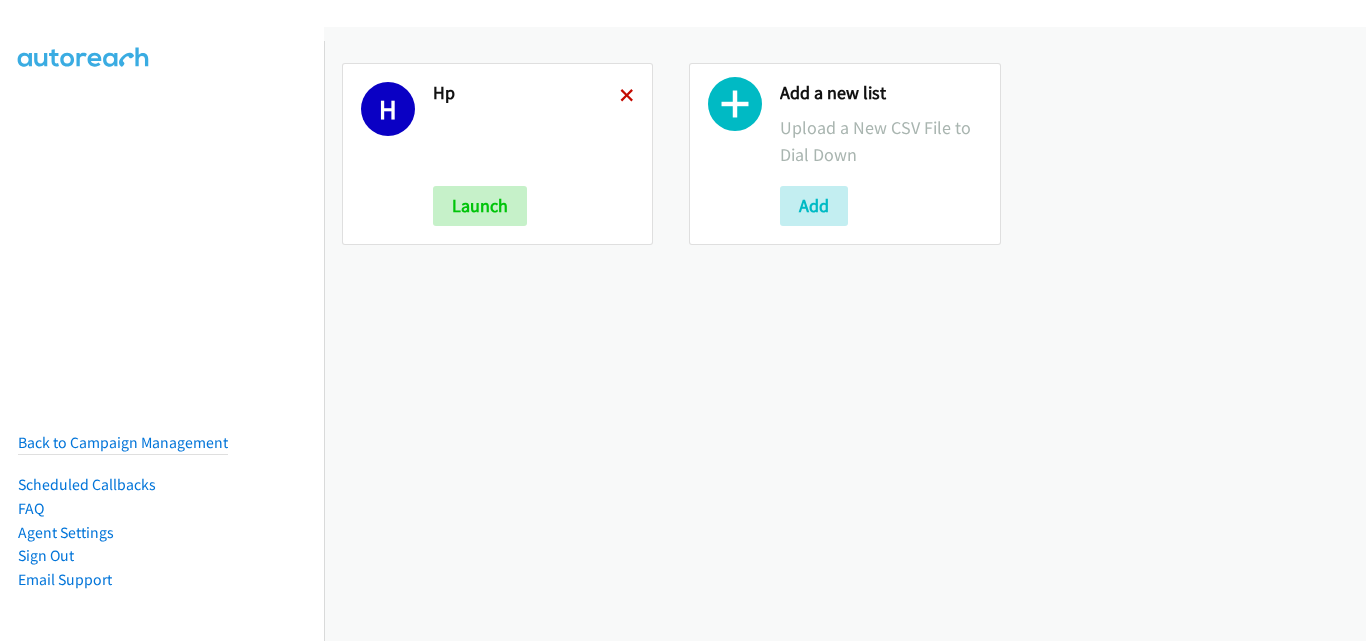 scroll, scrollTop: 0, scrollLeft: 0, axis: both 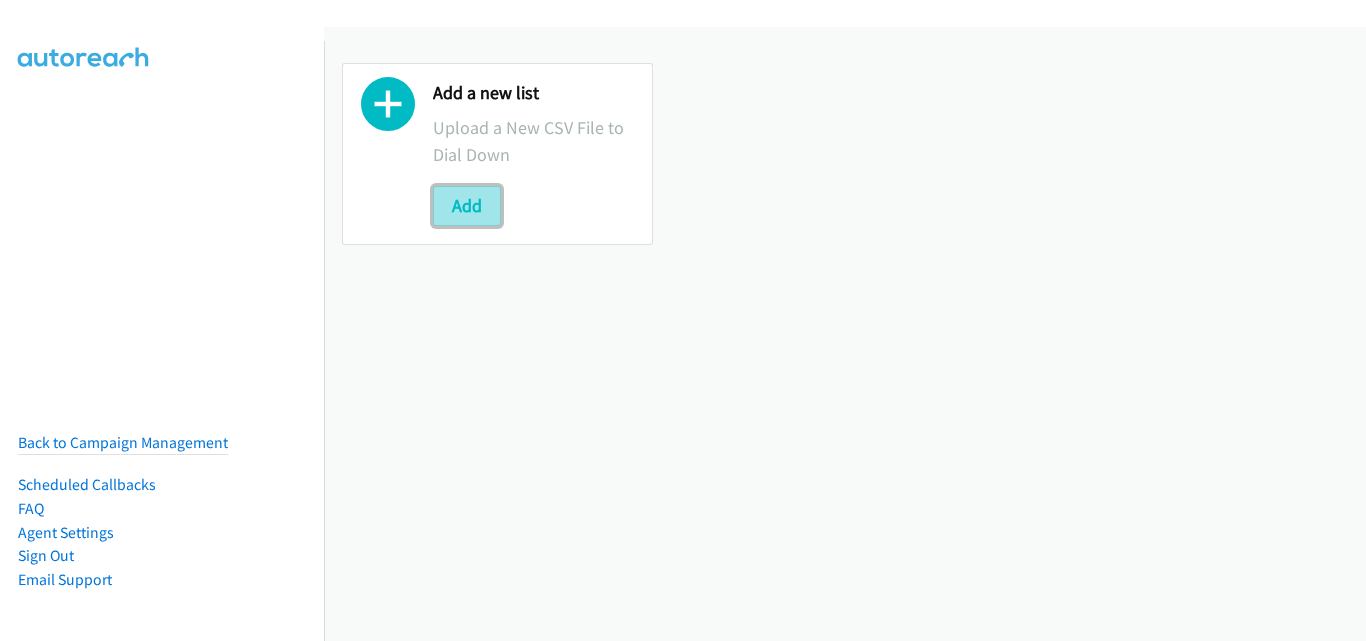 click on "Add" at bounding box center [467, 206] 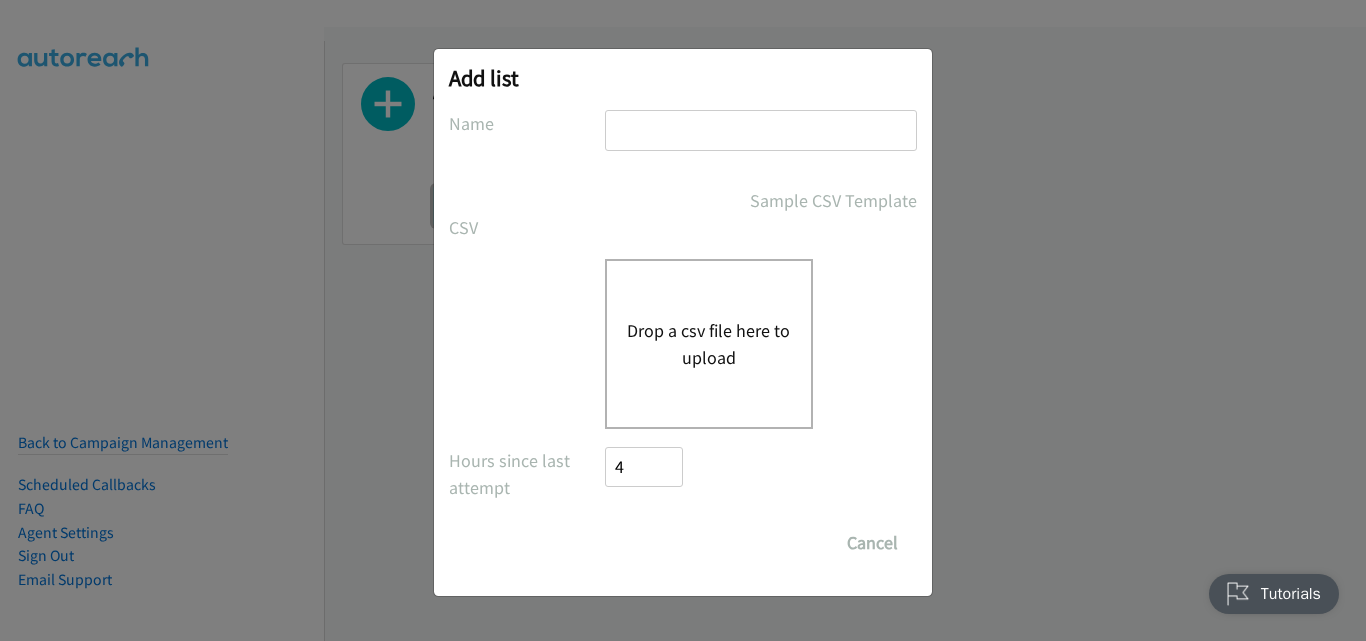 scroll, scrollTop: 0, scrollLeft: 0, axis: both 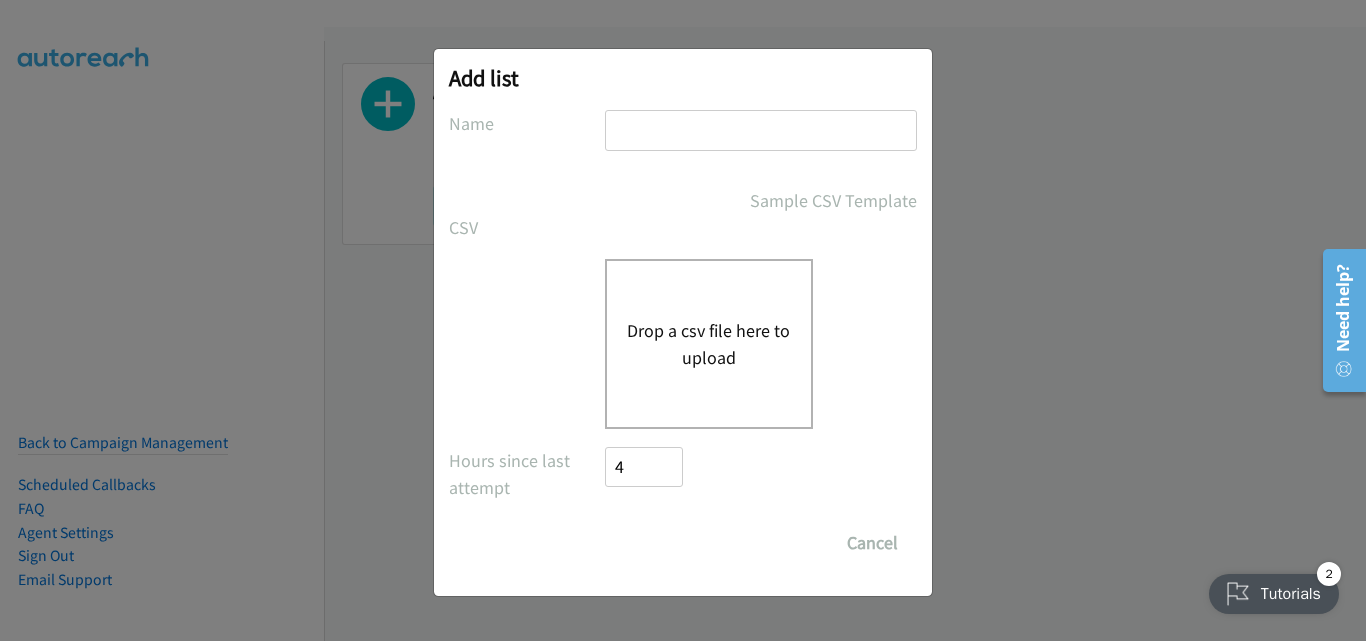 click at bounding box center [761, 130] 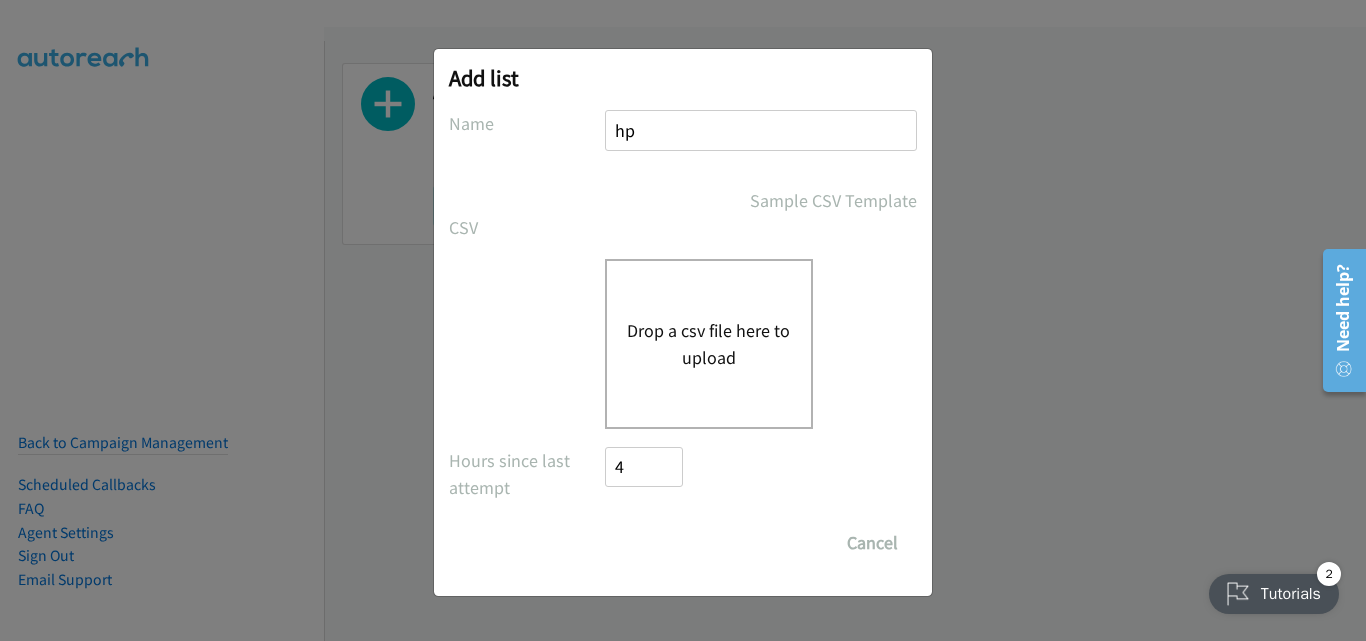 click on "Drop a csv file here to upload" at bounding box center (709, 344) 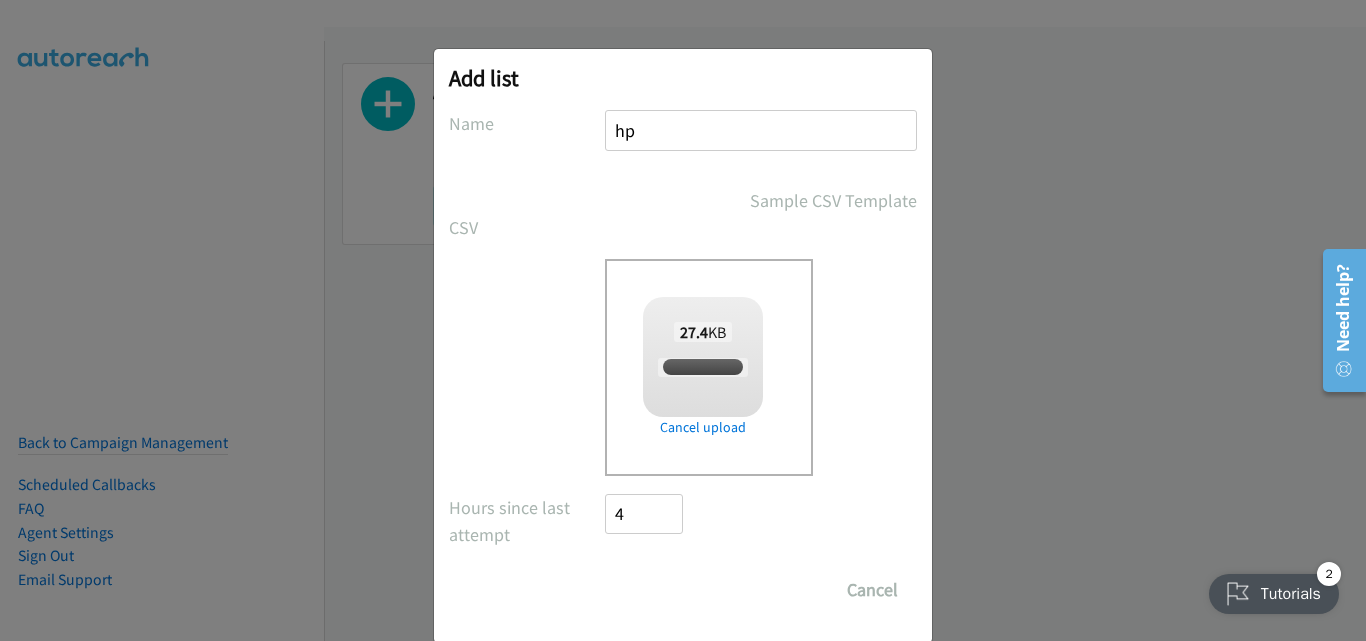 checkbox on "true" 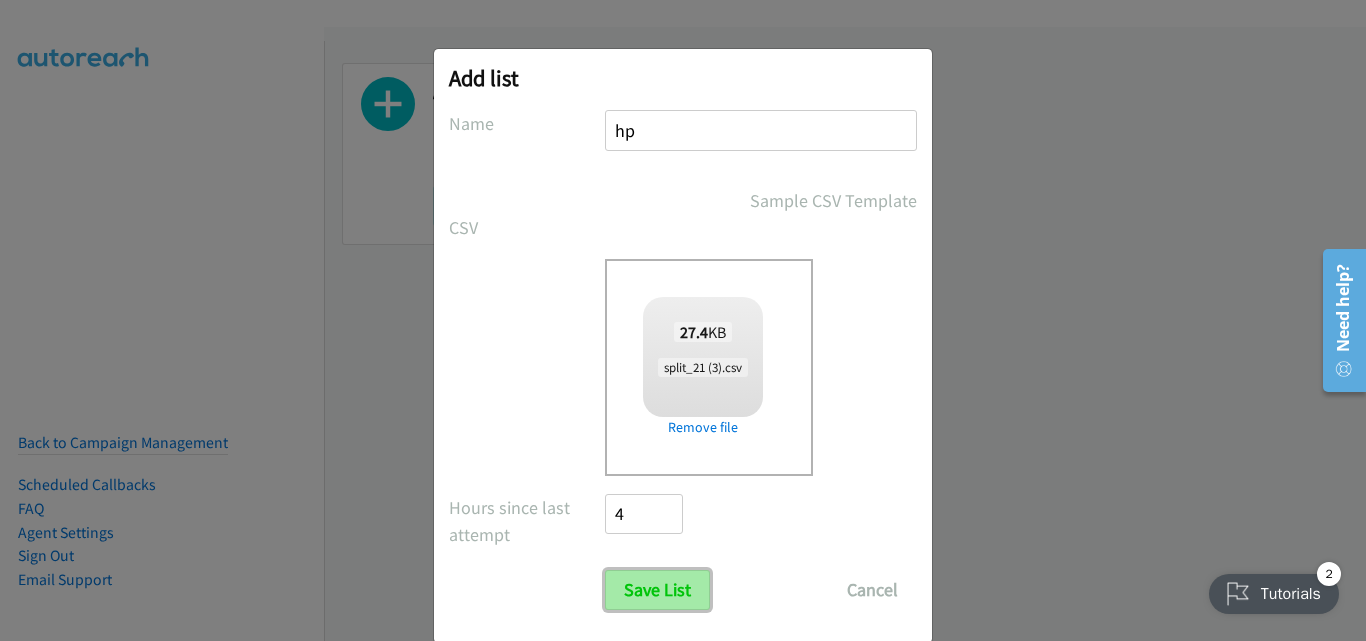 click on "Save List" at bounding box center (657, 590) 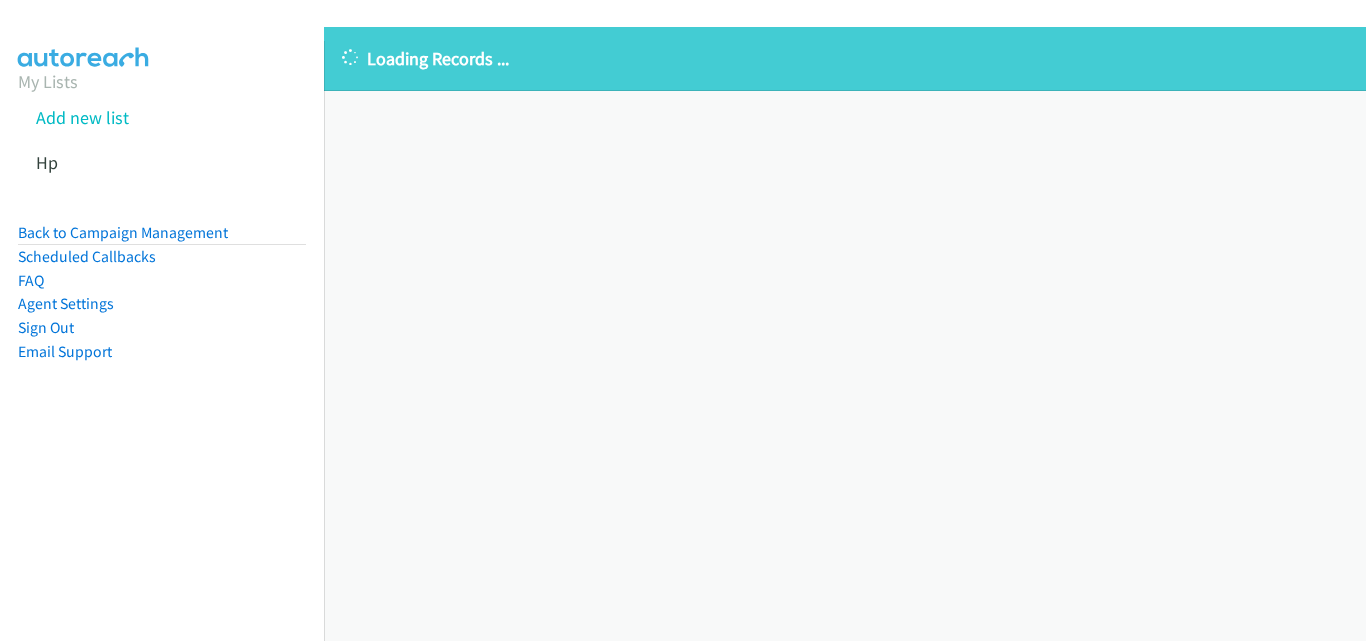 scroll, scrollTop: 0, scrollLeft: 0, axis: both 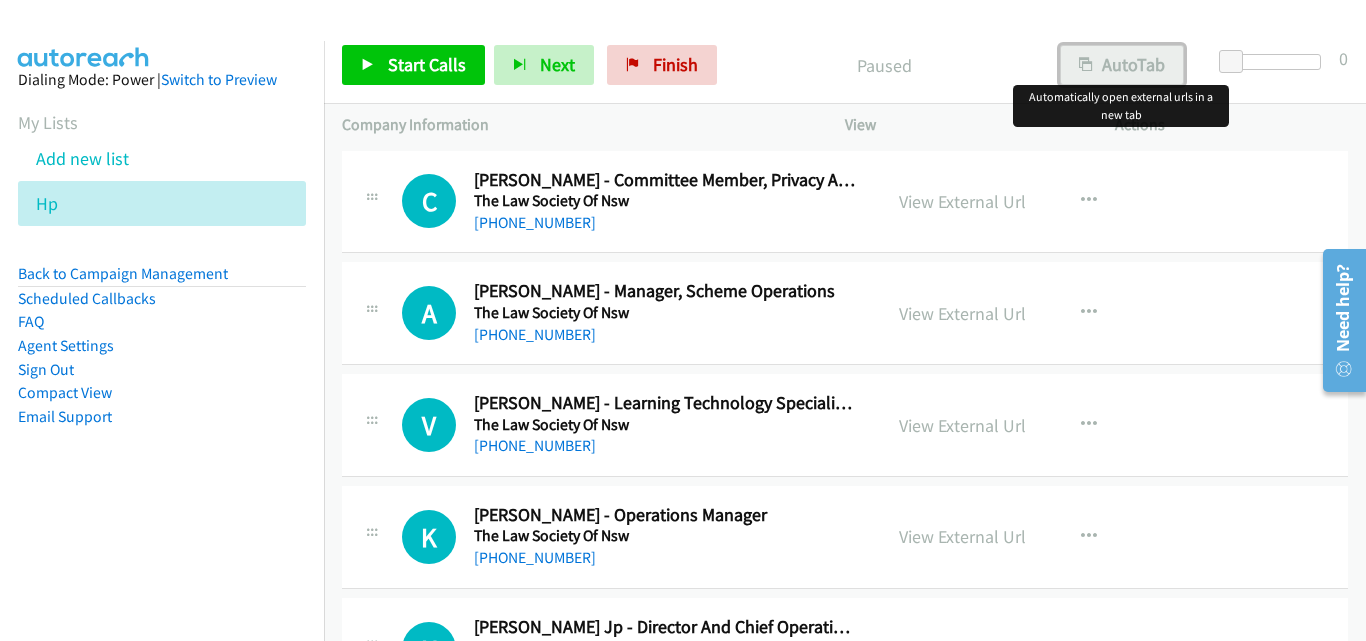 click on "AutoTab" at bounding box center [1122, 65] 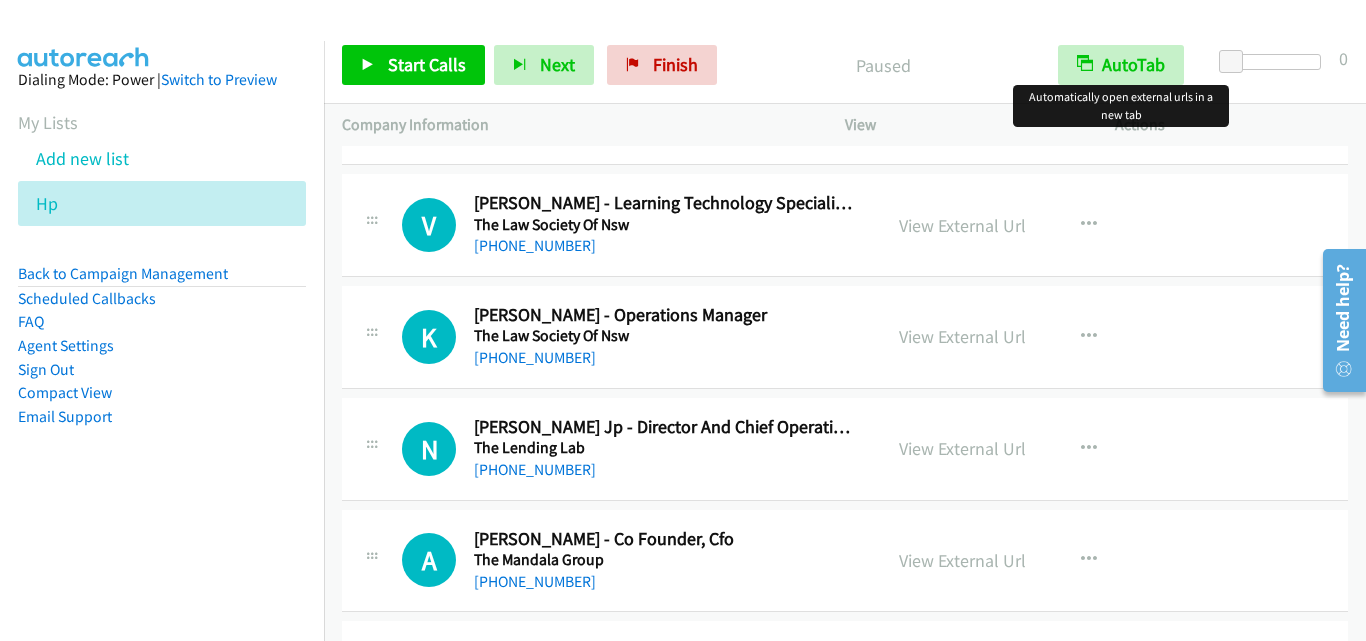 scroll, scrollTop: 0, scrollLeft: 0, axis: both 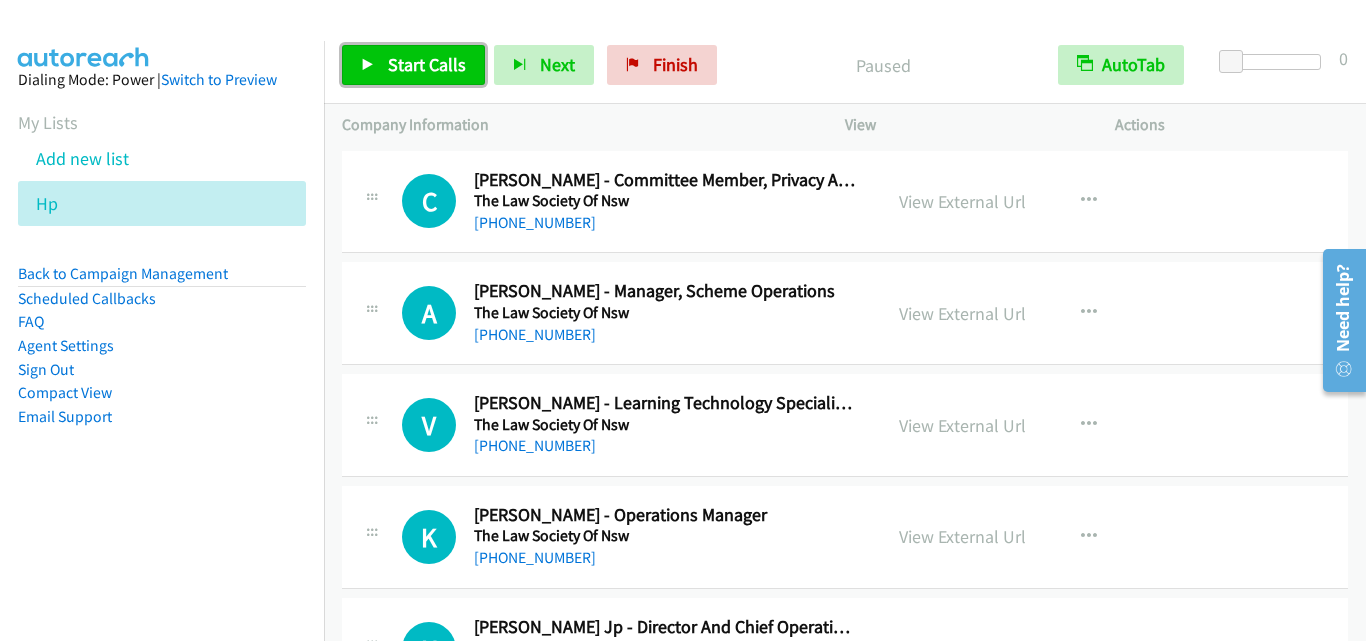 click on "Start Calls" at bounding box center [427, 64] 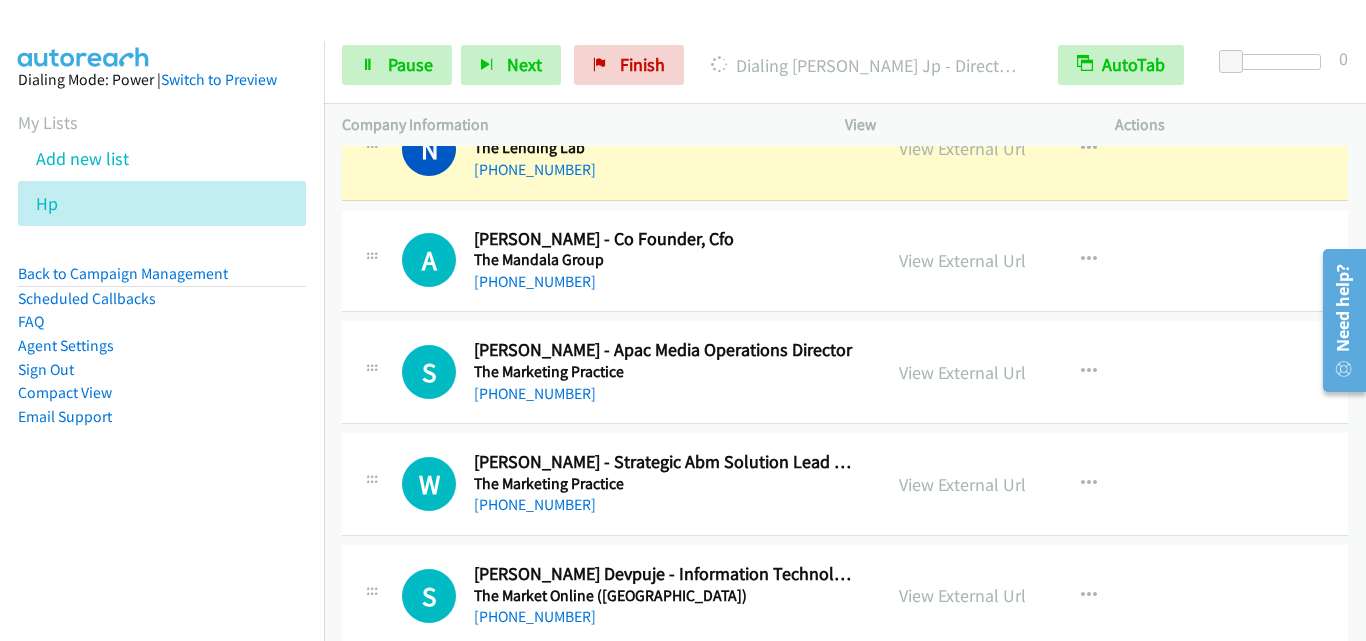 scroll, scrollTop: 400, scrollLeft: 0, axis: vertical 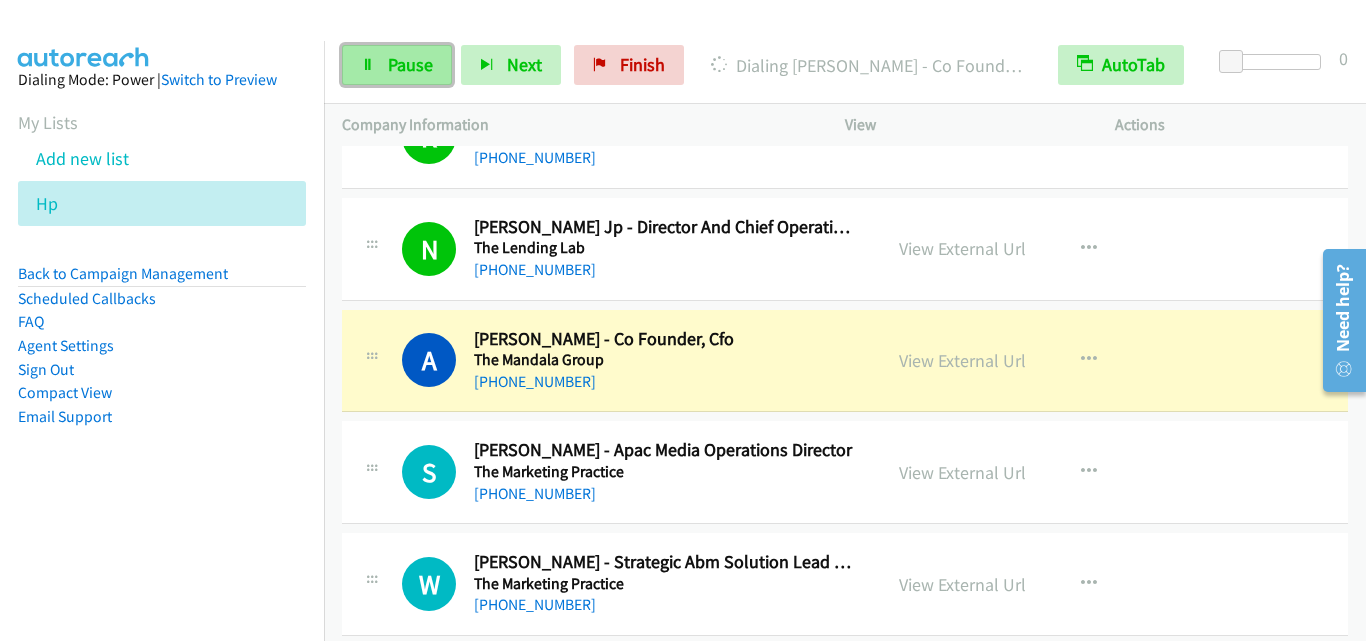 click at bounding box center (368, 66) 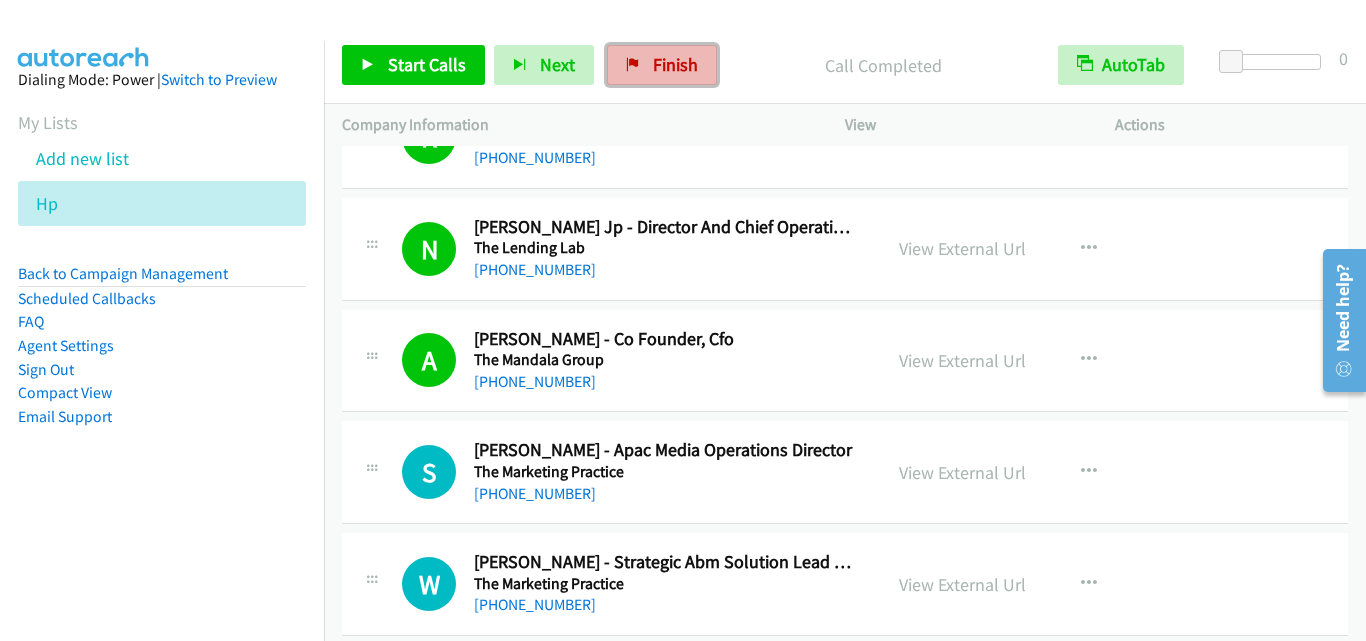 click on "Finish" at bounding box center [675, 64] 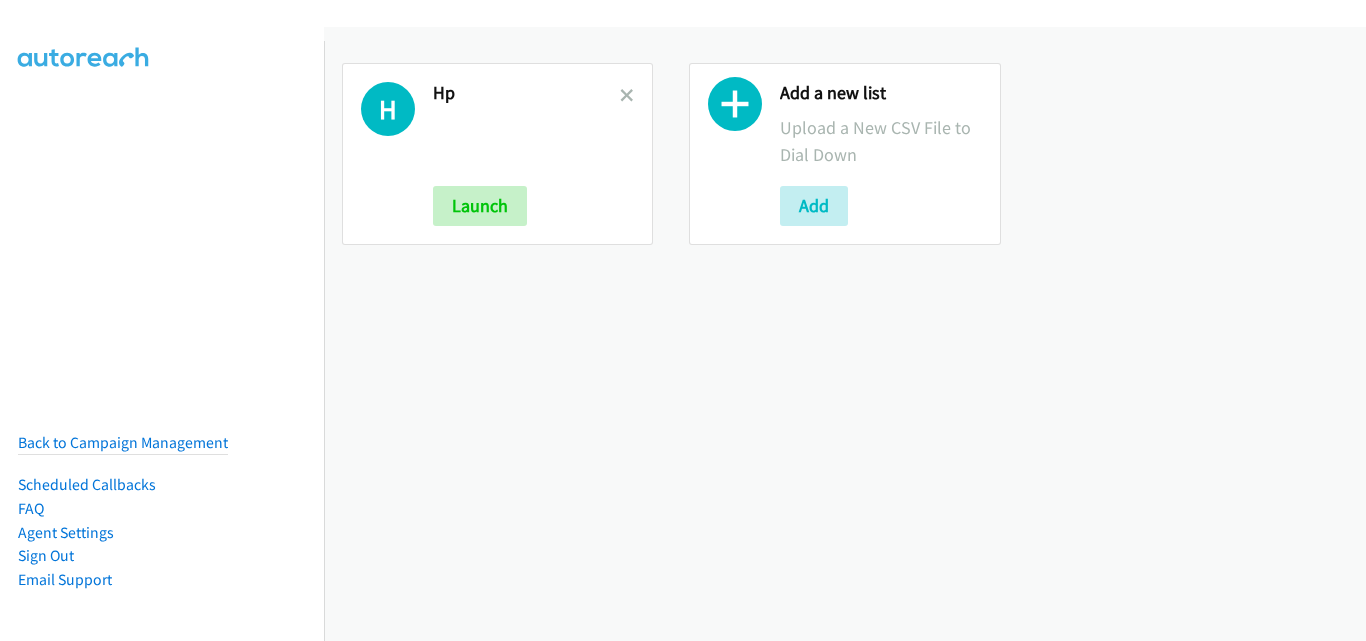scroll, scrollTop: 0, scrollLeft: 0, axis: both 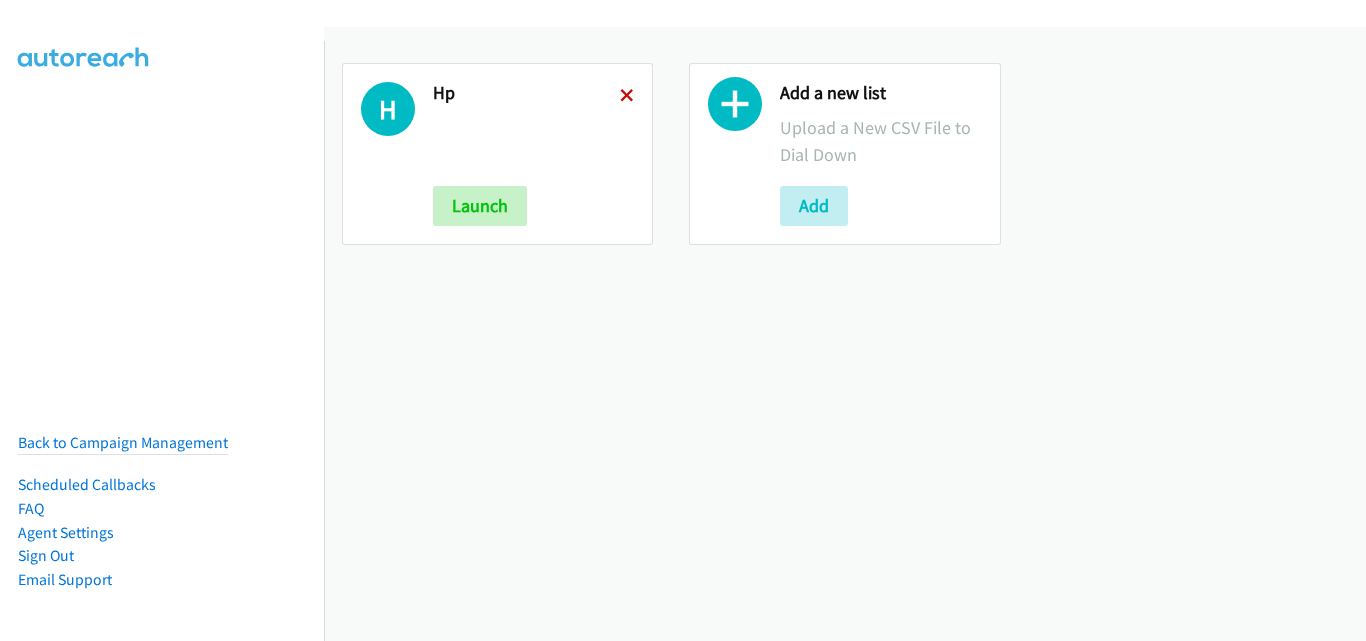 click at bounding box center (627, 97) 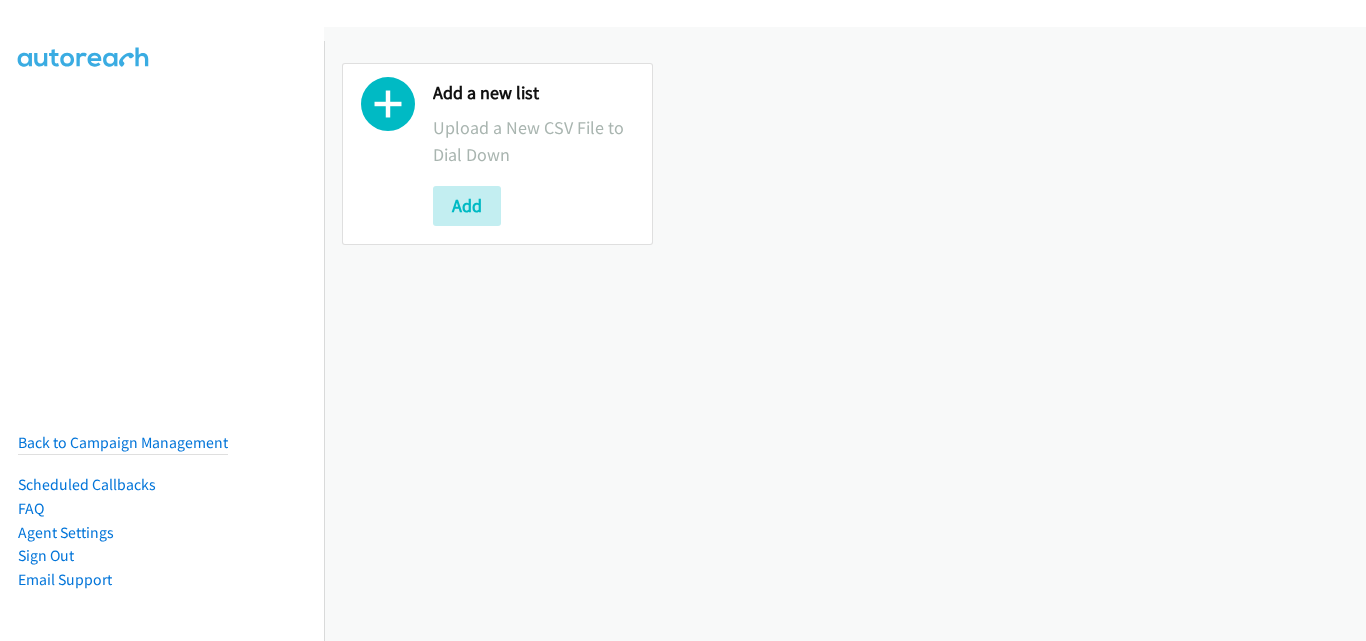 scroll, scrollTop: 0, scrollLeft: 0, axis: both 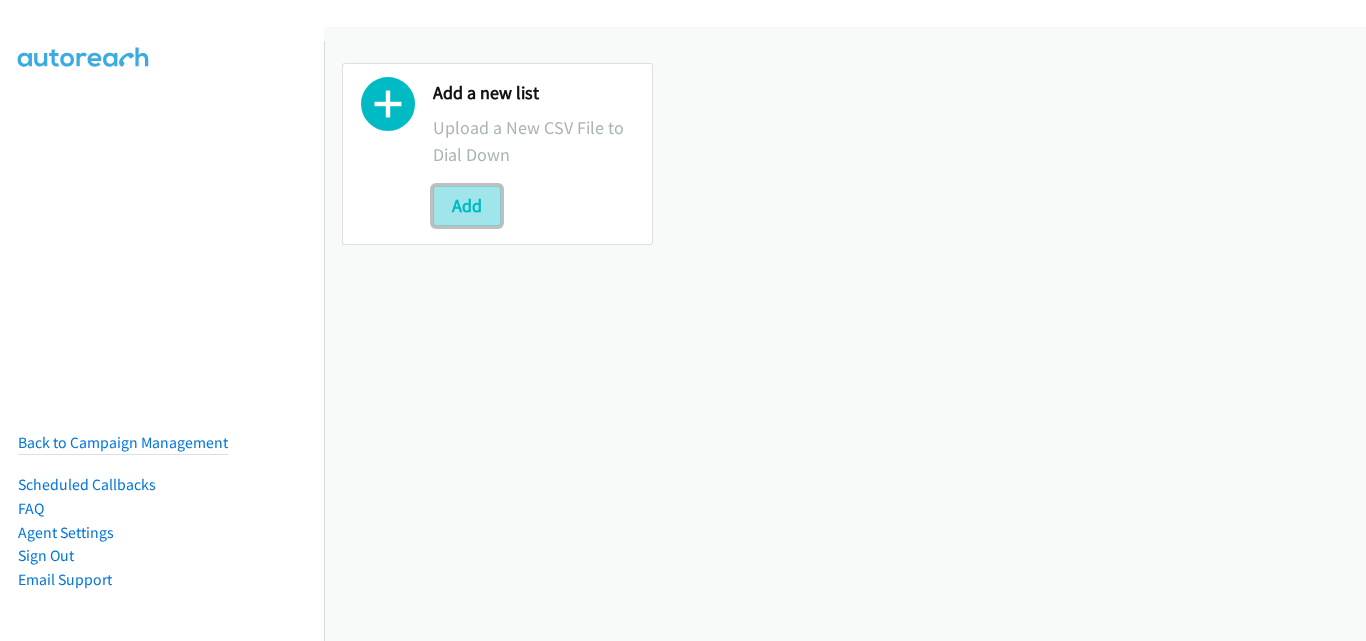 click on "Add" at bounding box center (467, 206) 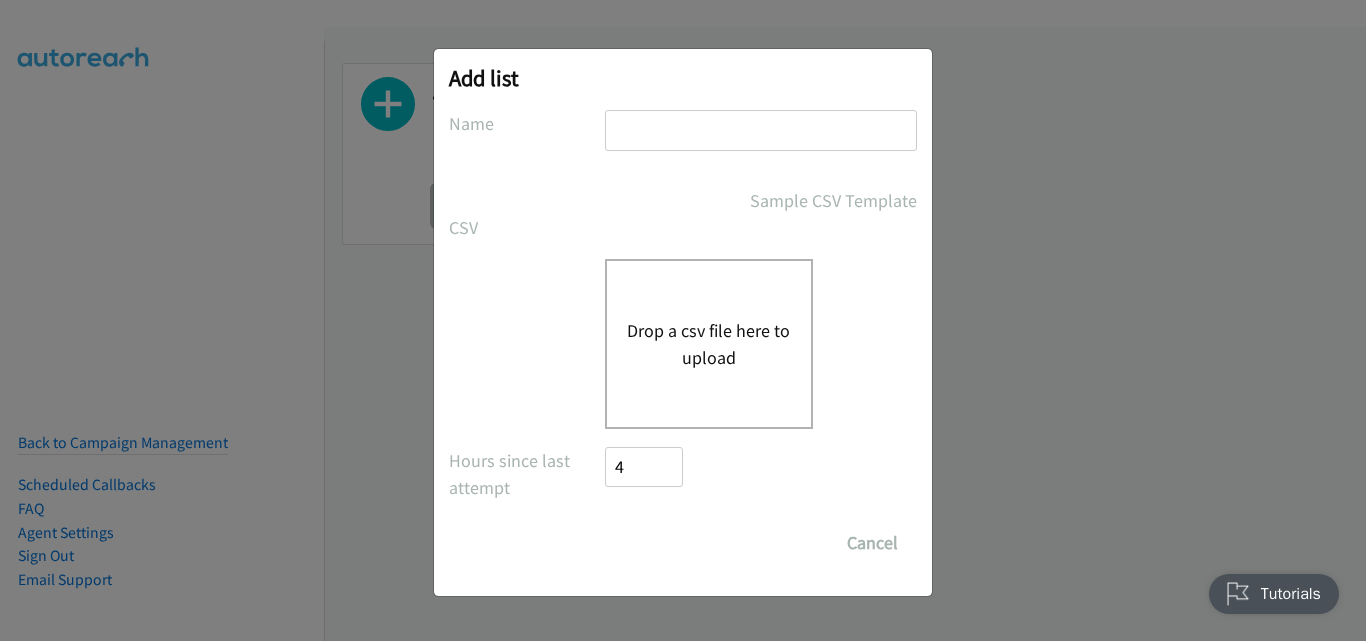 scroll, scrollTop: 0, scrollLeft: 0, axis: both 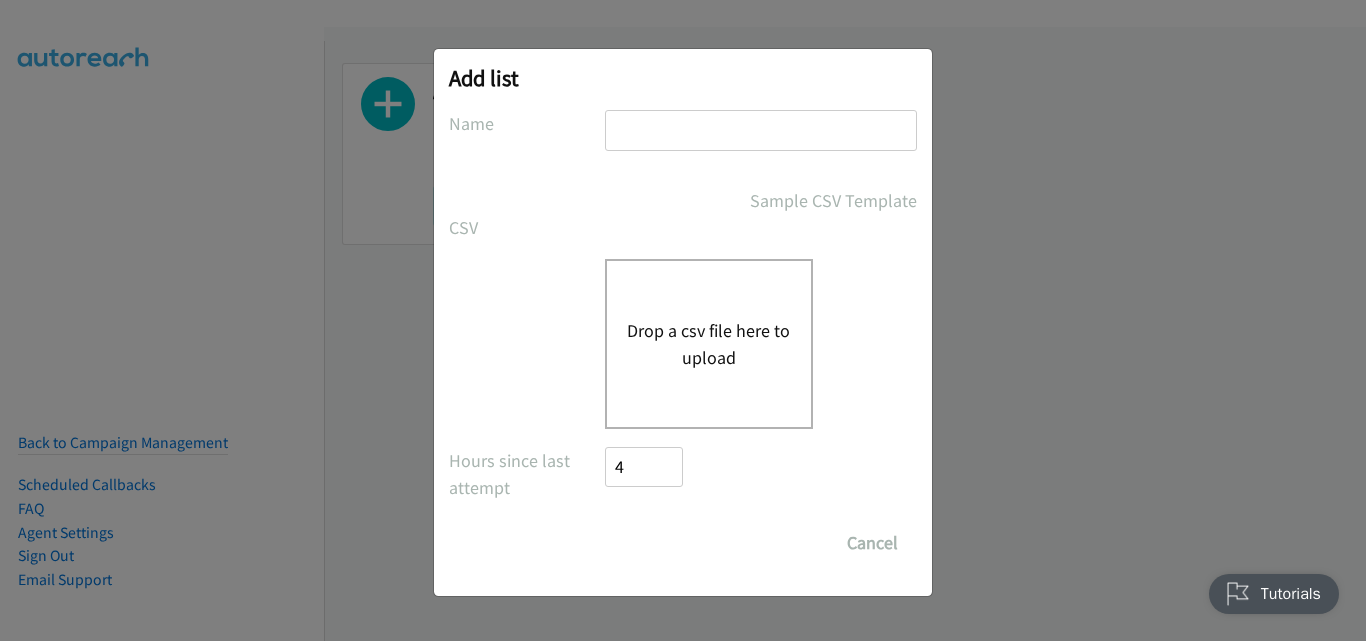 click at bounding box center [761, 130] 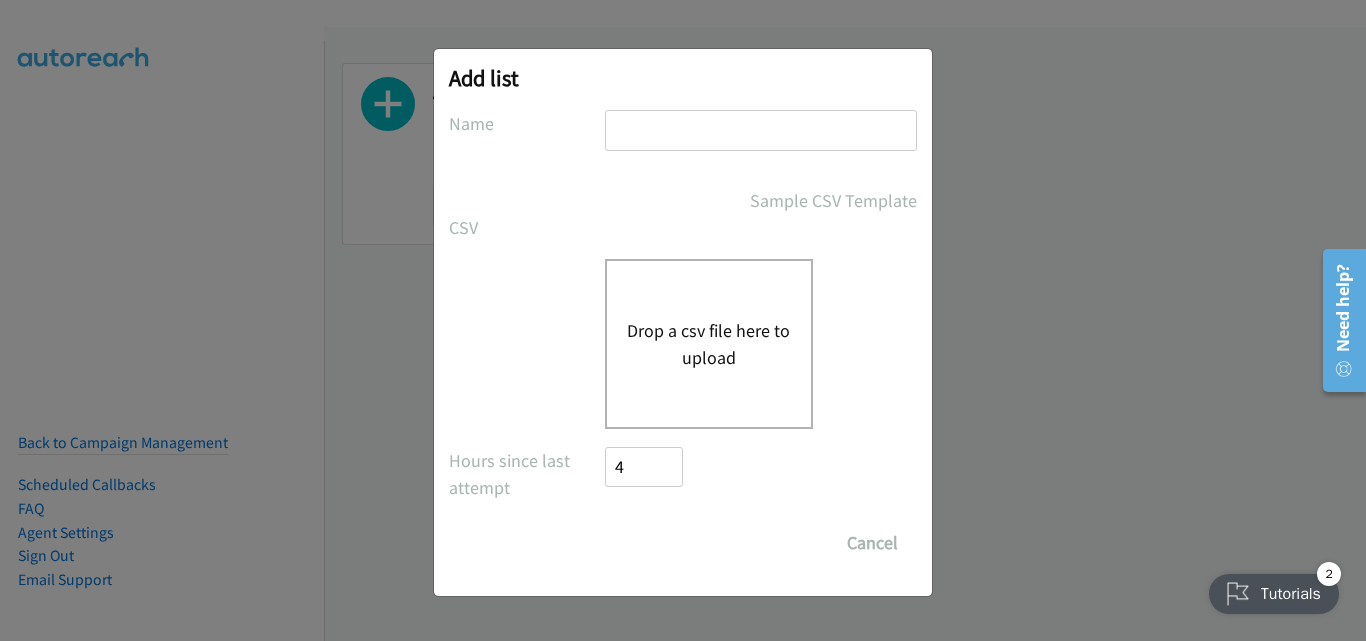 type on "hp" 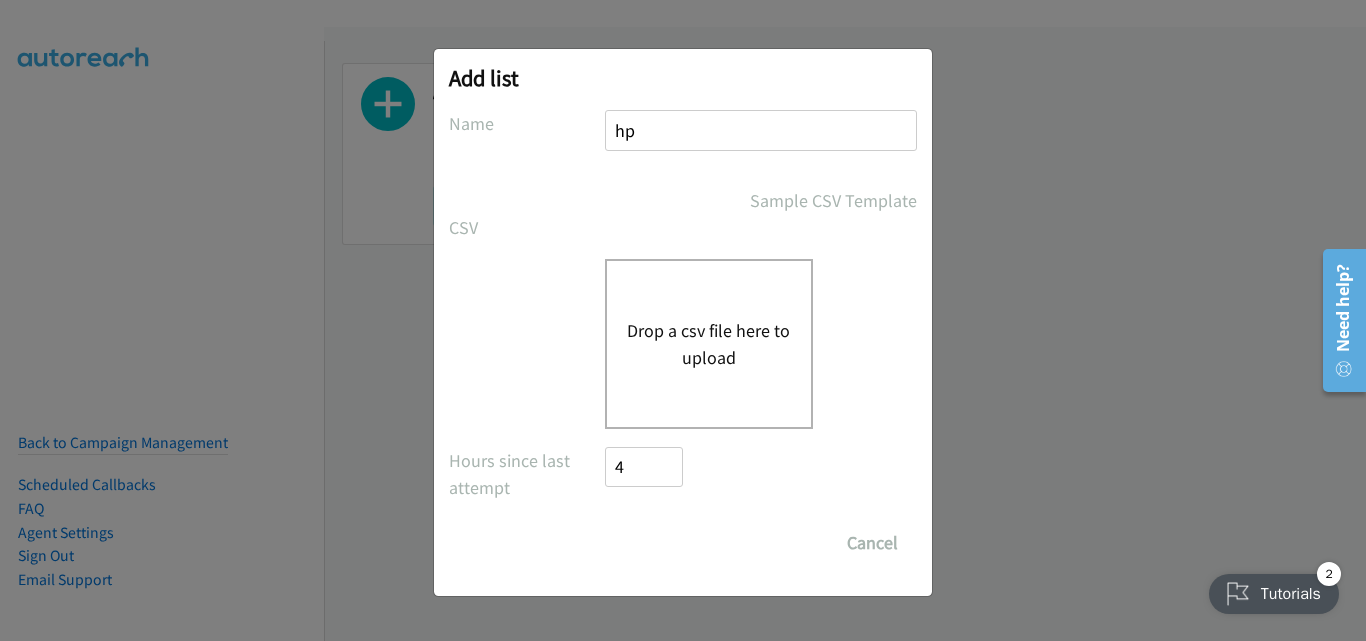 click on "Drop a csv file here to upload" at bounding box center [709, 344] 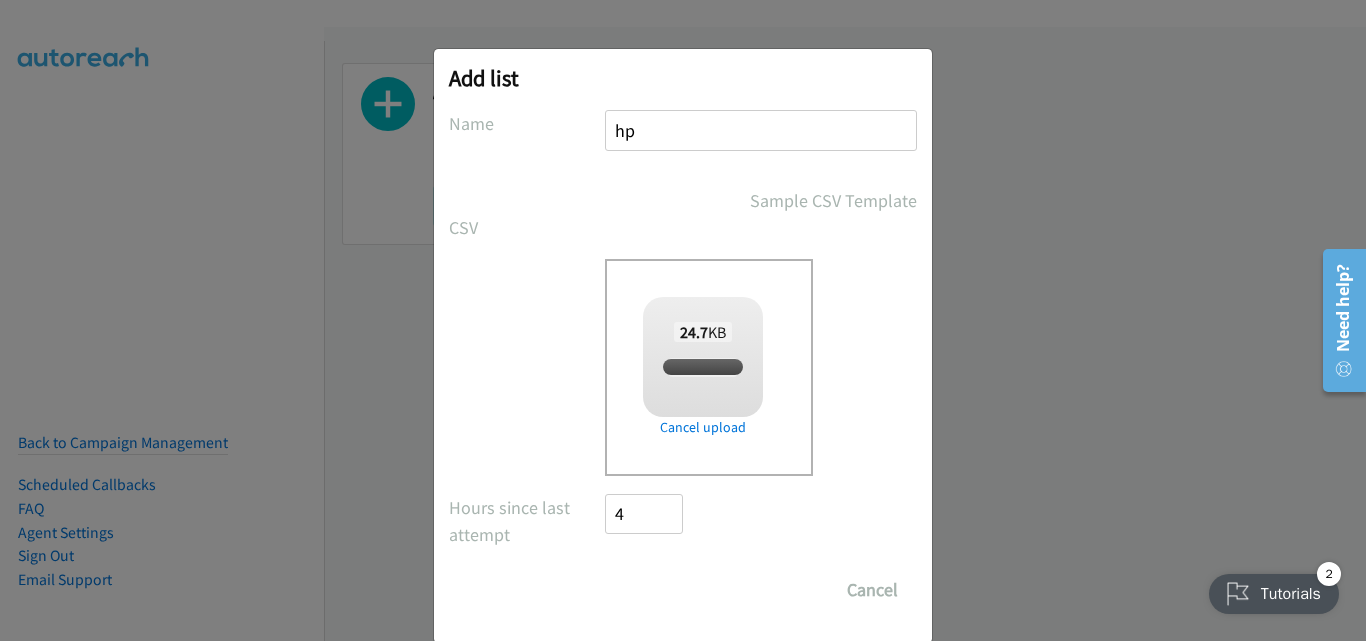 checkbox on "true" 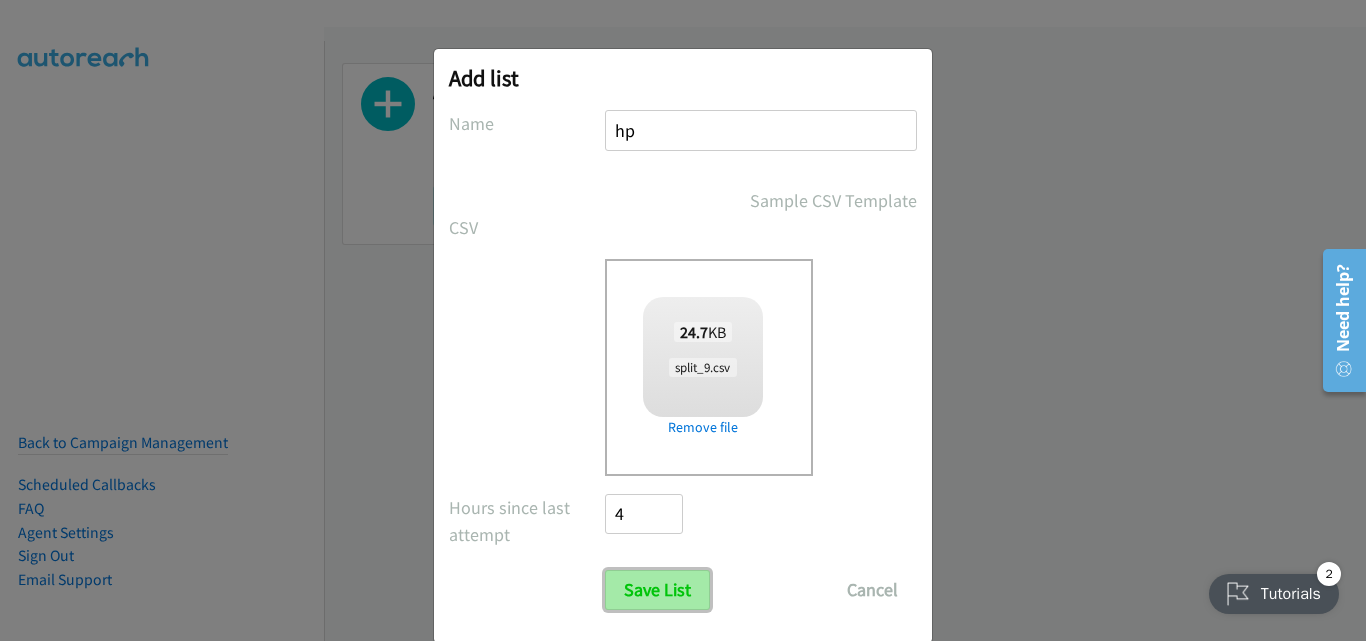 click on "Save List" at bounding box center (657, 590) 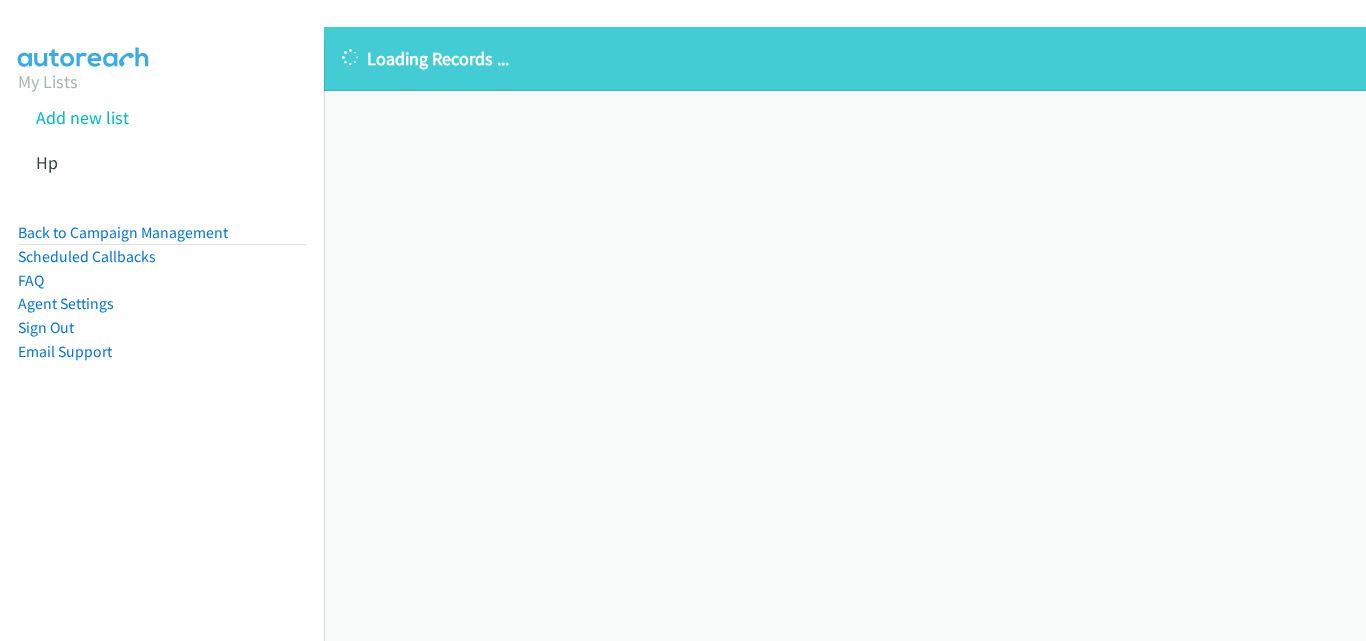 scroll, scrollTop: 0, scrollLeft: 0, axis: both 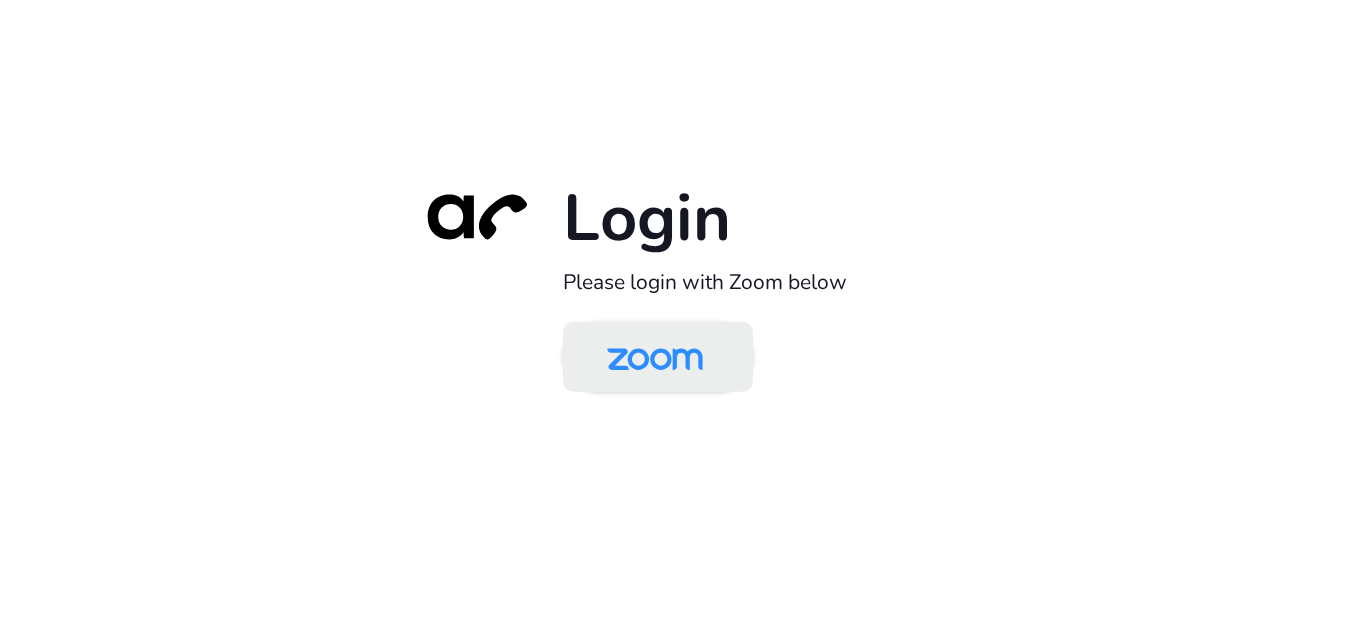 click at bounding box center [655, 358] 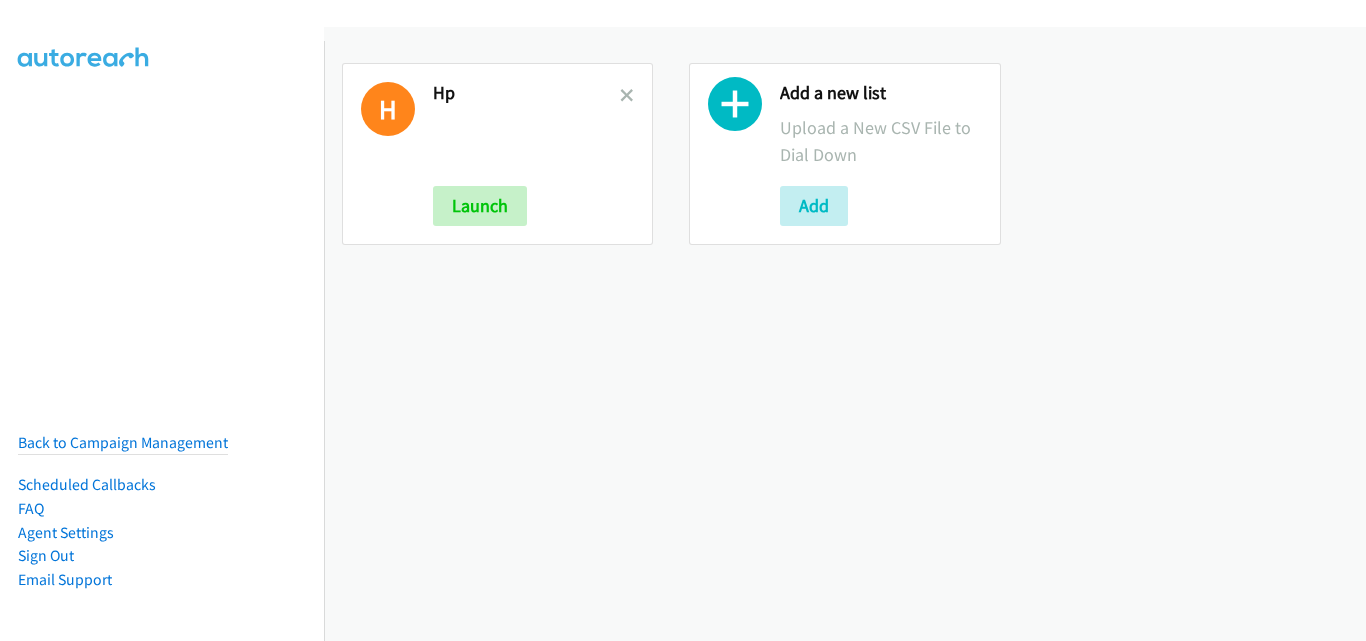scroll, scrollTop: 0, scrollLeft: 0, axis: both 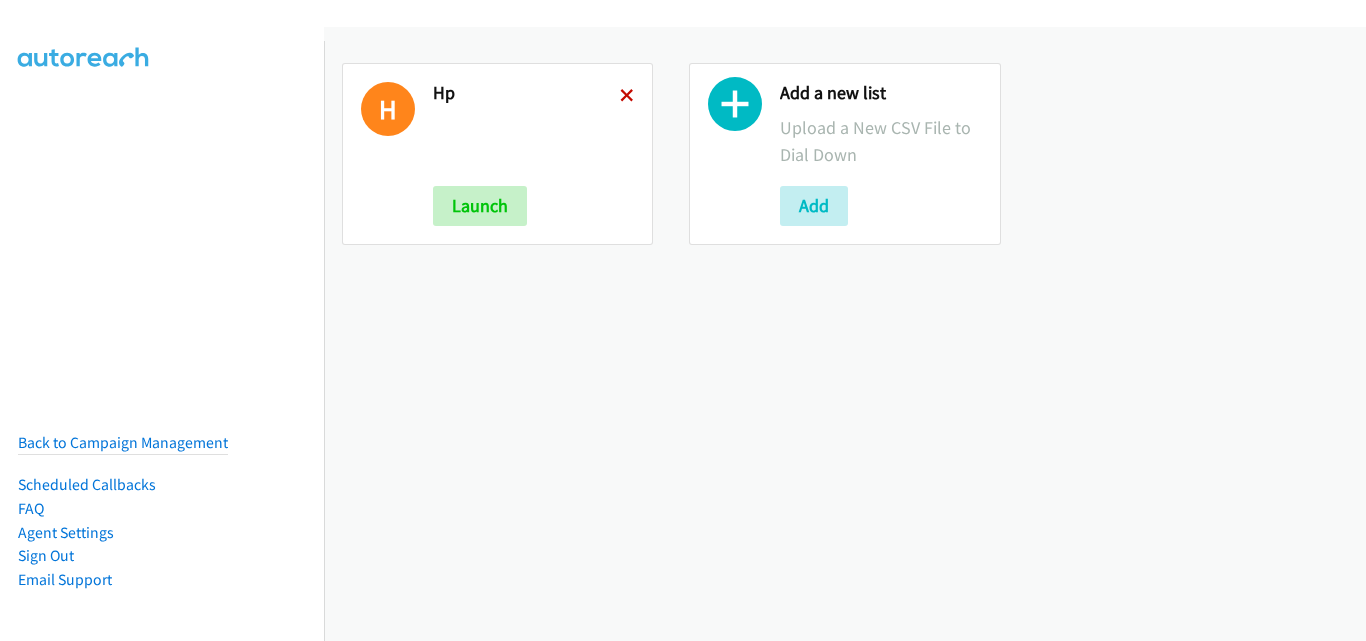 click at bounding box center (627, 97) 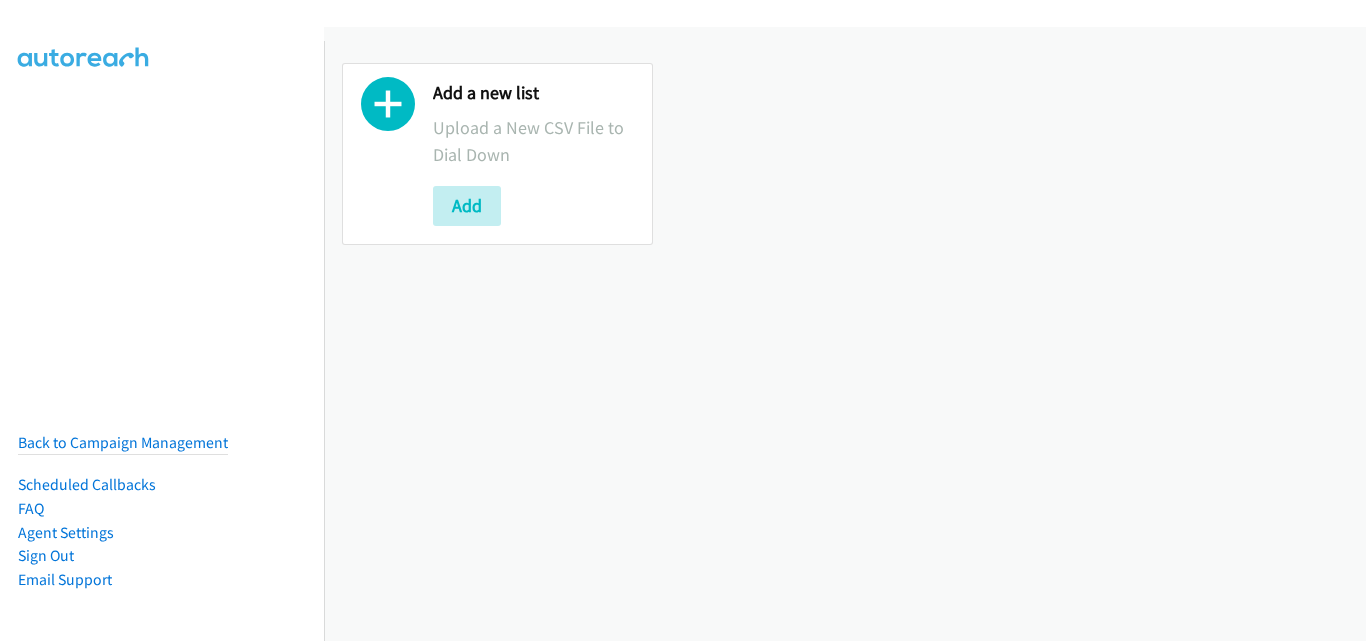 scroll, scrollTop: 0, scrollLeft: 0, axis: both 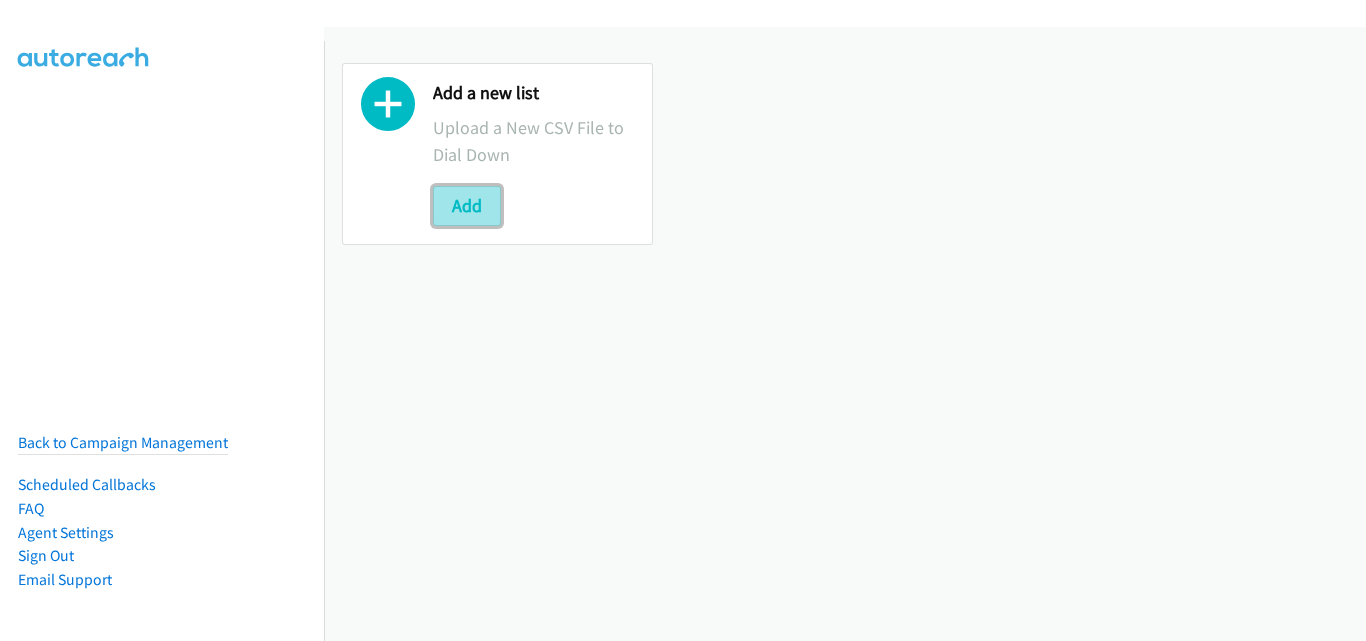 click on "Add" at bounding box center [467, 206] 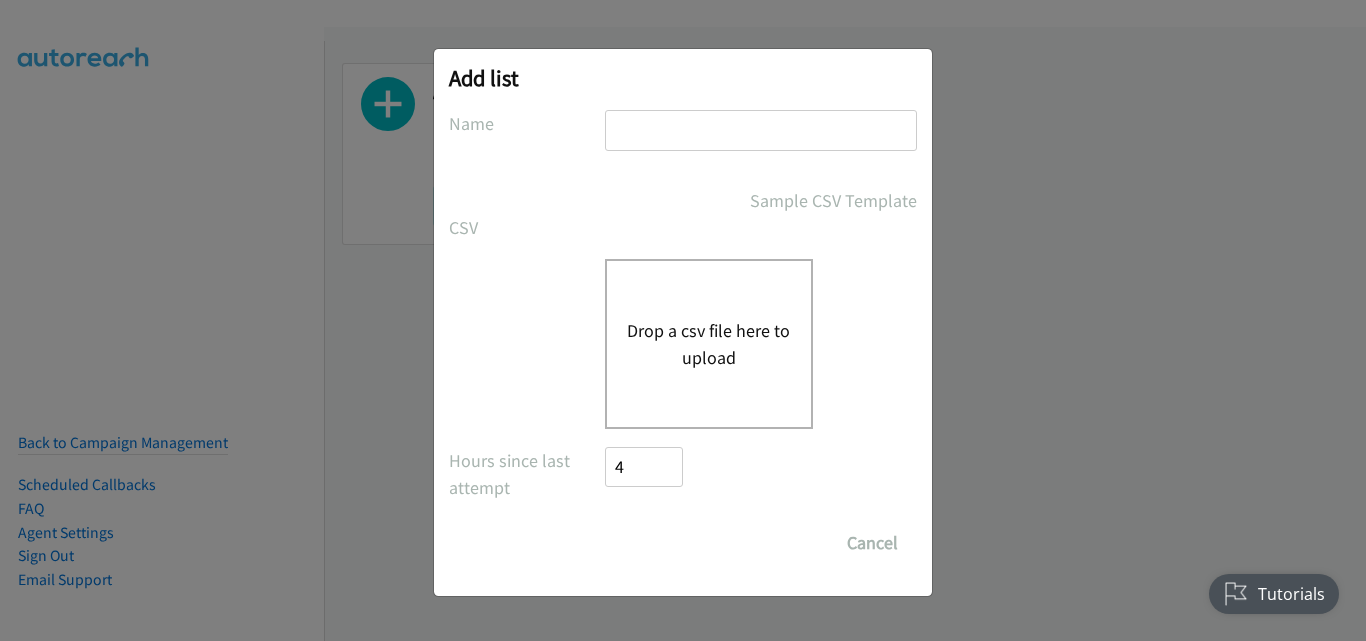 click at bounding box center (761, 130) 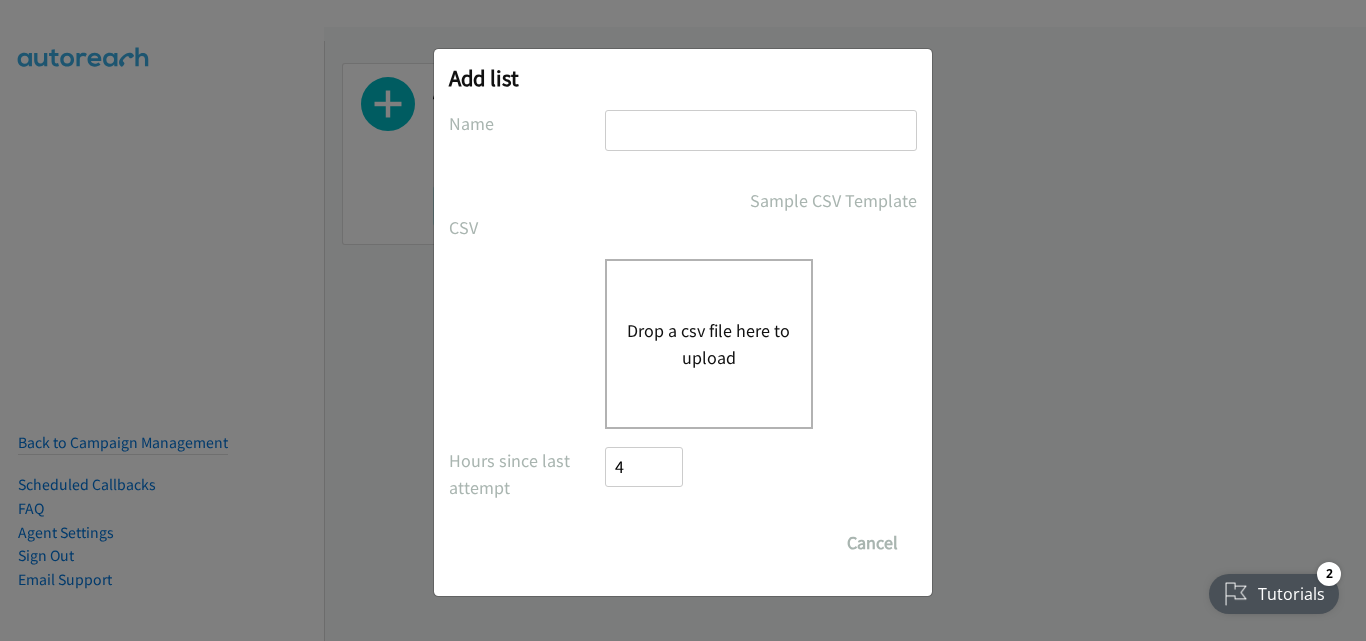 type on "hp" 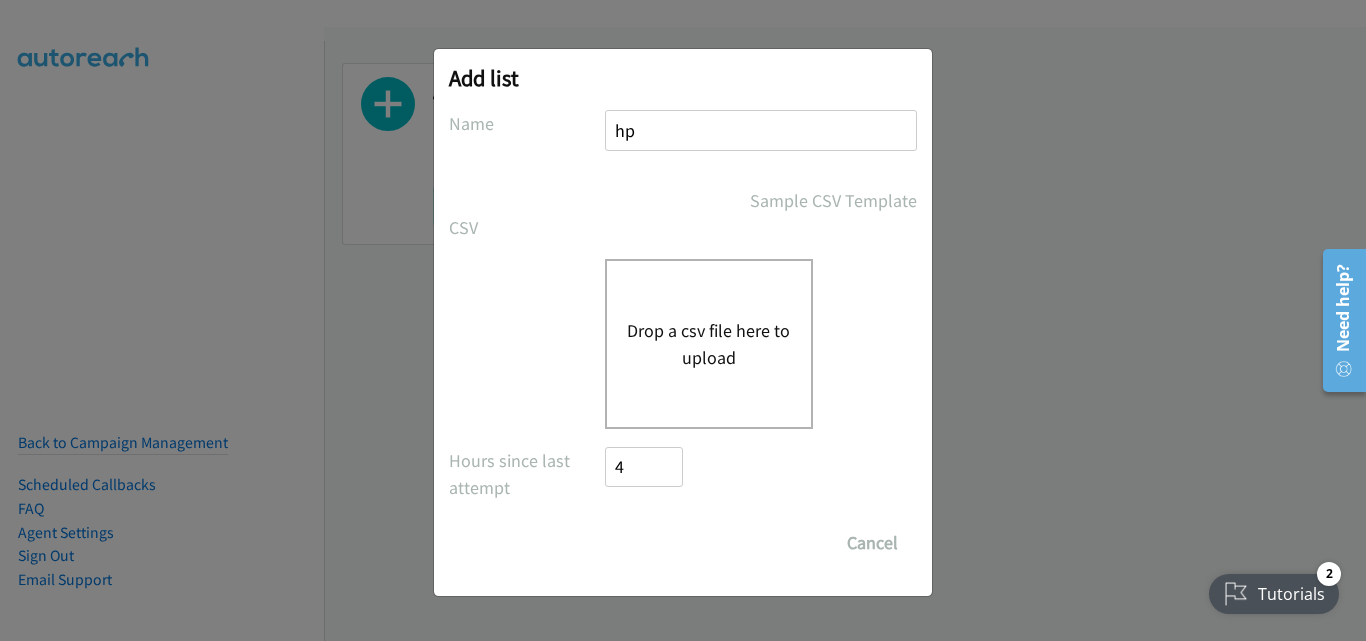 click on "Drop a csv file here to upload" at bounding box center (709, 344) 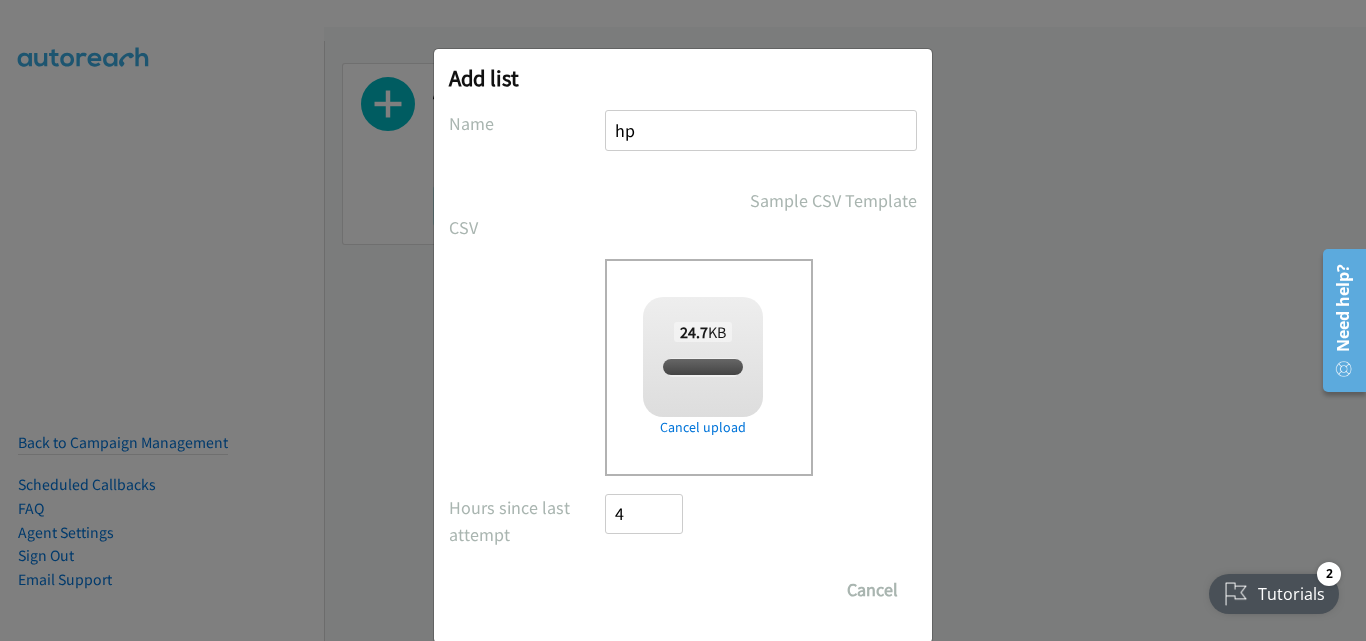 checkbox on "true" 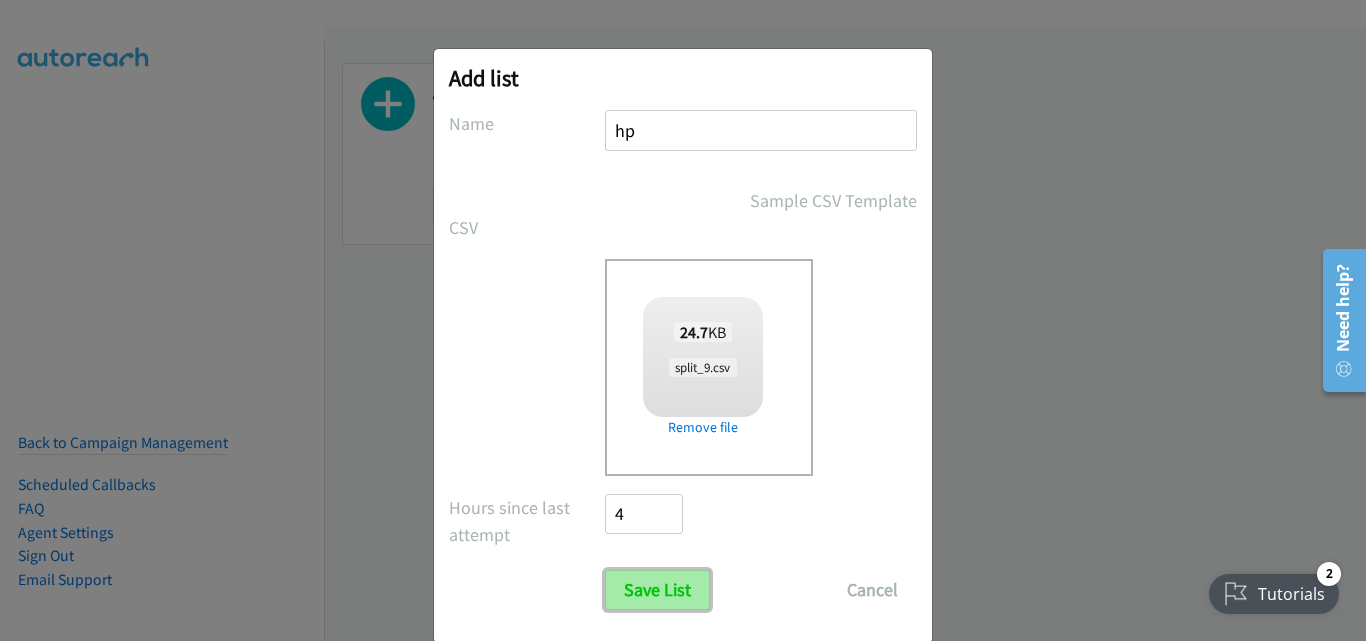 click on "Save List" at bounding box center [657, 590] 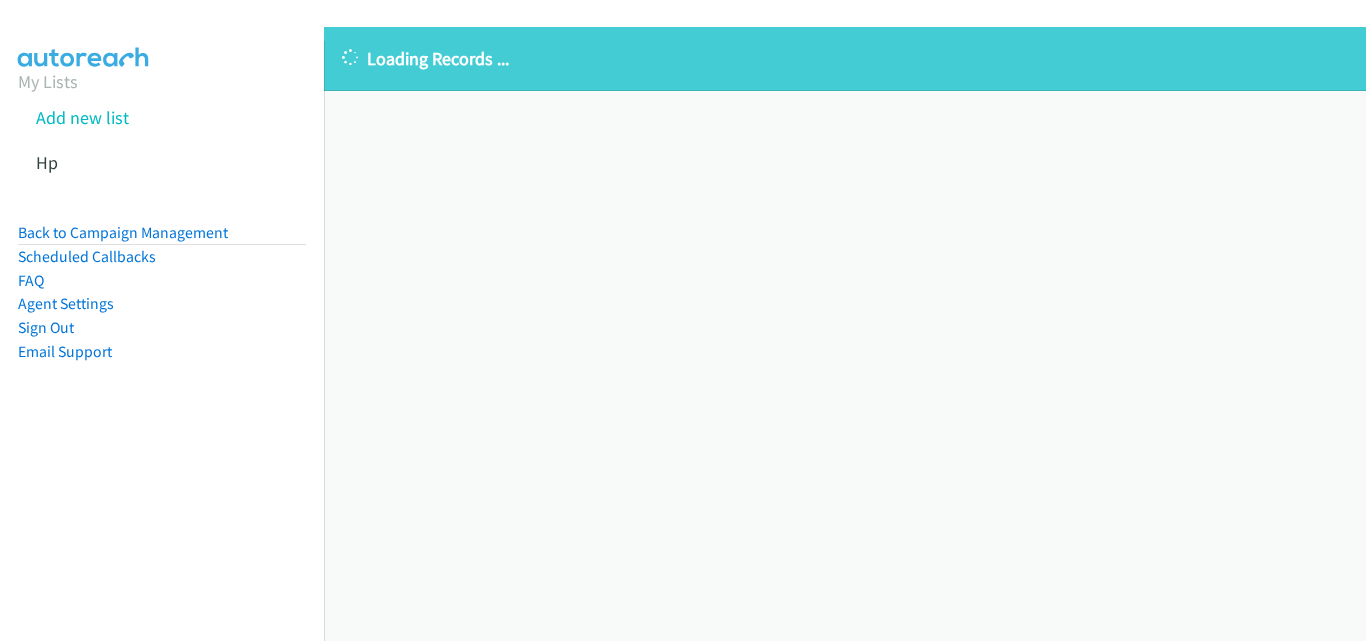 scroll, scrollTop: 0, scrollLeft: 0, axis: both 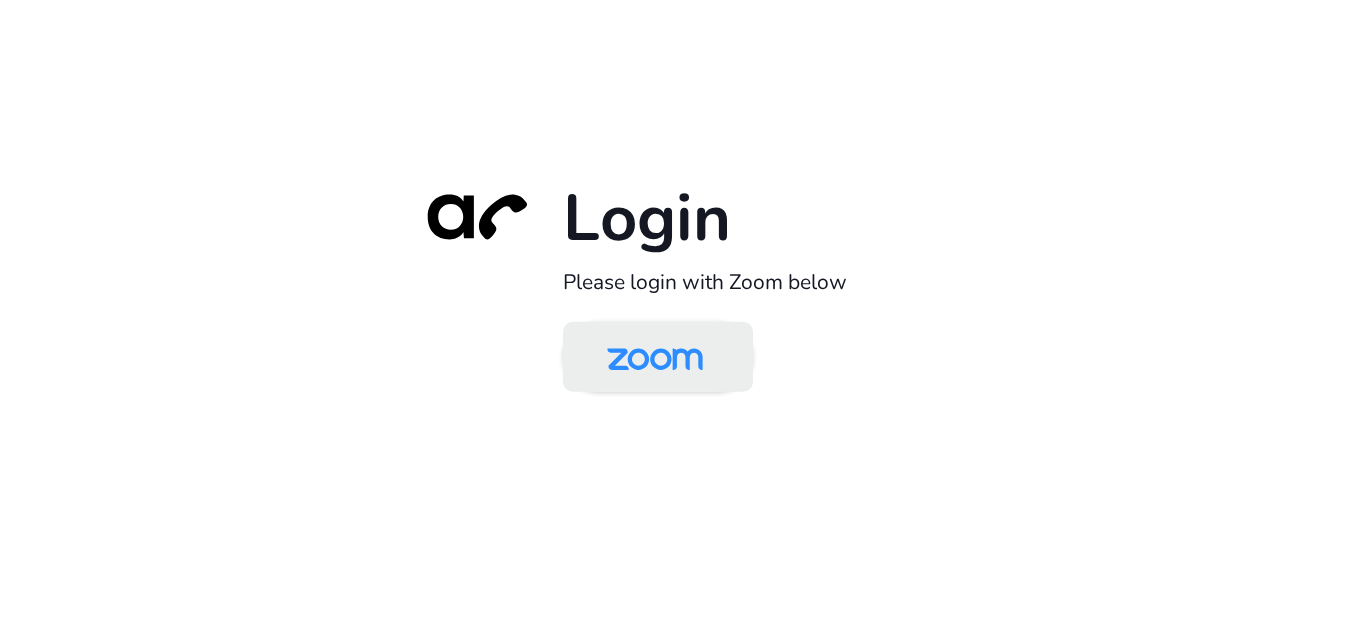 click at bounding box center (655, 358) 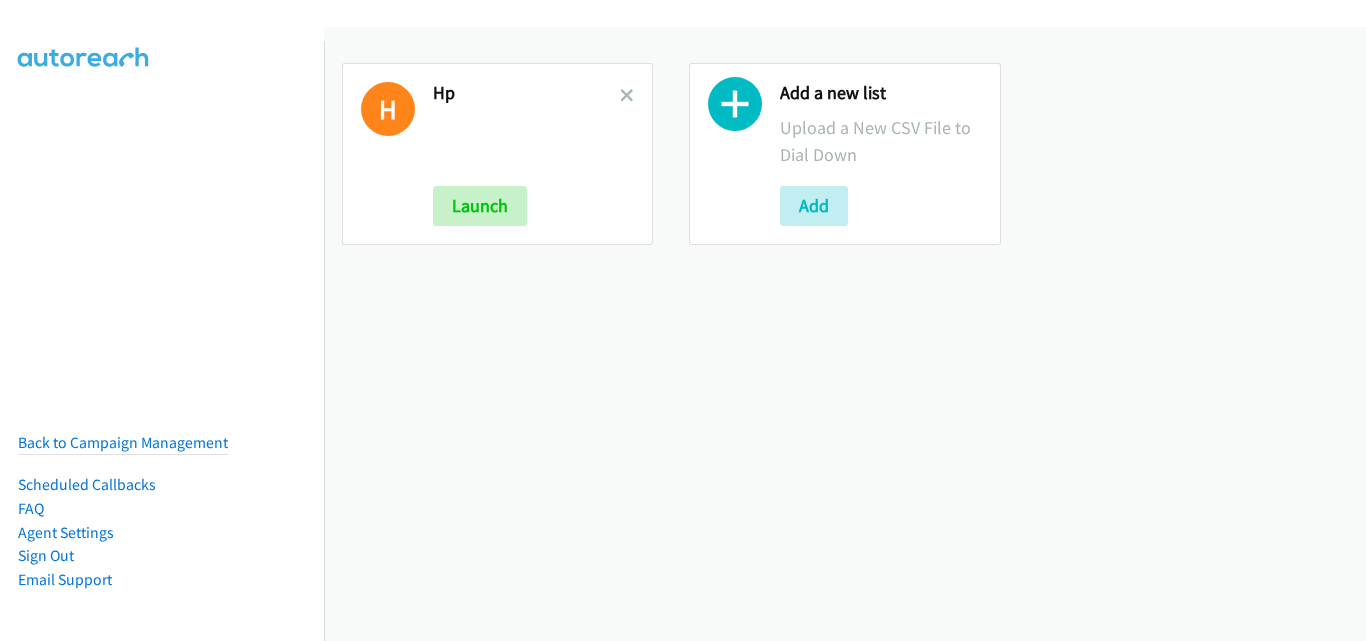 scroll, scrollTop: 0, scrollLeft: 0, axis: both 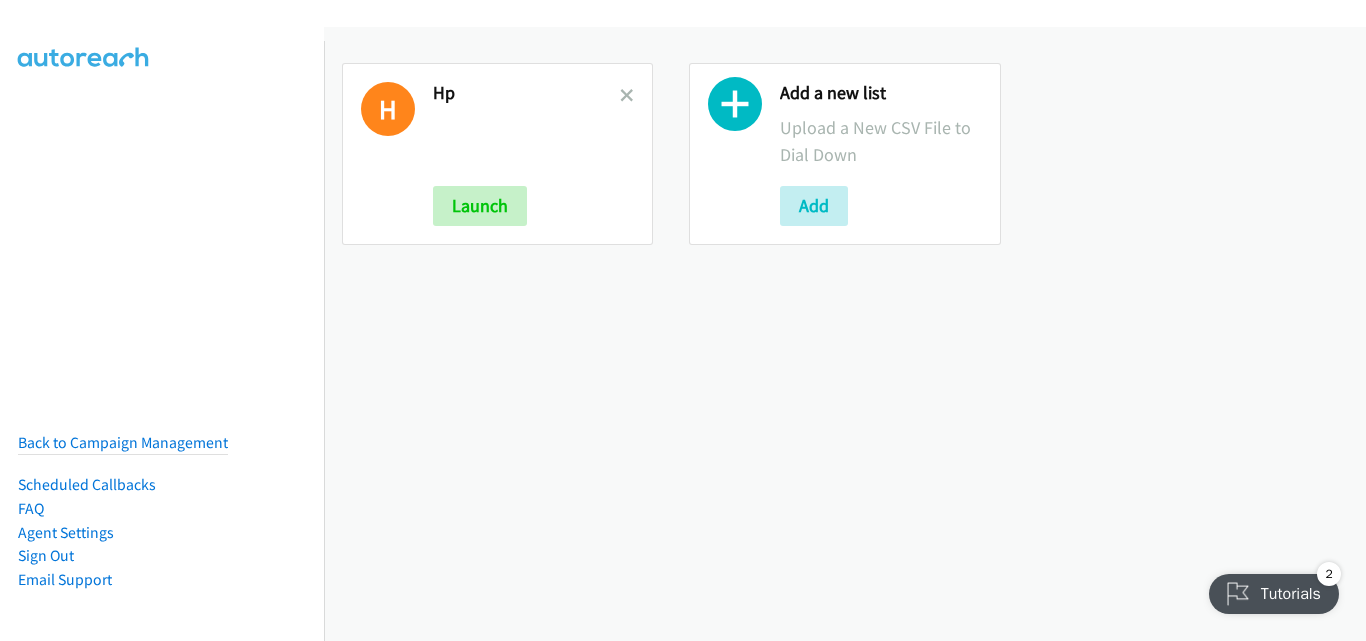 click on "H
Hp
Launch" at bounding box center (497, 154) 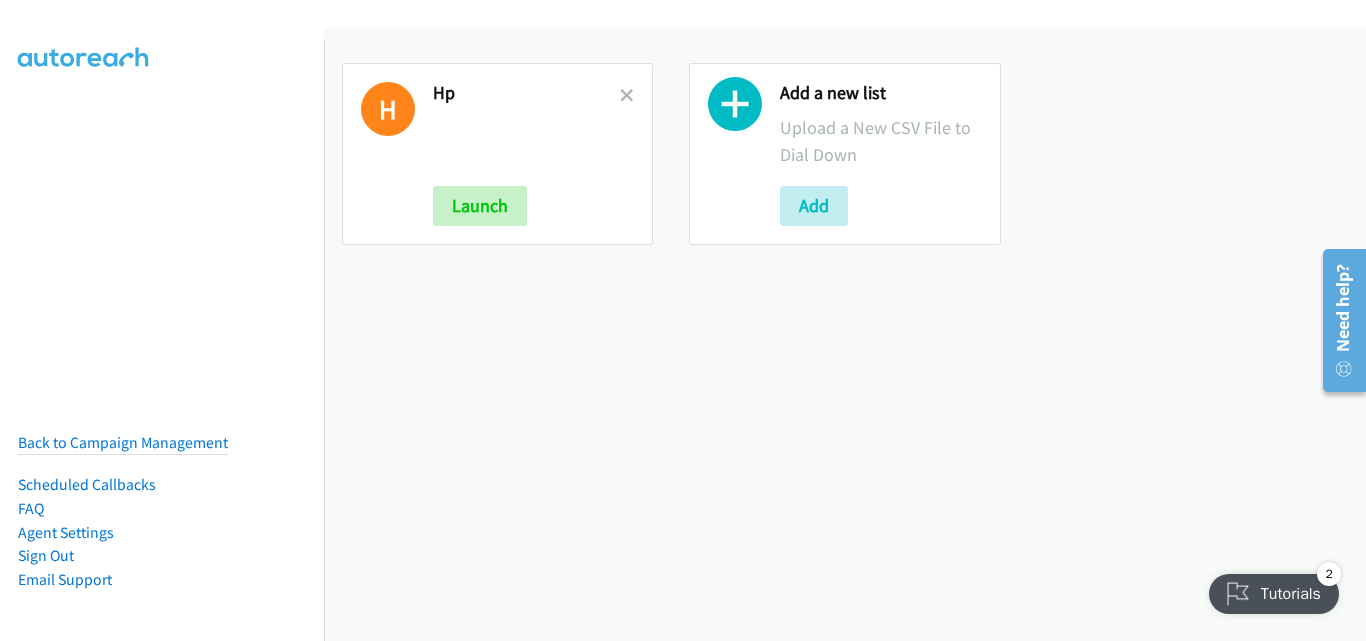 click at bounding box center [627, 154] 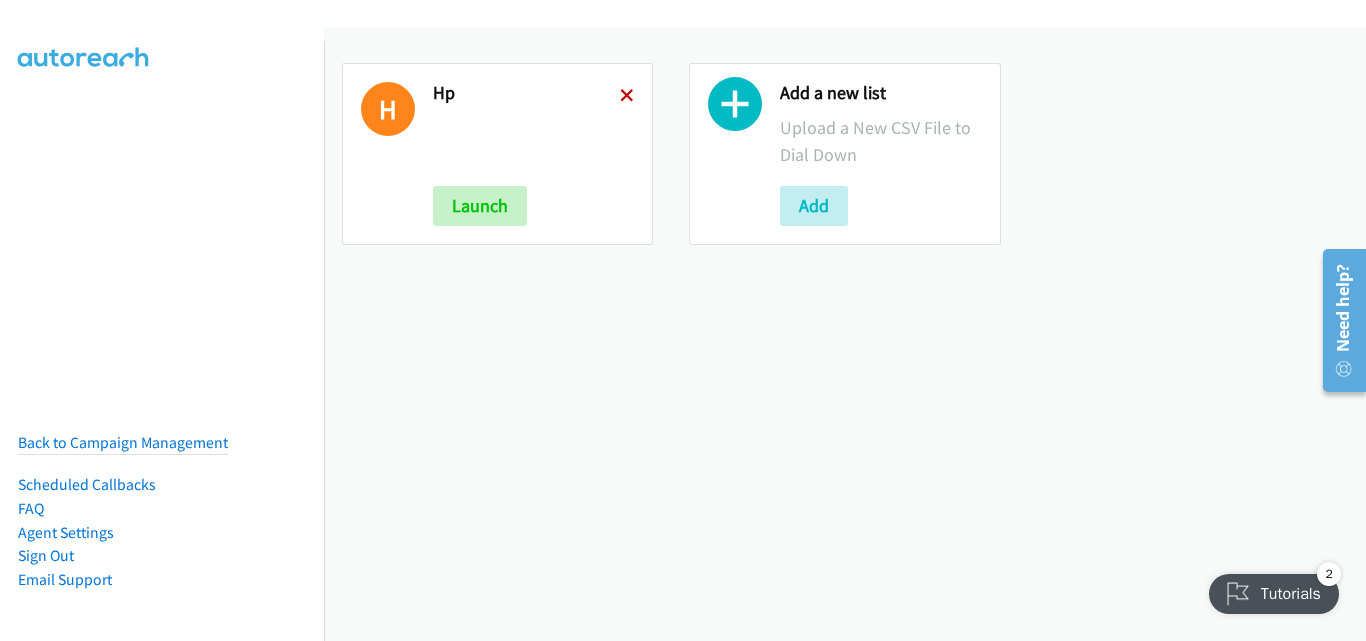 click at bounding box center (627, 97) 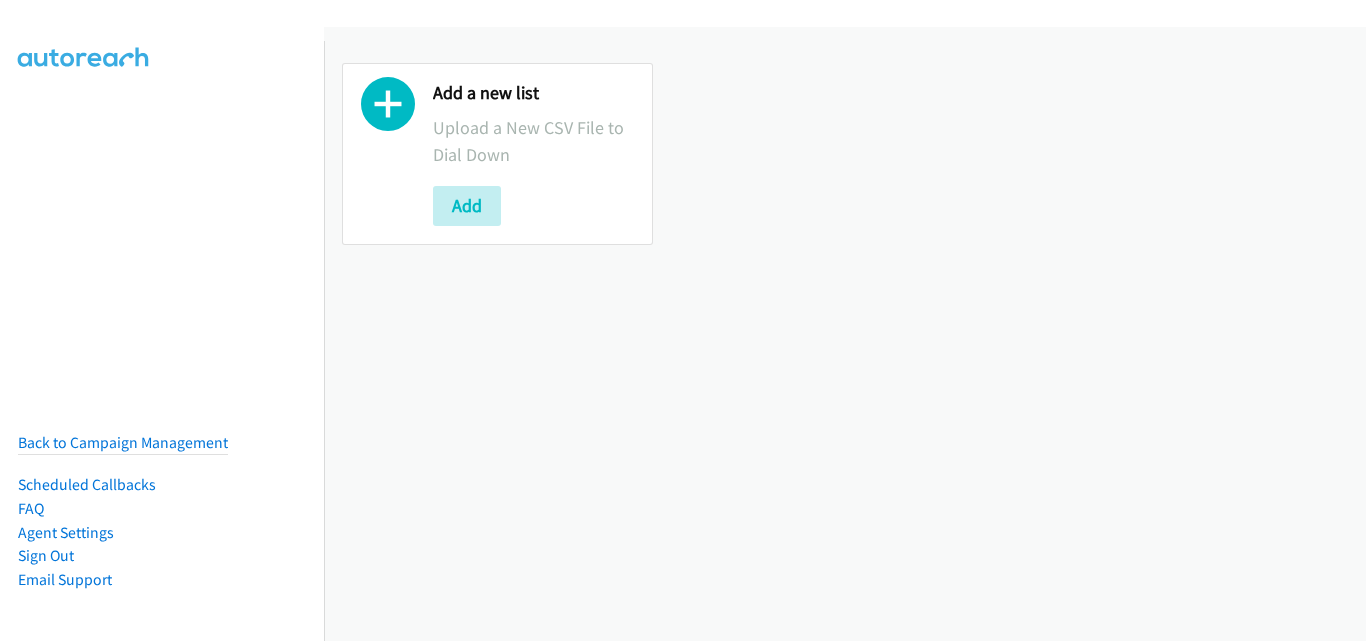 scroll, scrollTop: 0, scrollLeft: 0, axis: both 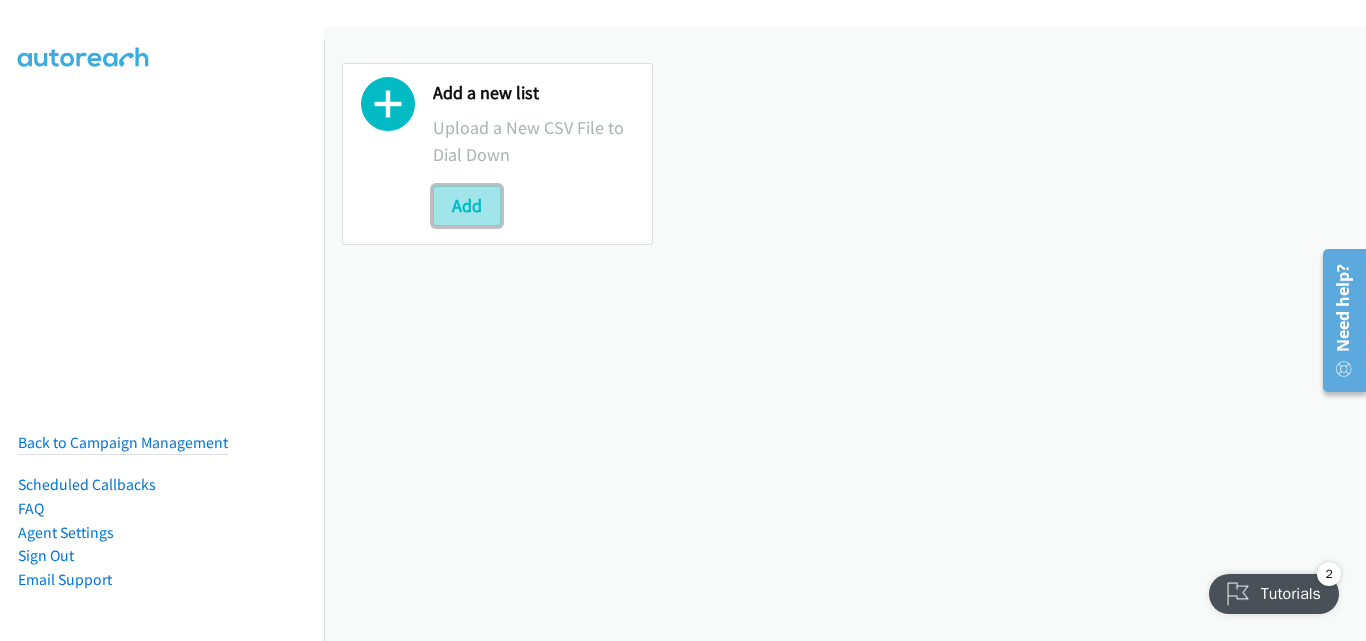 click on "Add" at bounding box center [467, 206] 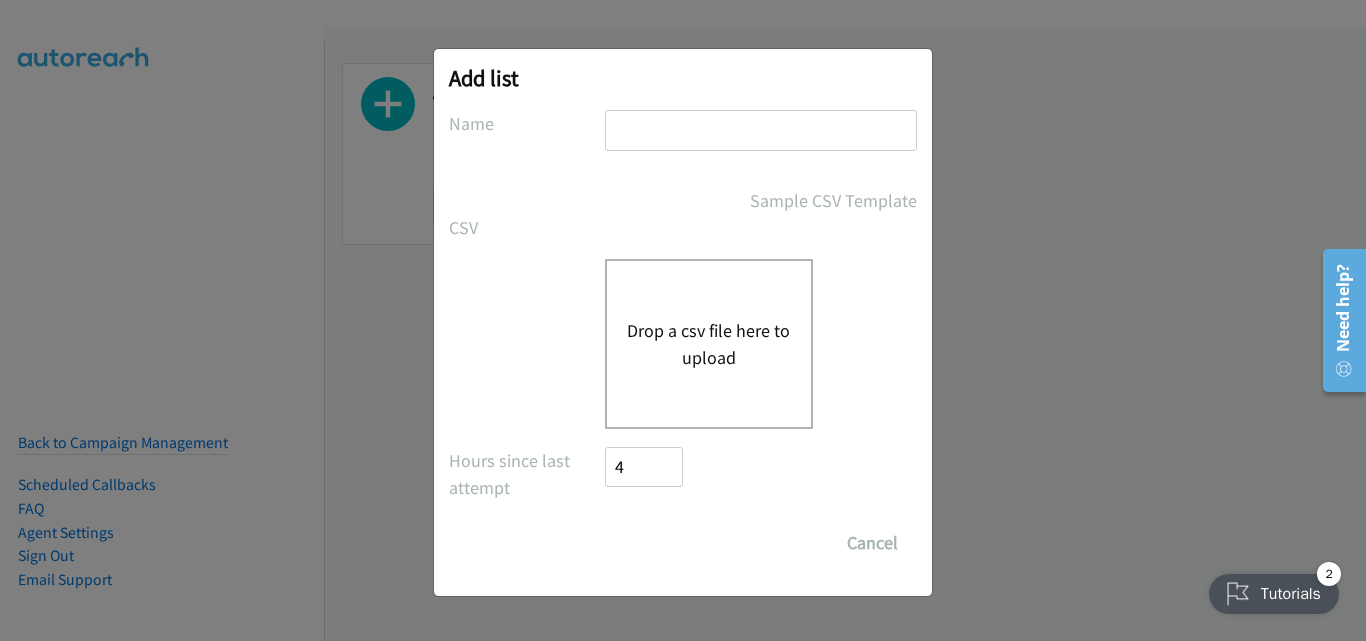 click at bounding box center [761, 130] 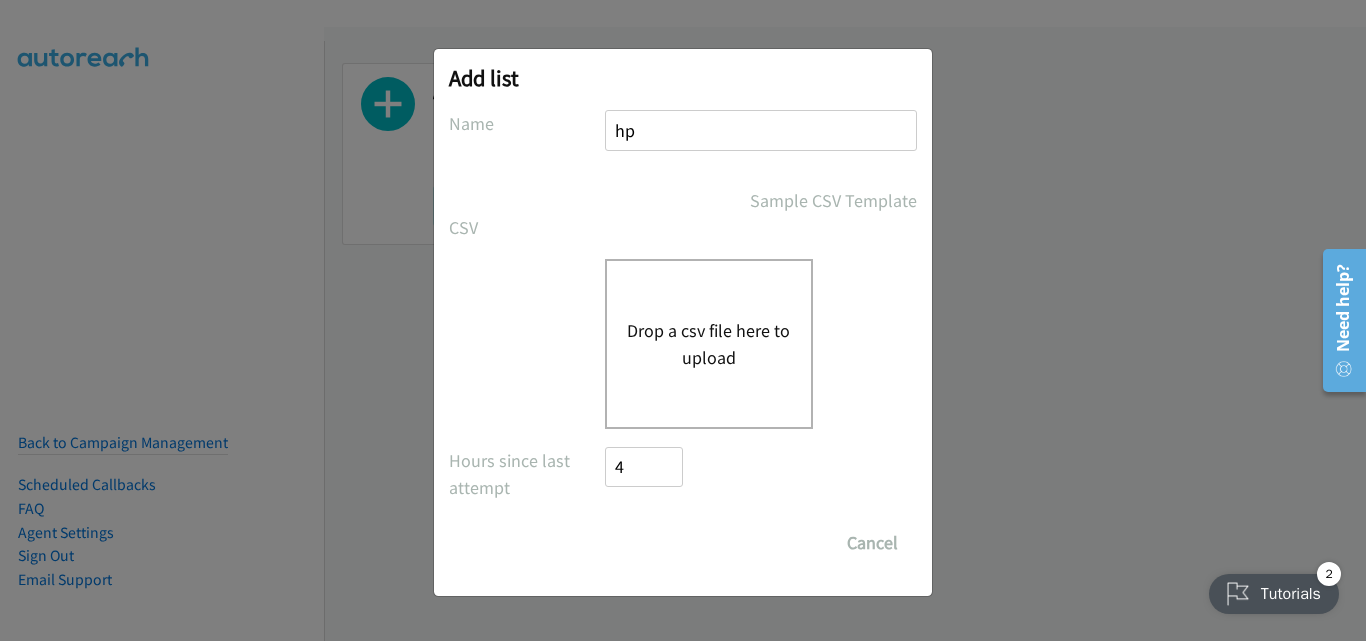 click on "Drop a csv file here to upload" at bounding box center (709, 344) 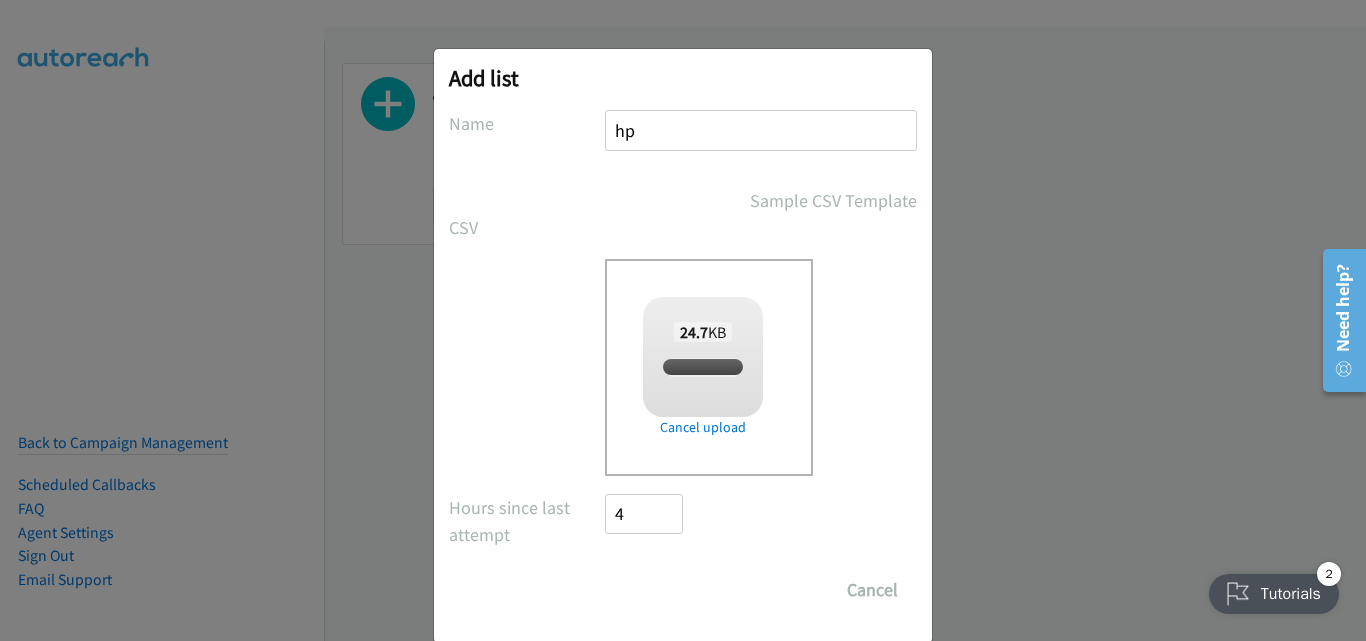 checkbox on "true" 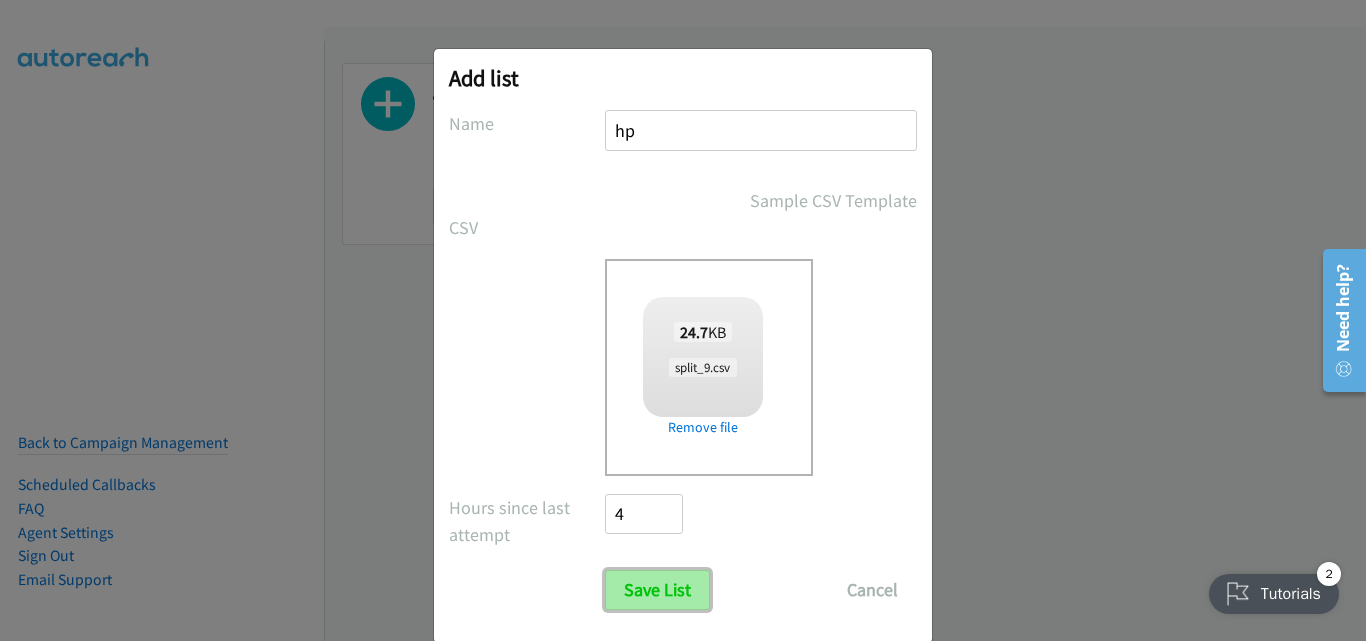 click on "Save List" at bounding box center (657, 590) 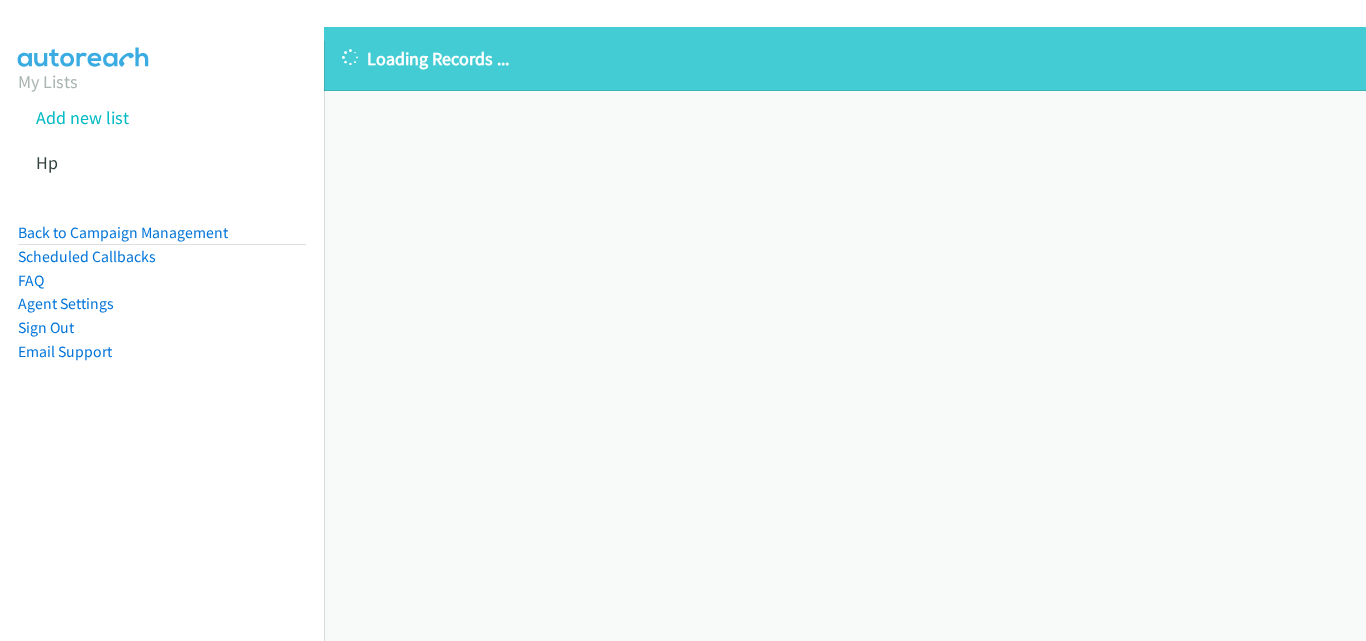 scroll, scrollTop: 0, scrollLeft: 0, axis: both 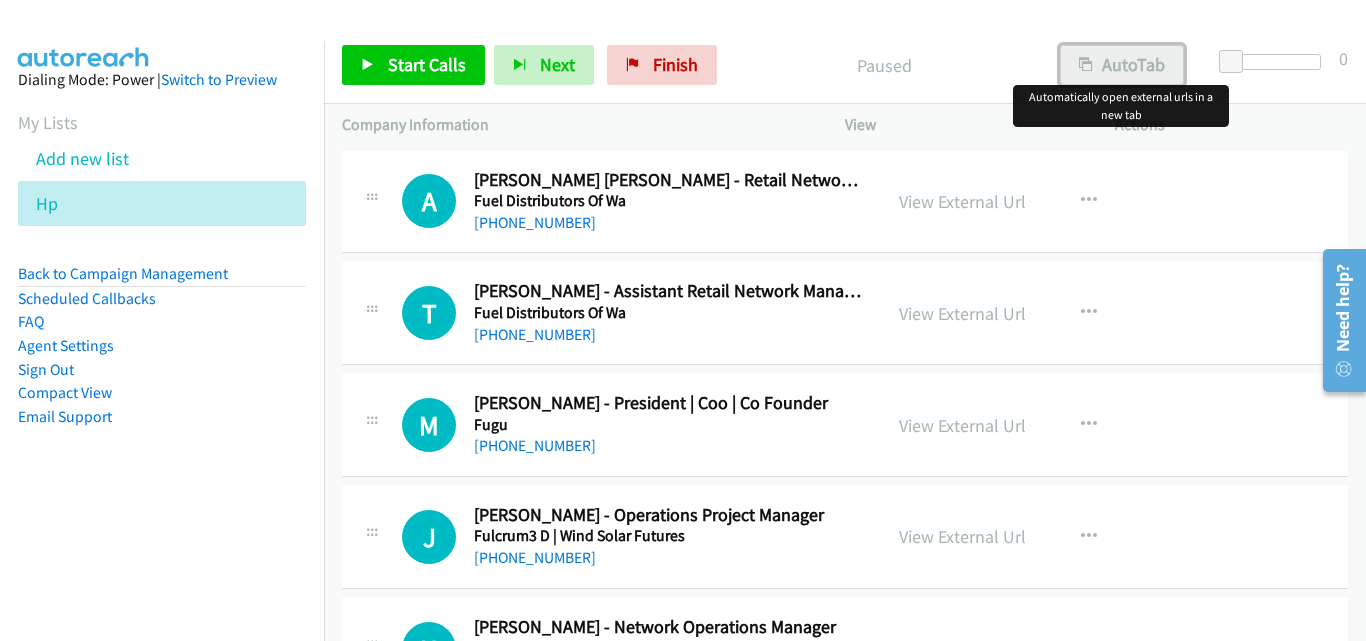 click on "AutoTab" at bounding box center [1122, 65] 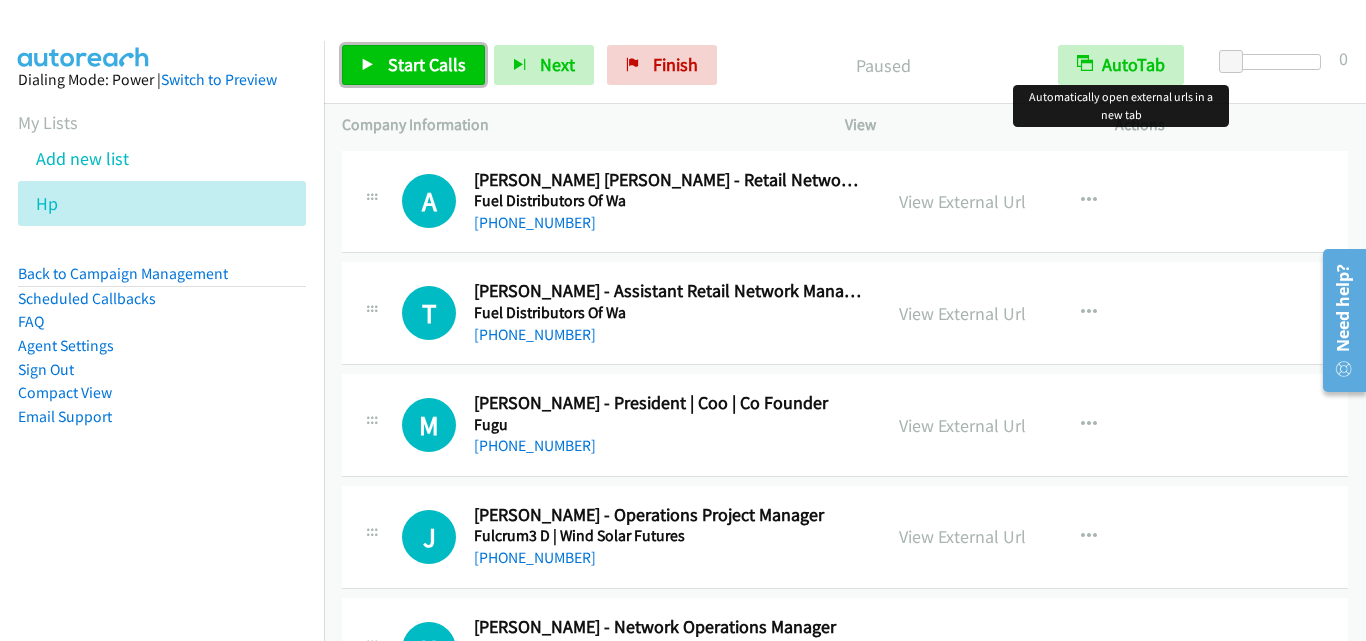 click on "Start Calls" at bounding box center (413, 65) 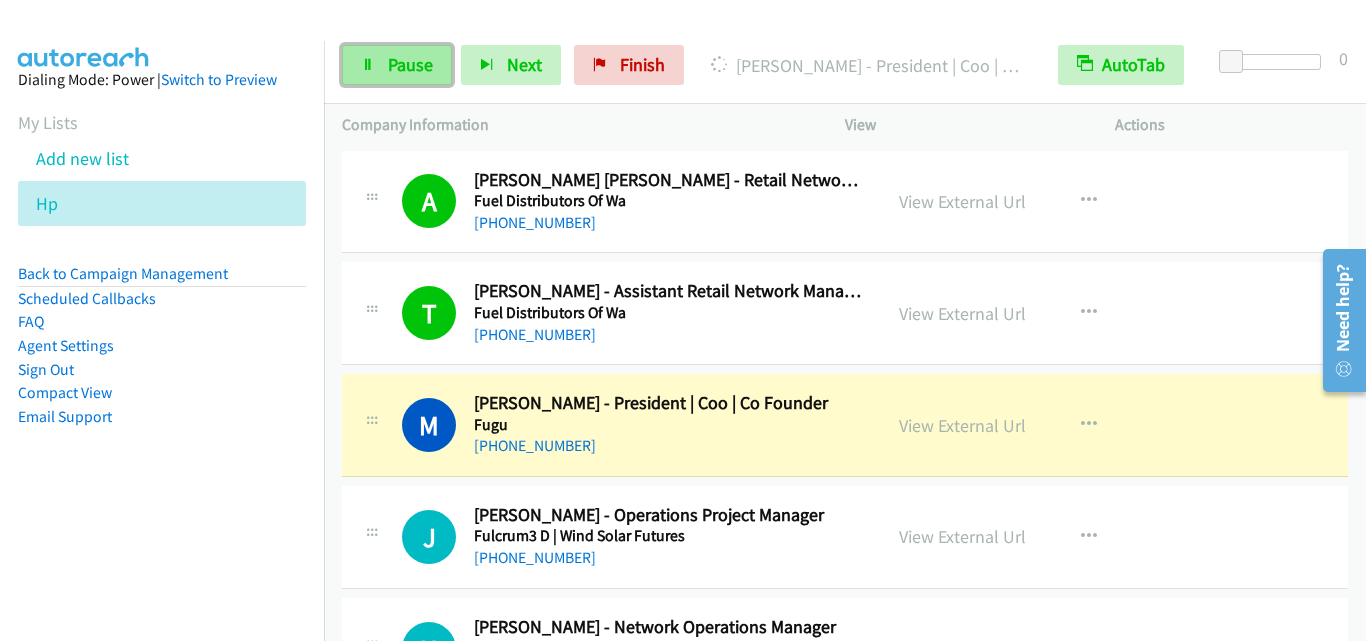 click on "Pause" at bounding box center (410, 64) 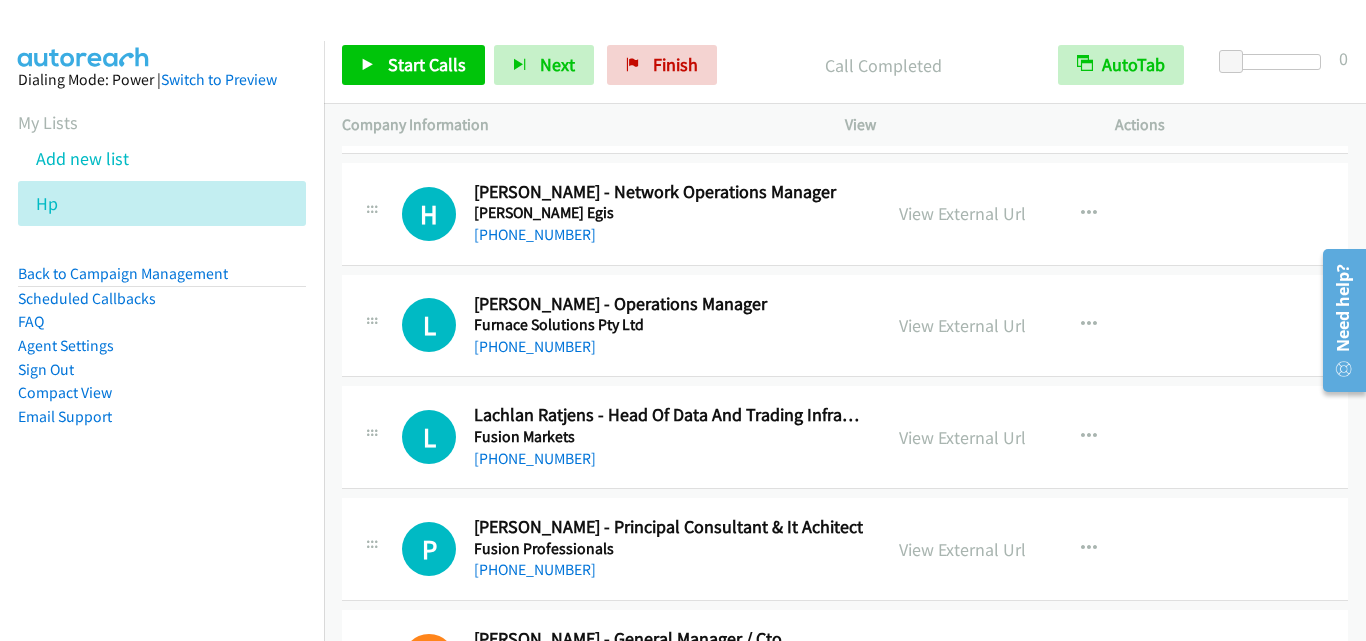 scroll, scrollTop: 400, scrollLeft: 0, axis: vertical 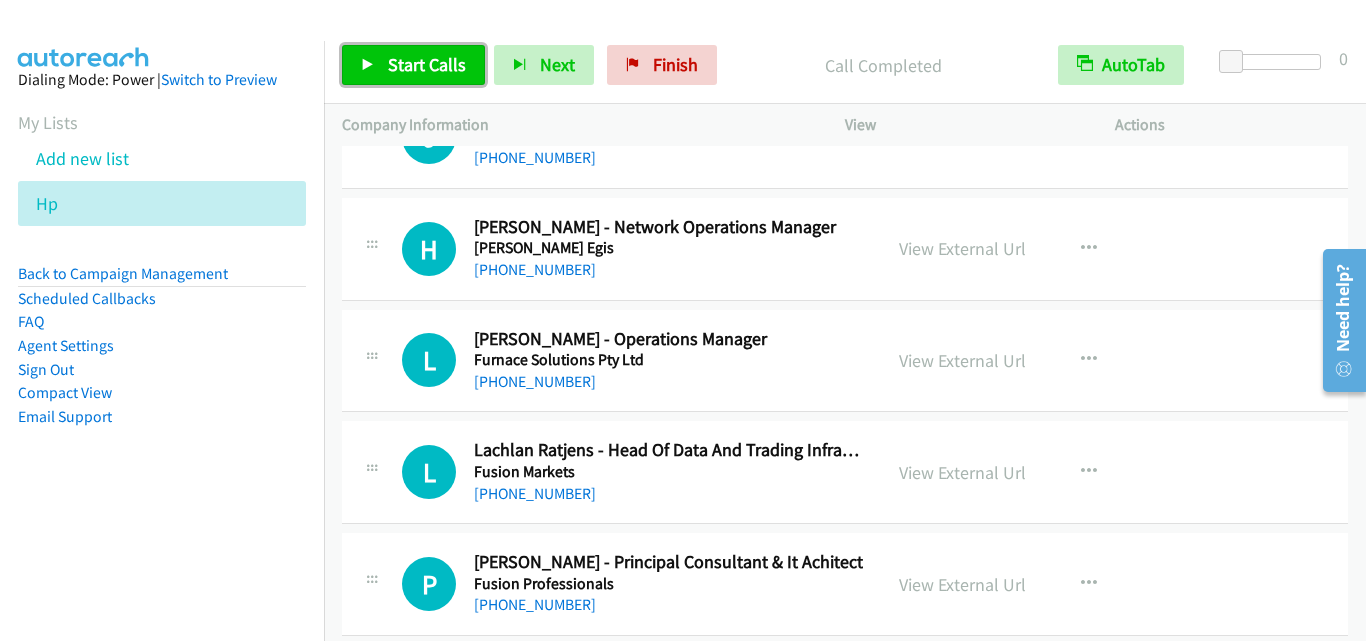 click on "Start Calls" at bounding box center (427, 64) 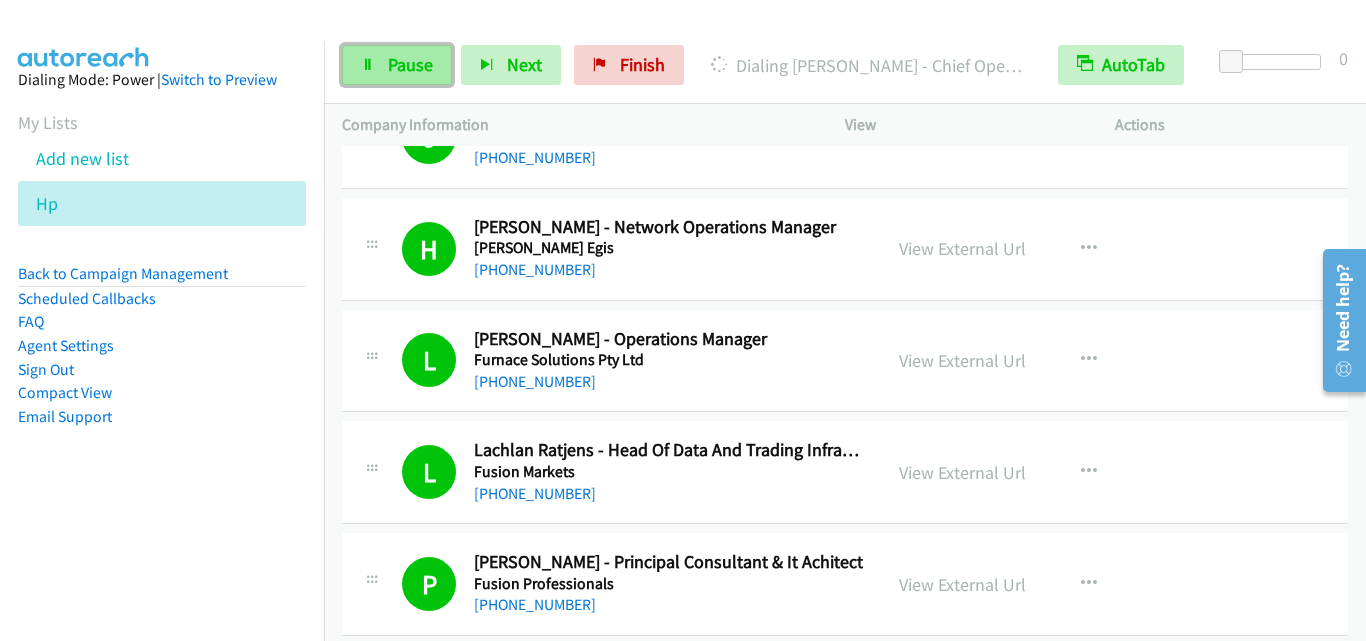 click on "Pause" at bounding box center (397, 65) 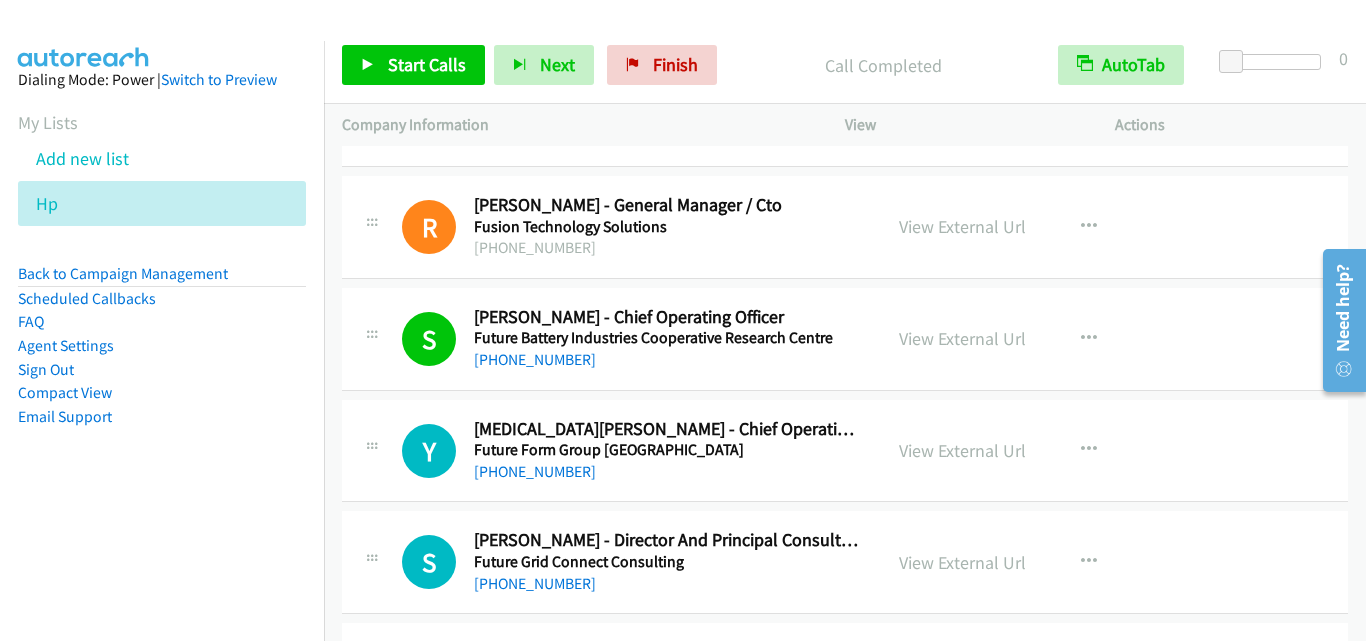 scroll, scrollTop: 900, scrollLeft: 0, axis: vertical 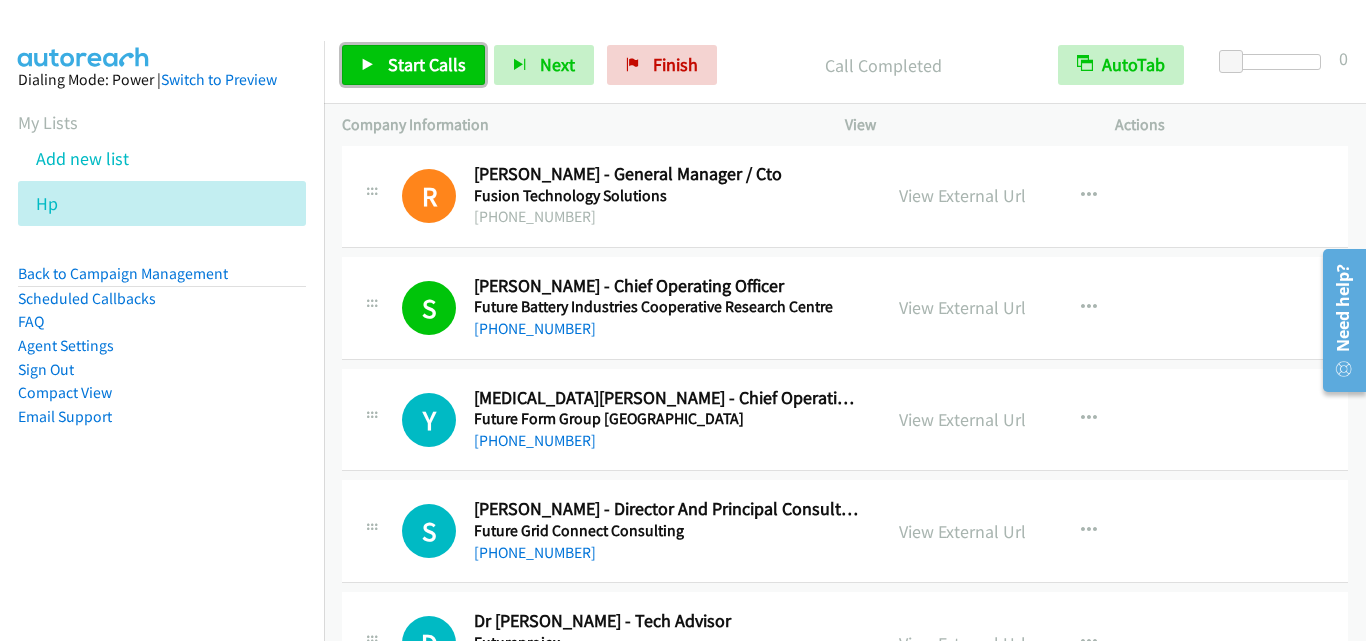 click on "Start Calls" at bounding box center [427, 64] 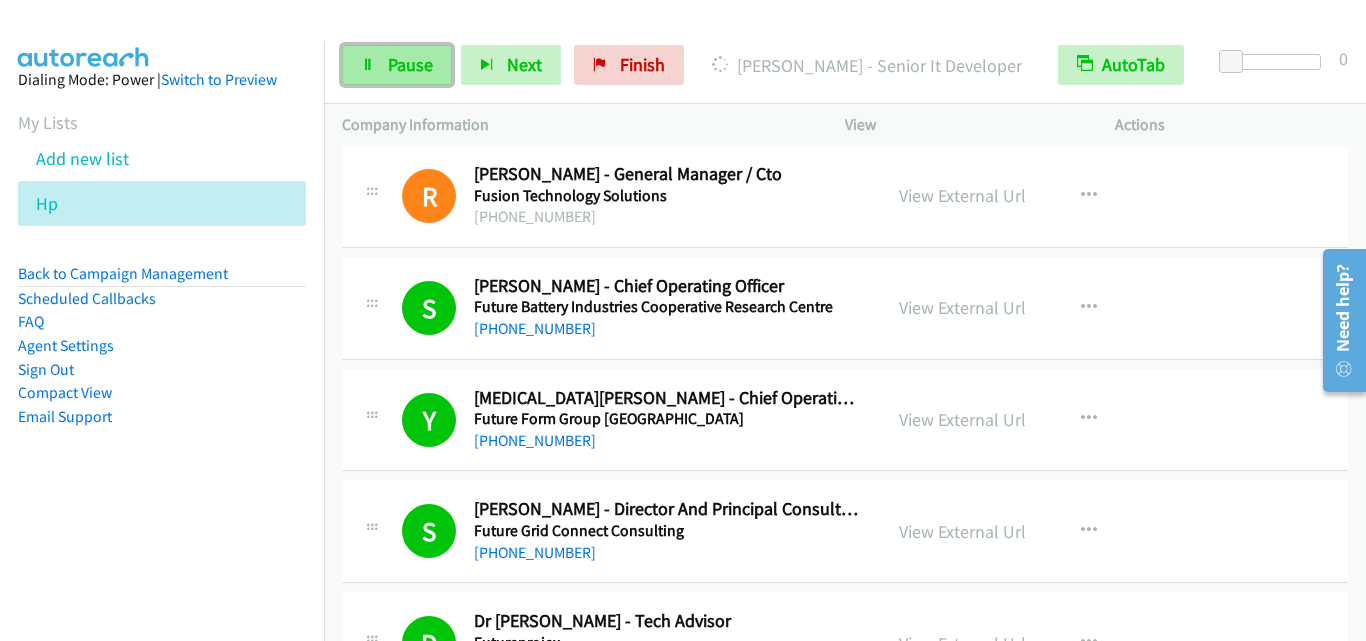 click on "Pause" at bounding box center [410, 64] 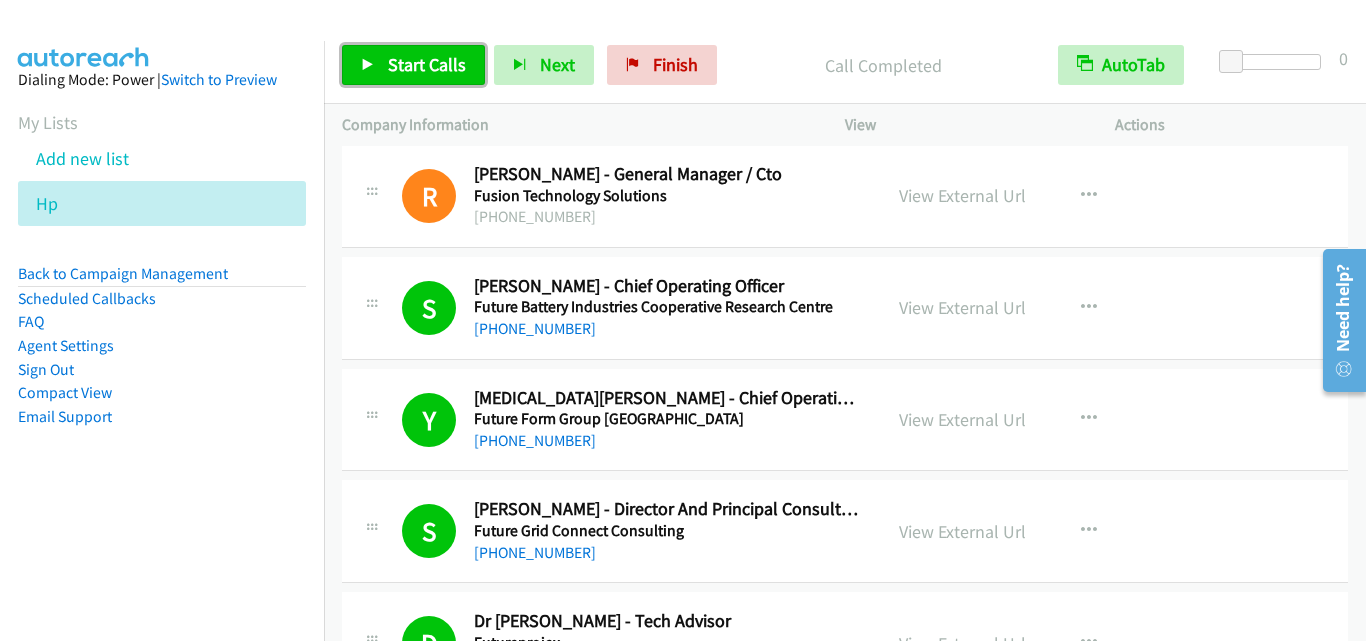 click on "Start Calls" at bounding box center (427, 64) 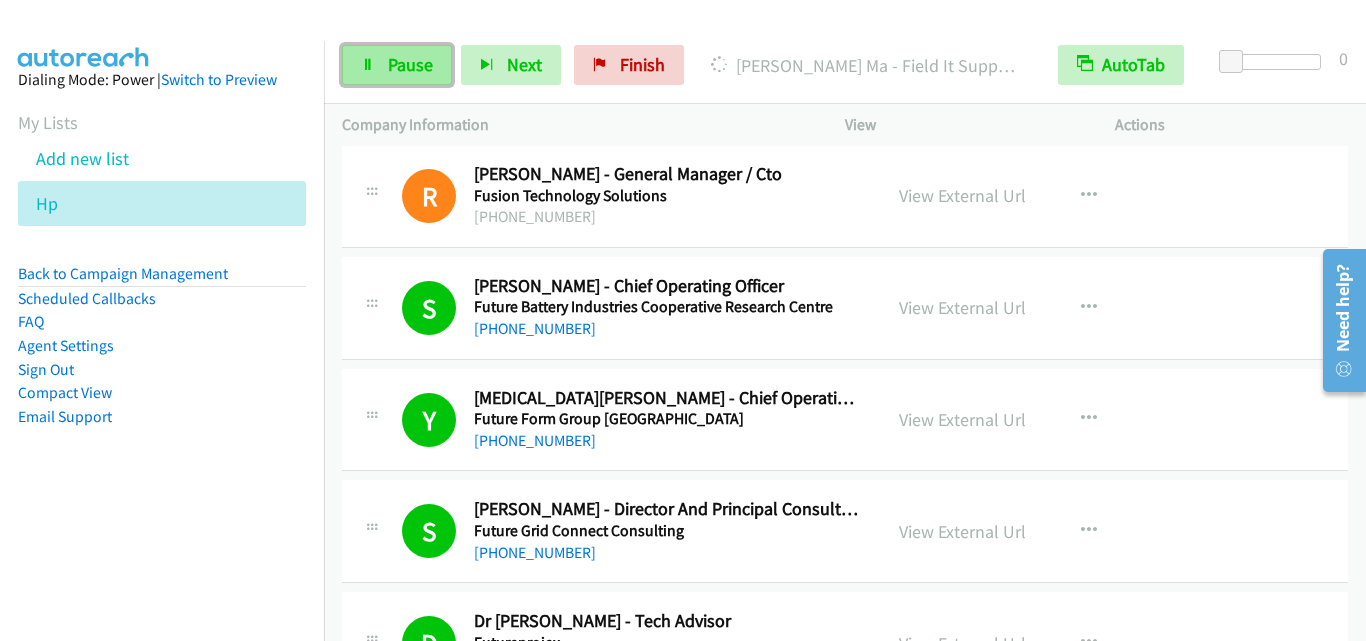 click on "Pause" at bounding box center [410, 64] 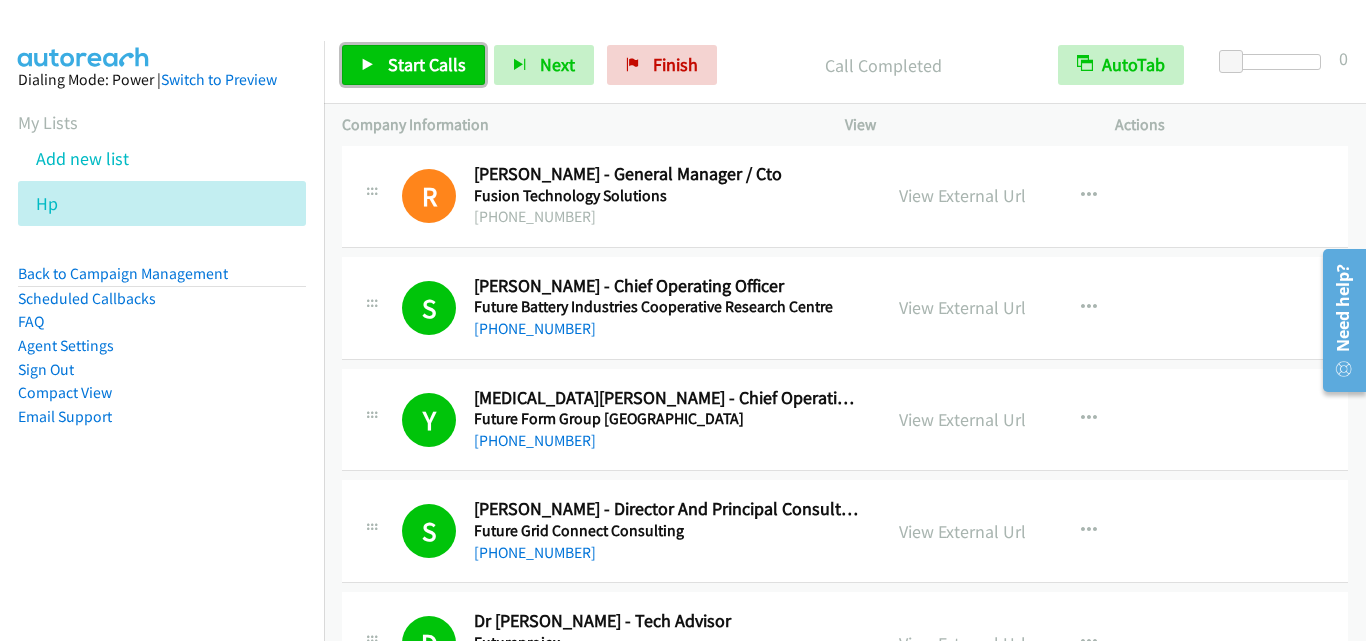 click on "Start Calls" at bounding box center (427, 64) 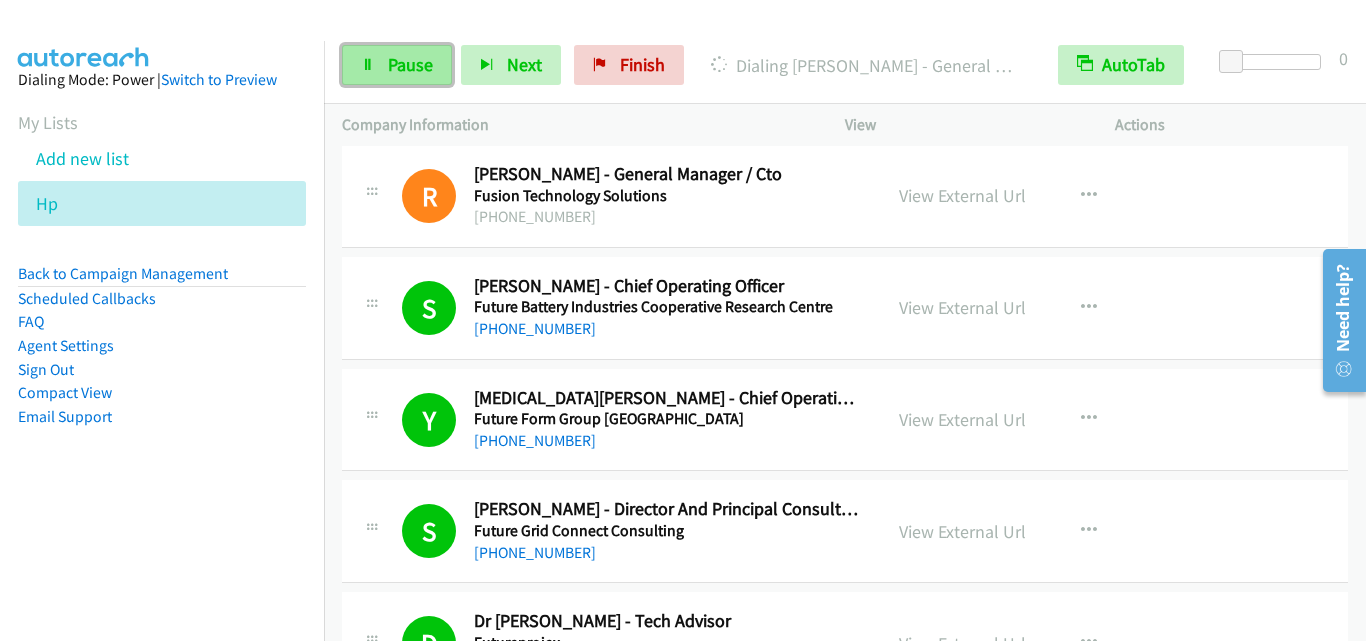 click on "Pause" at bounding box center [397, 65] 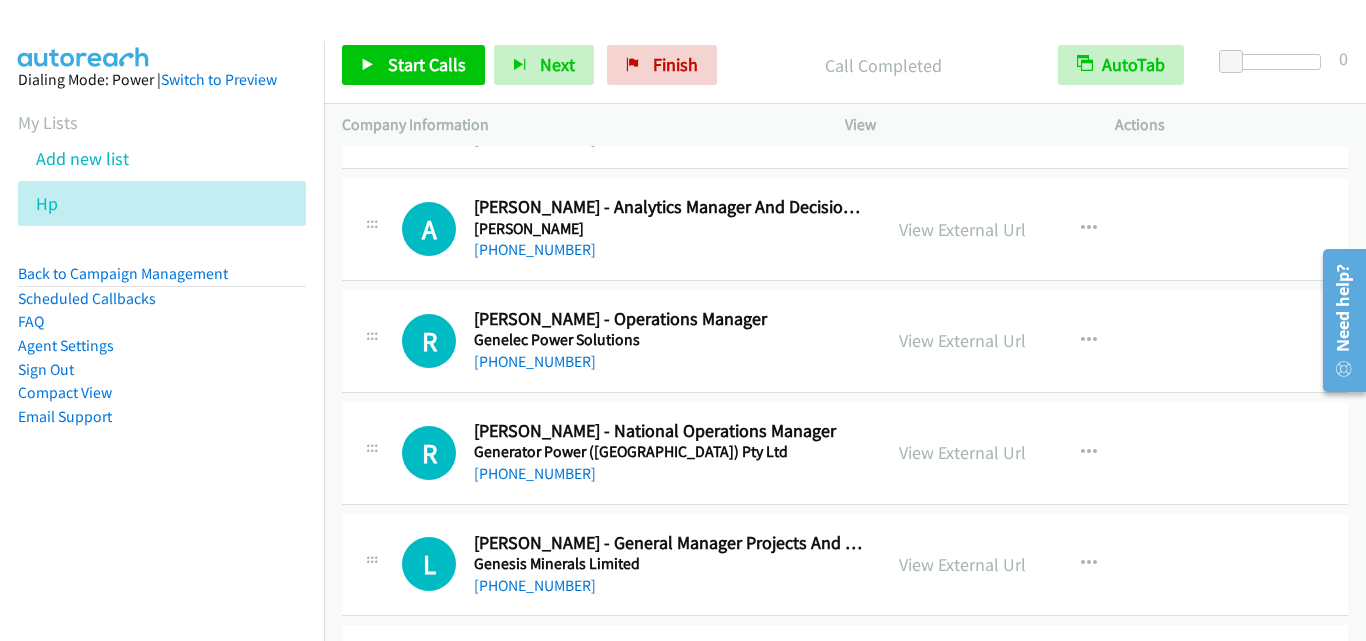 scroll, scrollTop: 3700, scrollLeft: 0, axis: vertical 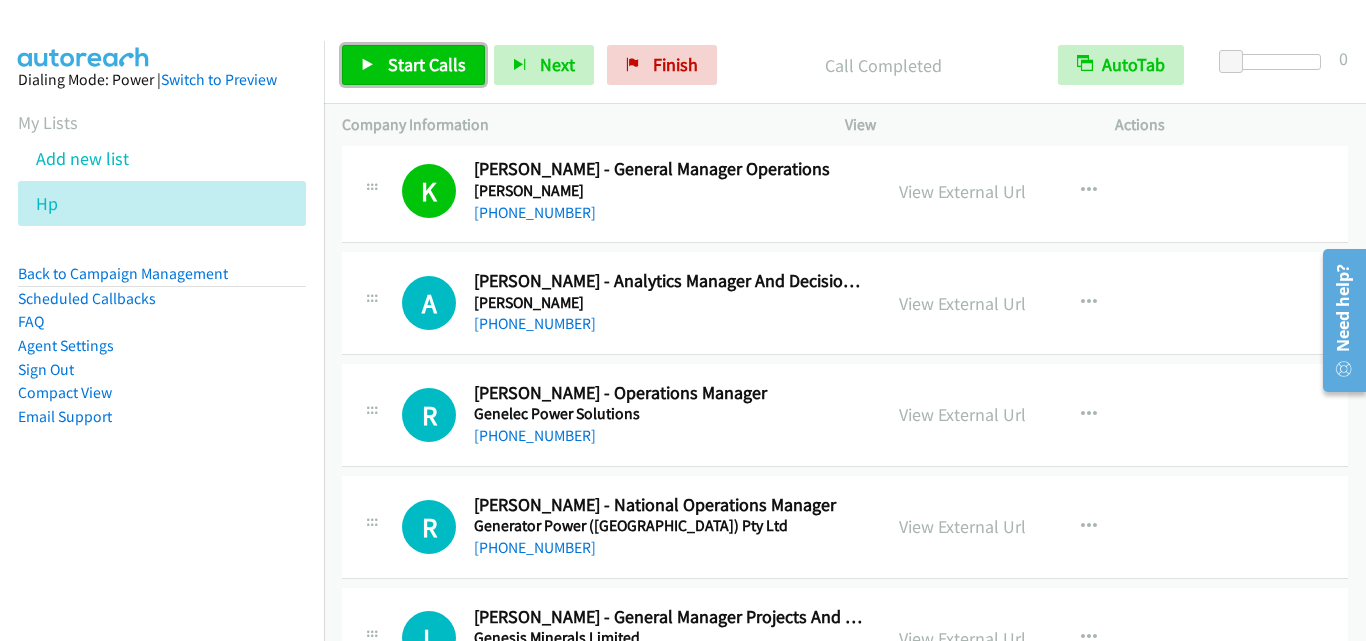 click on "Start Calls" at bounding box center (427, 64) 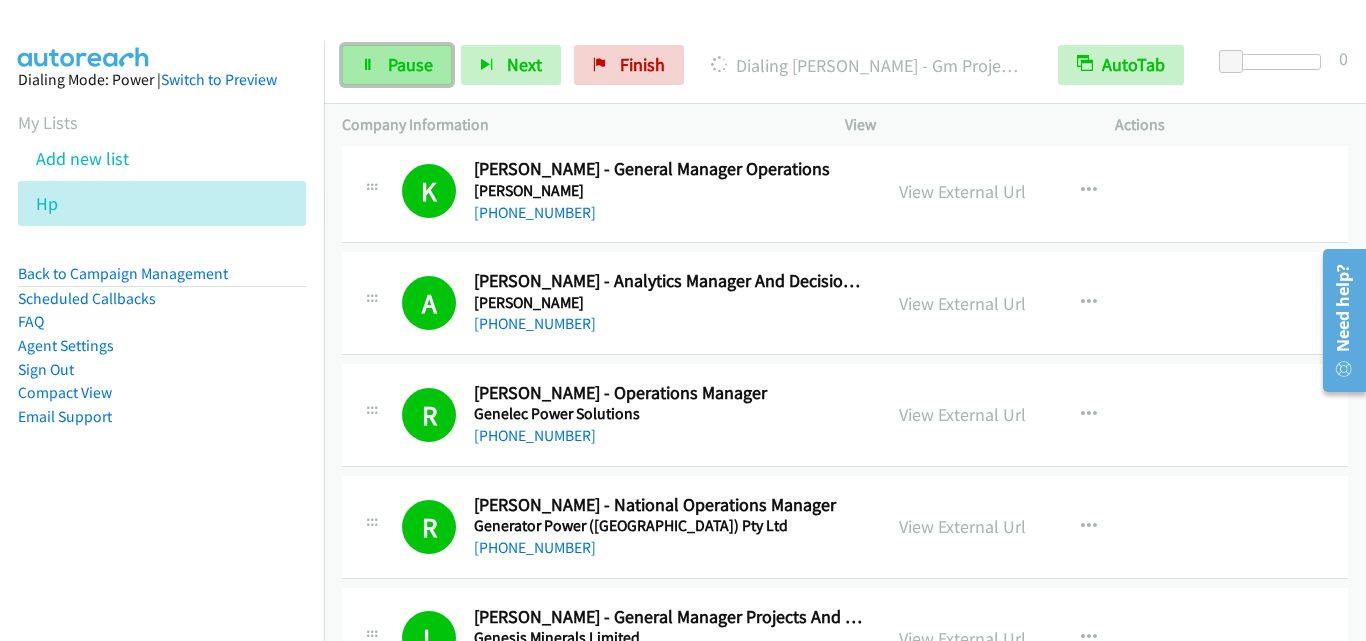 click on "Pause" at bounding box center [410, 64] 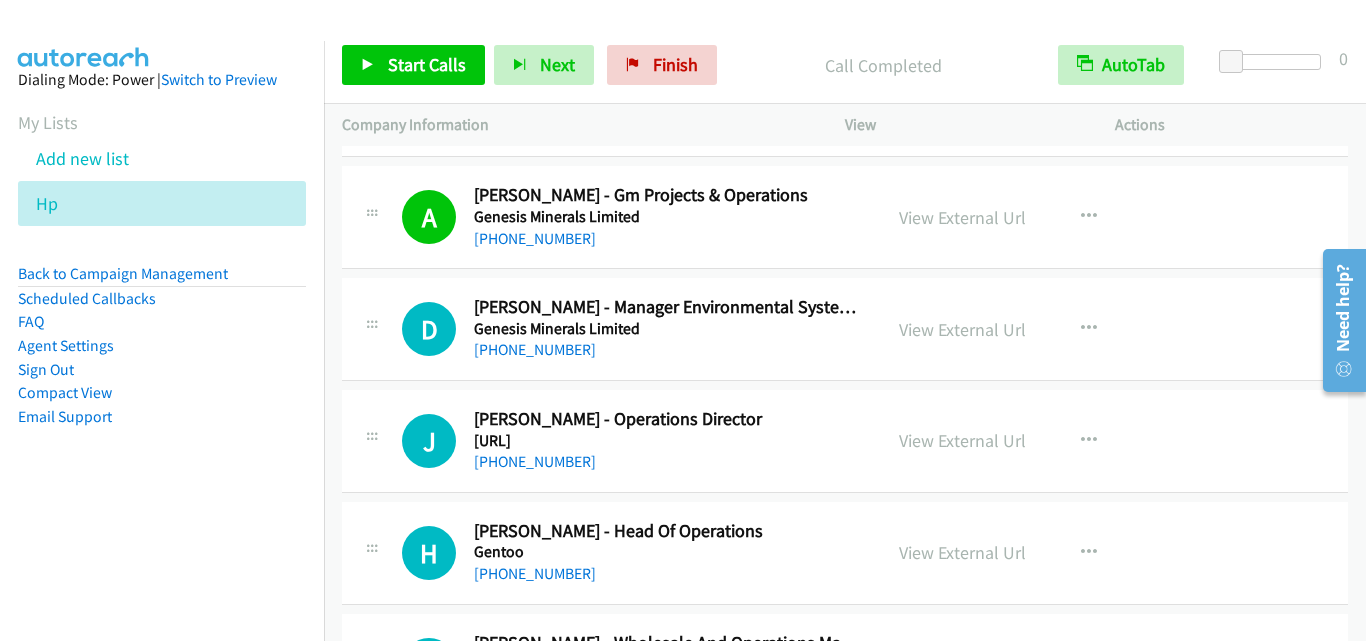 scroll, scrollTop: 4200, scrollLeft: 0, axis: vertical 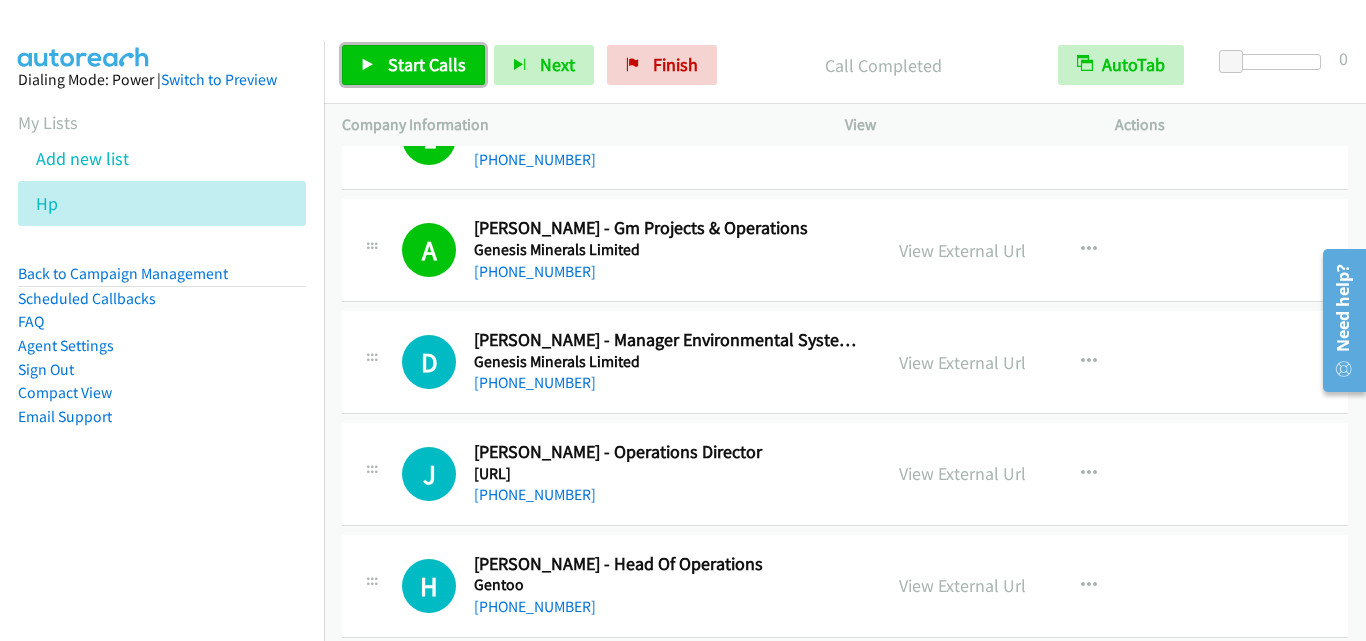 click on "Start Calls" at bounding box center [427, 64] 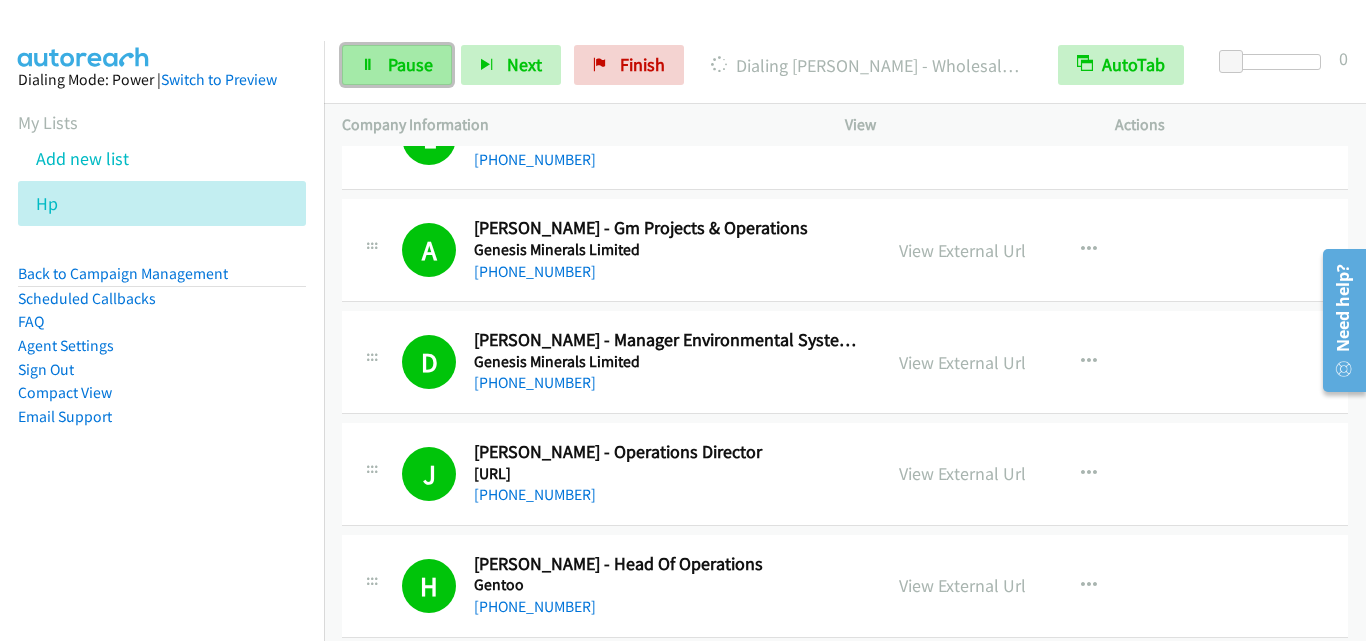 click at bounding box center [368, 66] 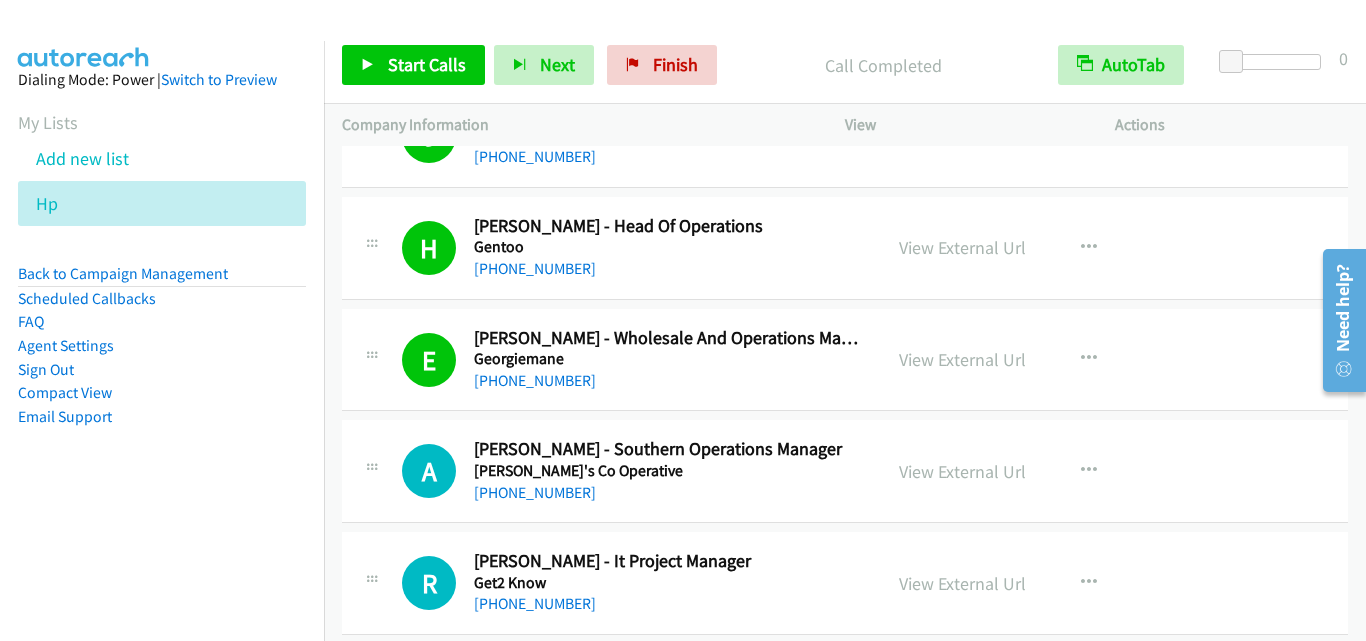 scroll, scrollTop: 4600, scrollLeft: 0, axis: vertical 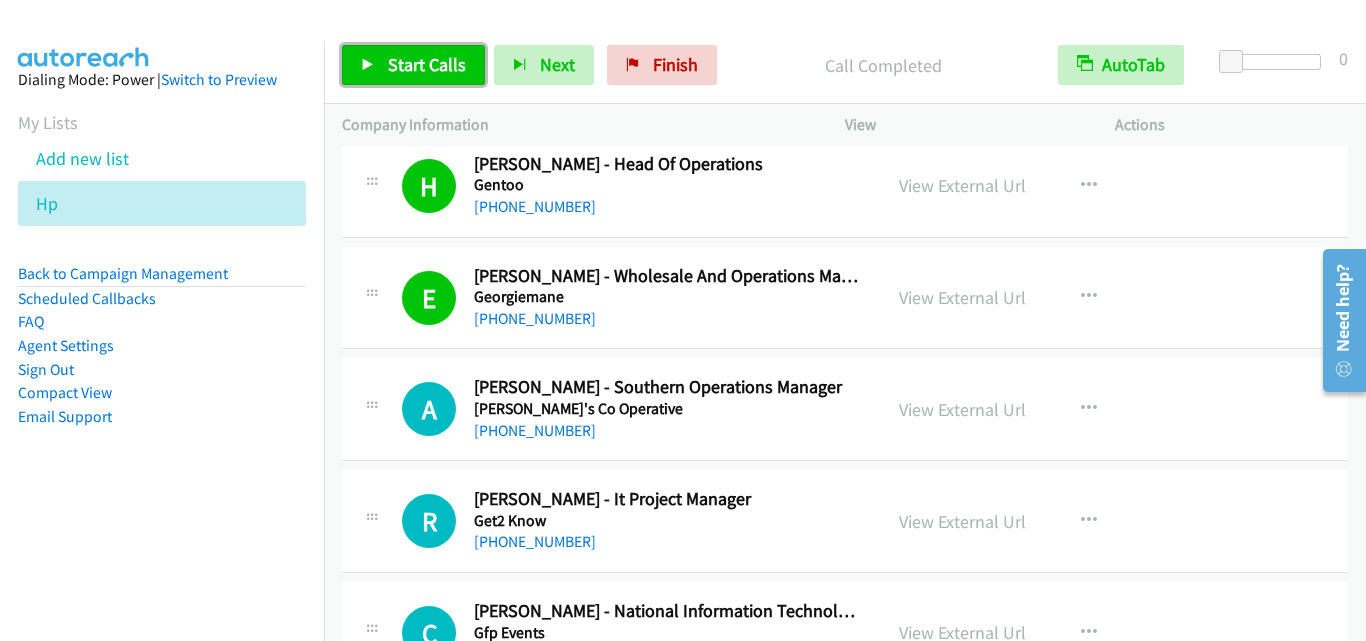 click on "Start Calls" at bounding box center [427, 64] 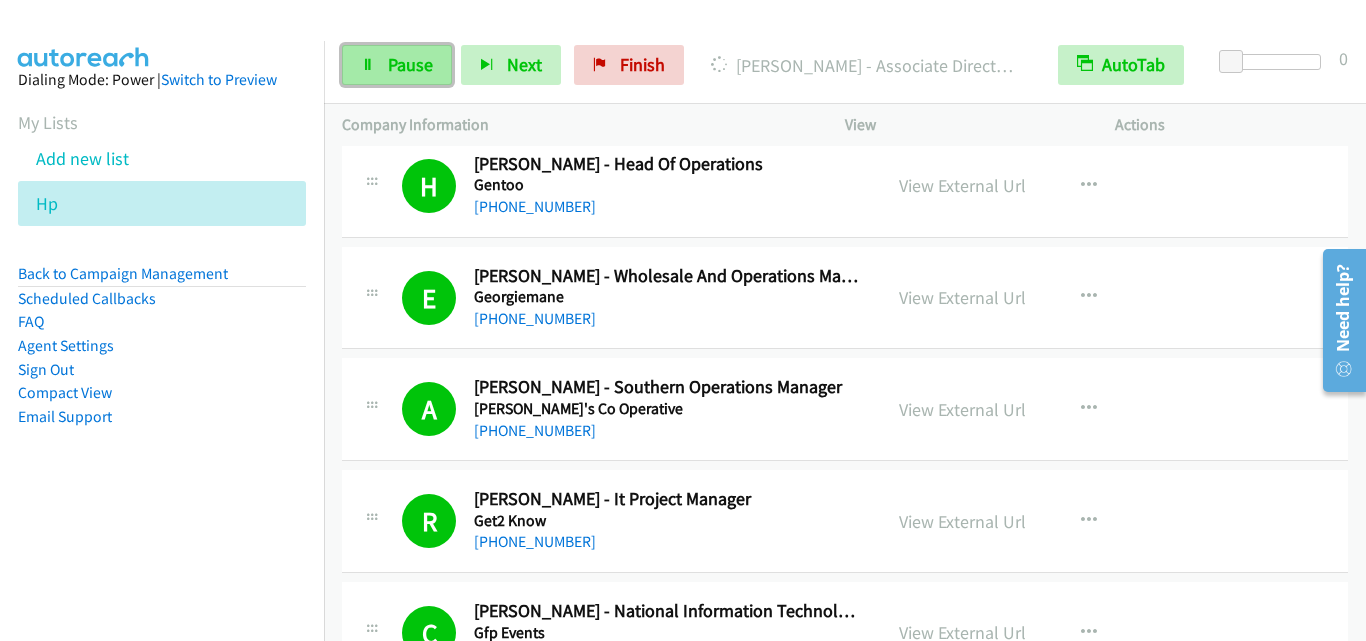 click on "Pause" at bounding box center (410, 64) 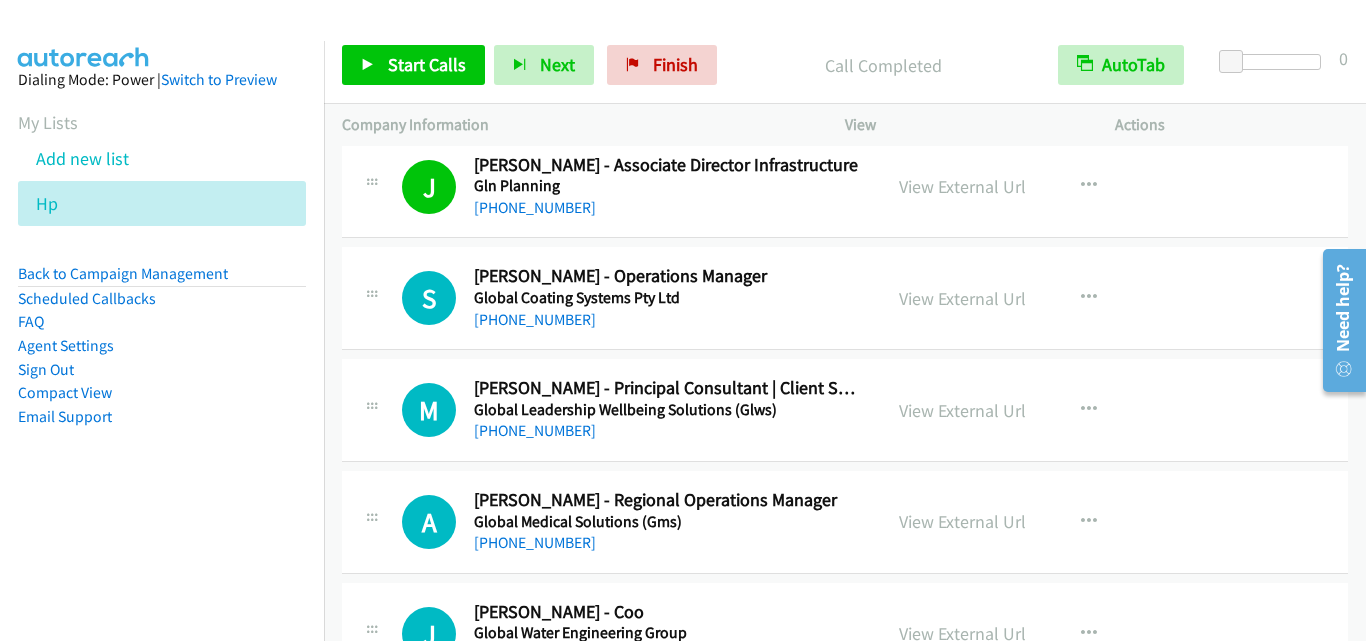 scroll, scrollTop: 6400, scrollLeft: 0, axis: vertical 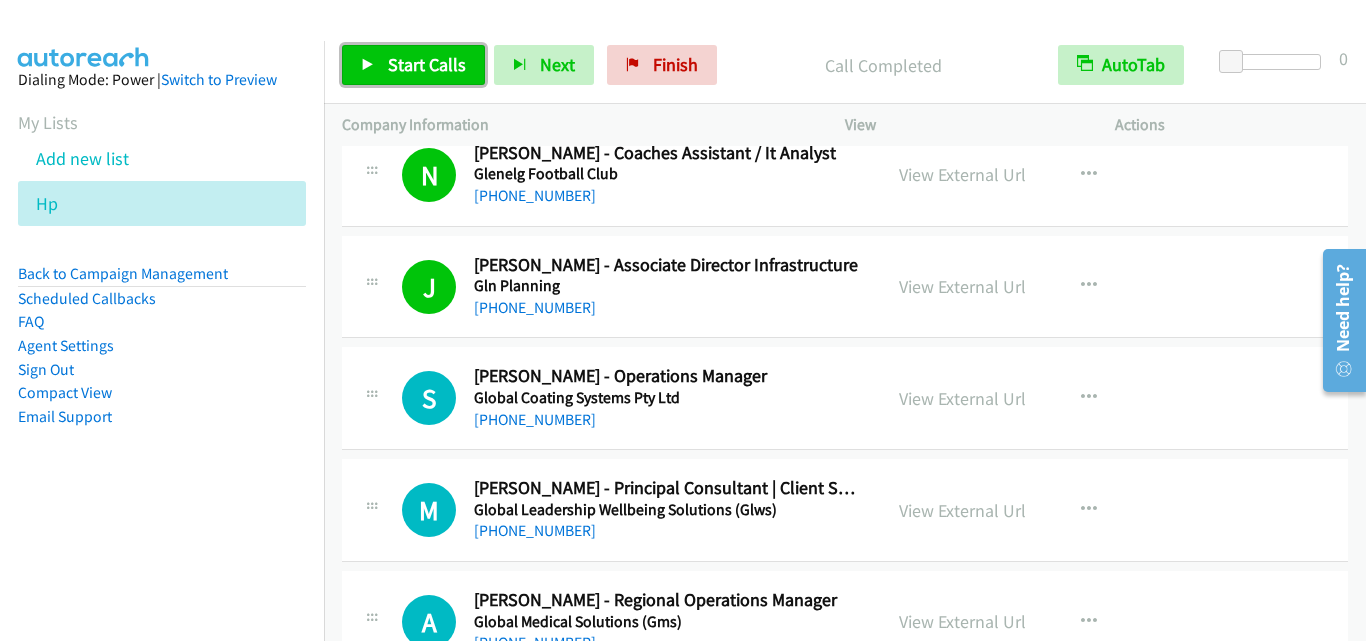click on "Start Calls" at bounding box center (427, 64) 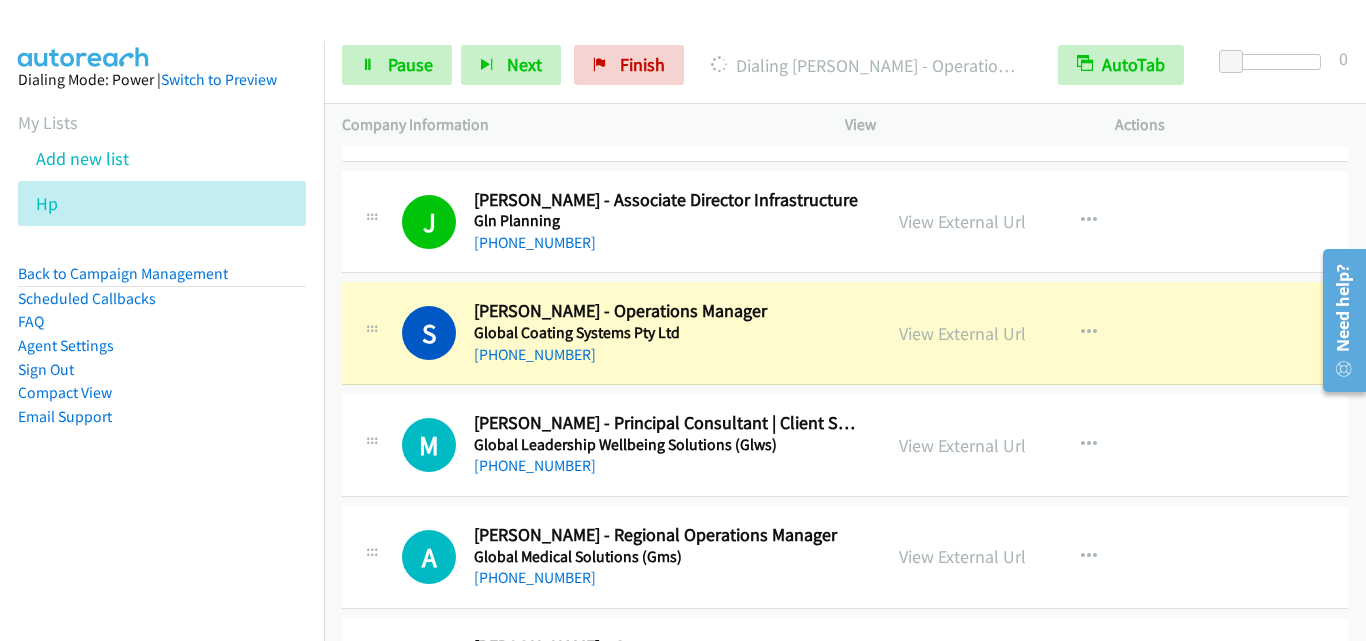 scroll, scrollTop: 6500, scrollLeft: 0, axis: vertical 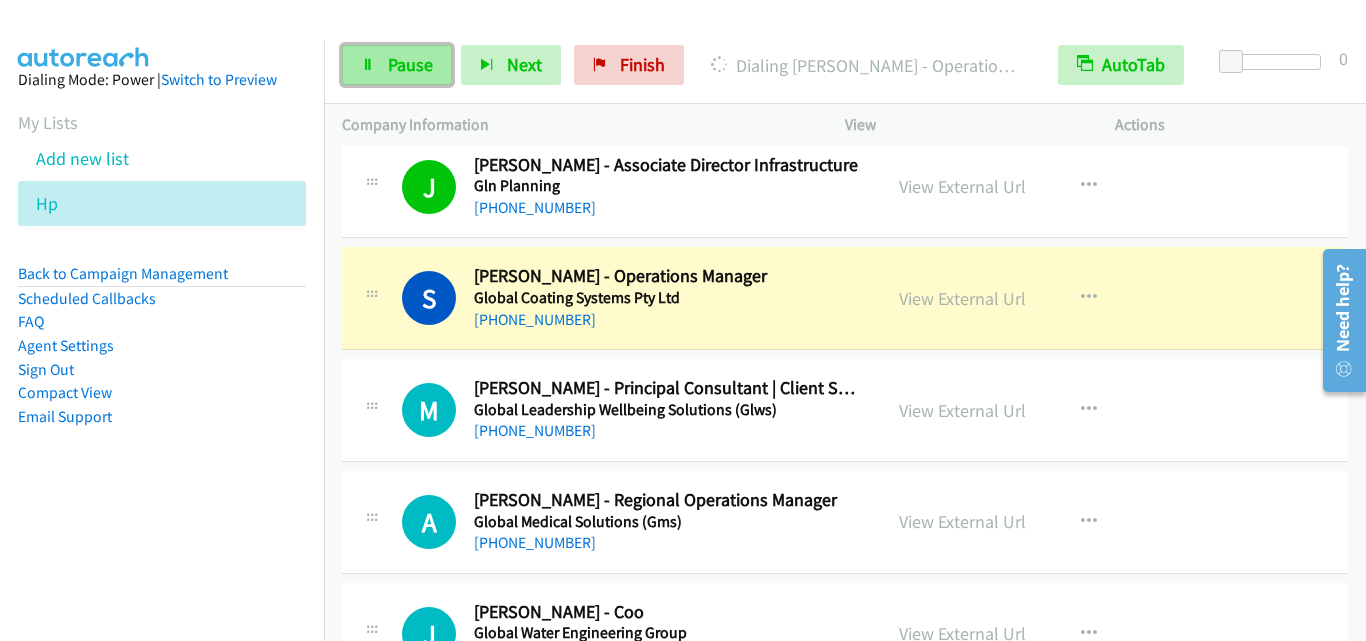 click on "Pause" at bounding box center [410, 64] 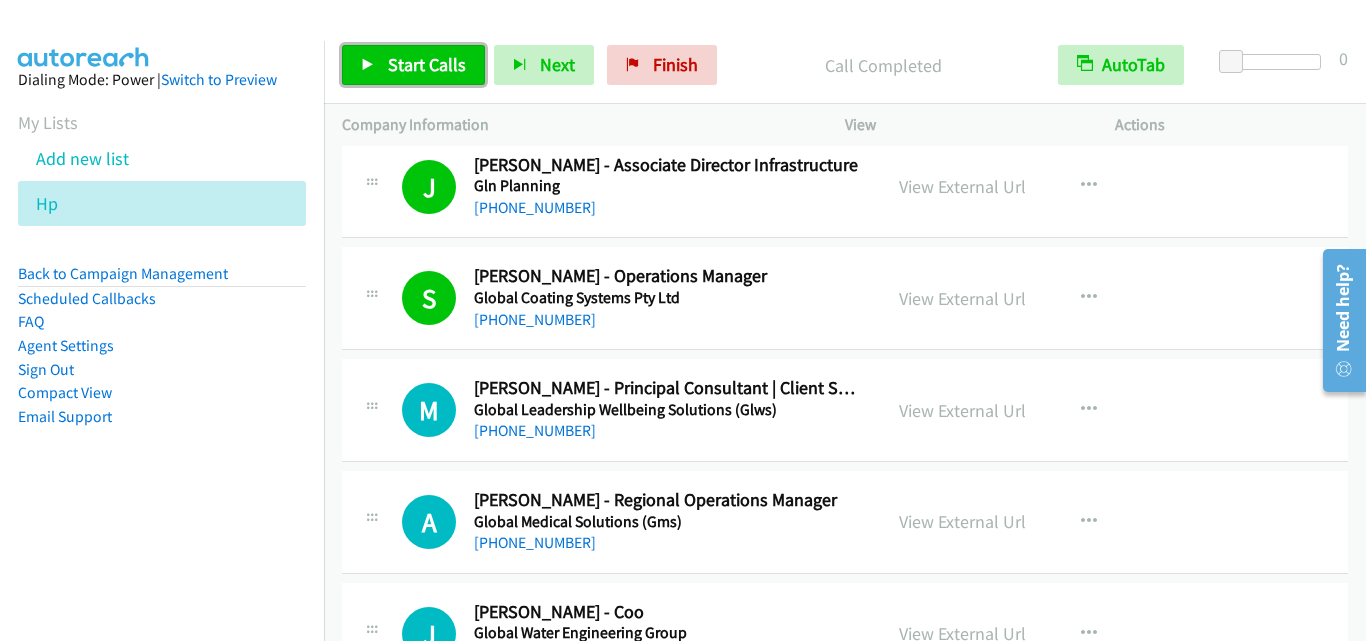 click on "Start Calls" at bounding box center [413, 65] 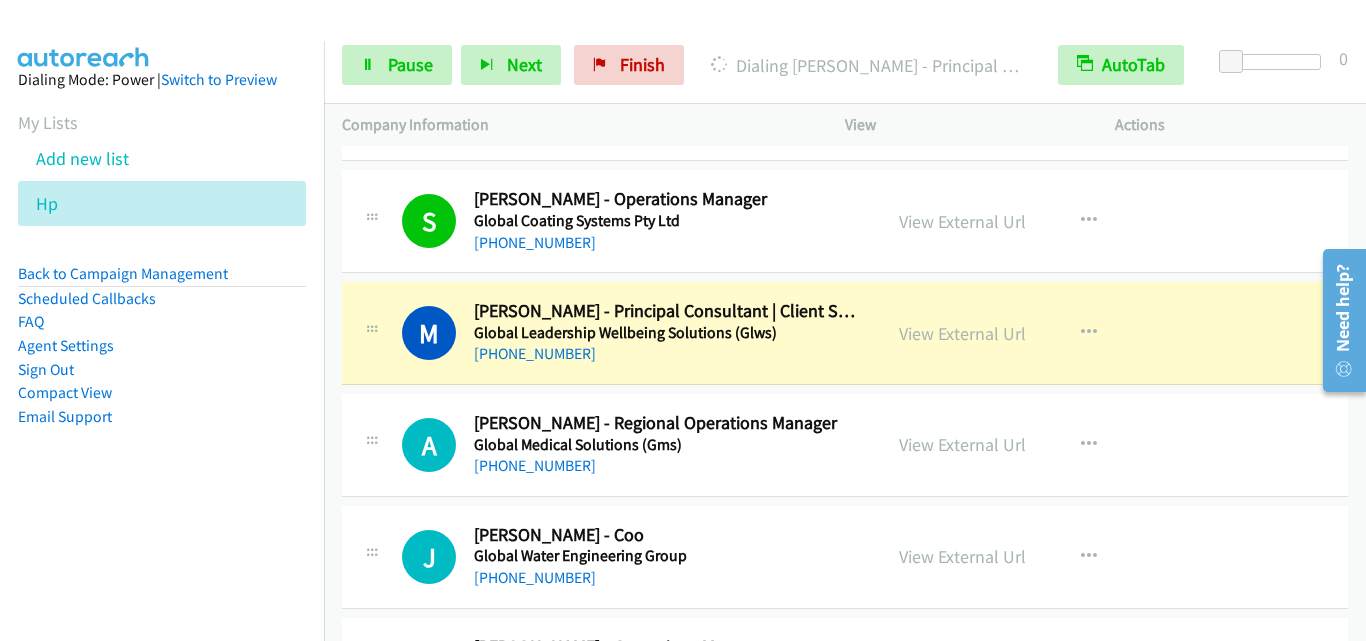 scroll, scrollTop: 6600, scrollLeft: 0, axis: vertical 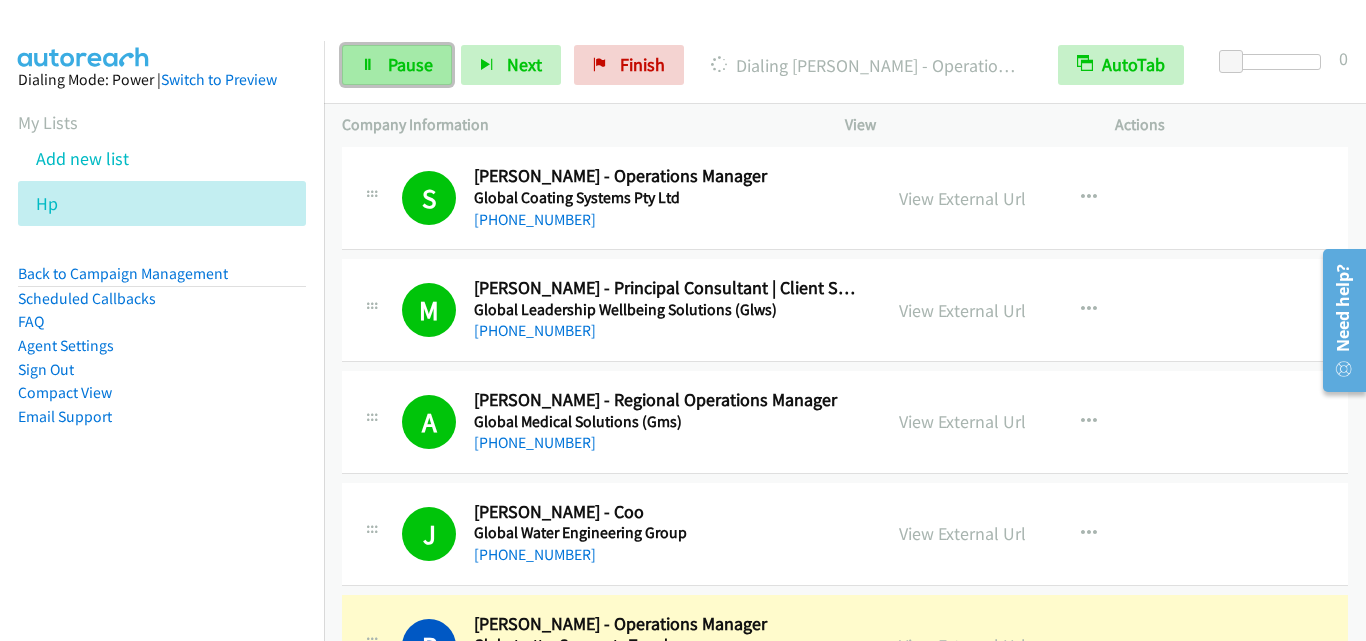 click on "Pause" at bounding box center (410, 64) 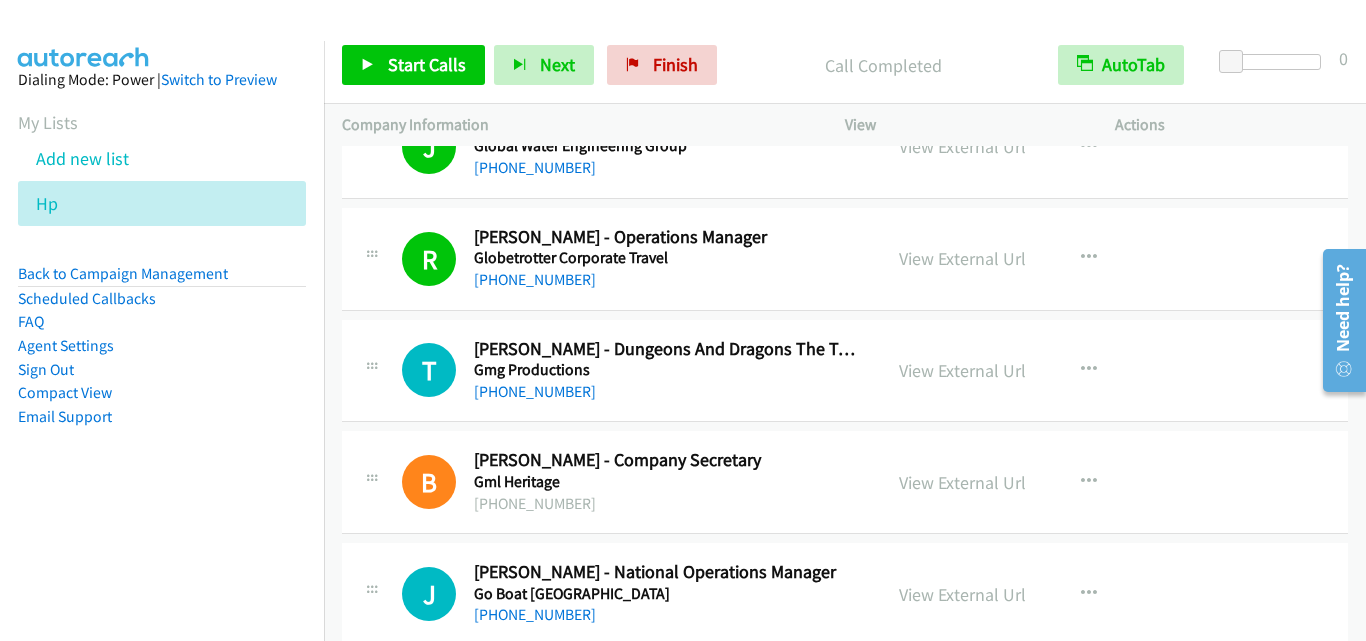scroll, scrollTop: 7000, scrollLeft: 0, axis: vertical 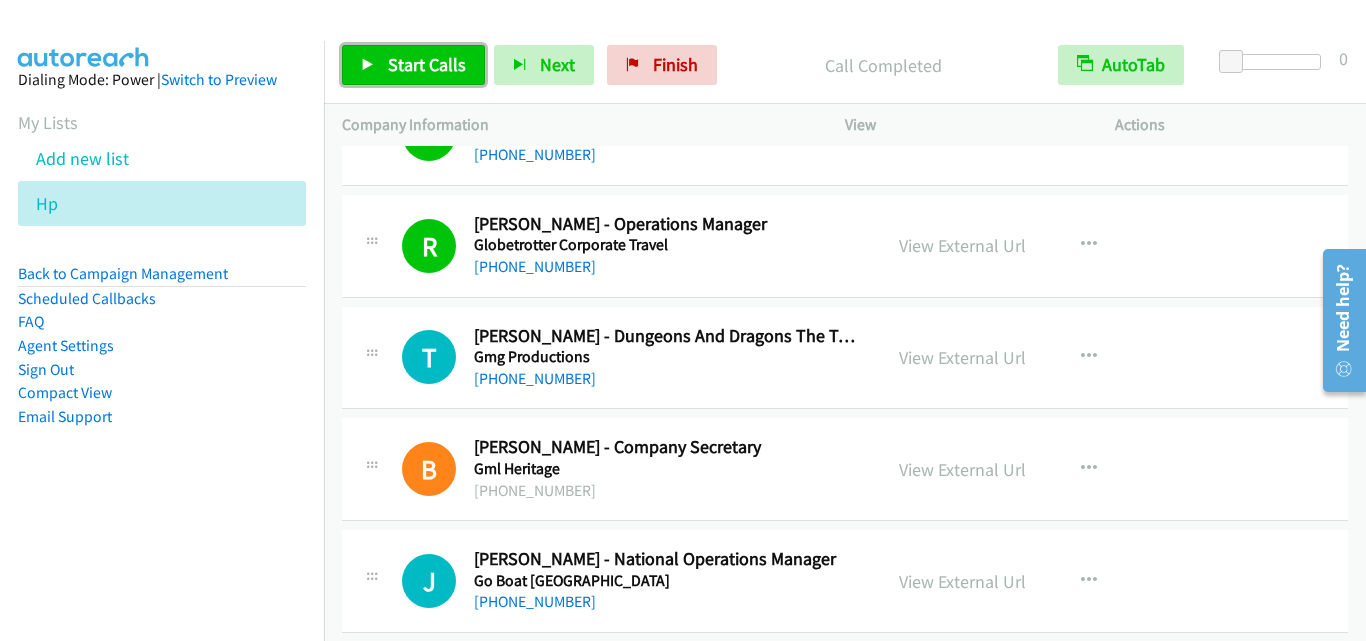 click on "Start Calls" at bounding box center [427, 64] 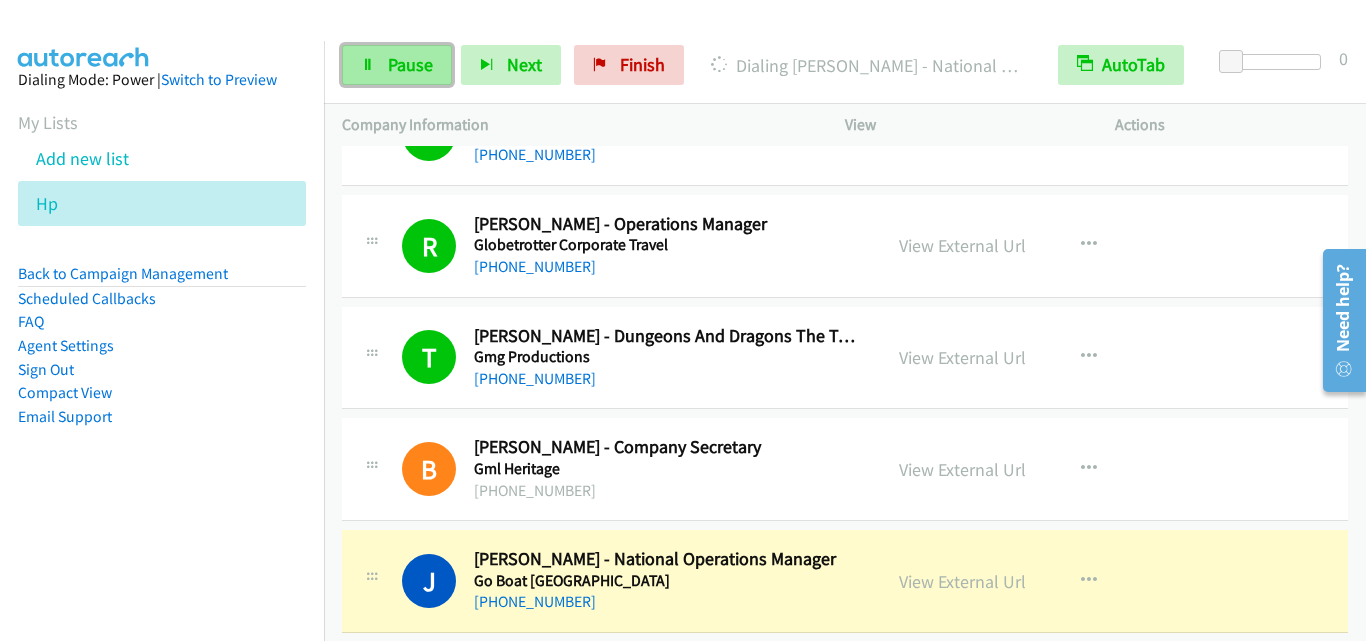 click on "Pause" at bounding box center (410, 64) 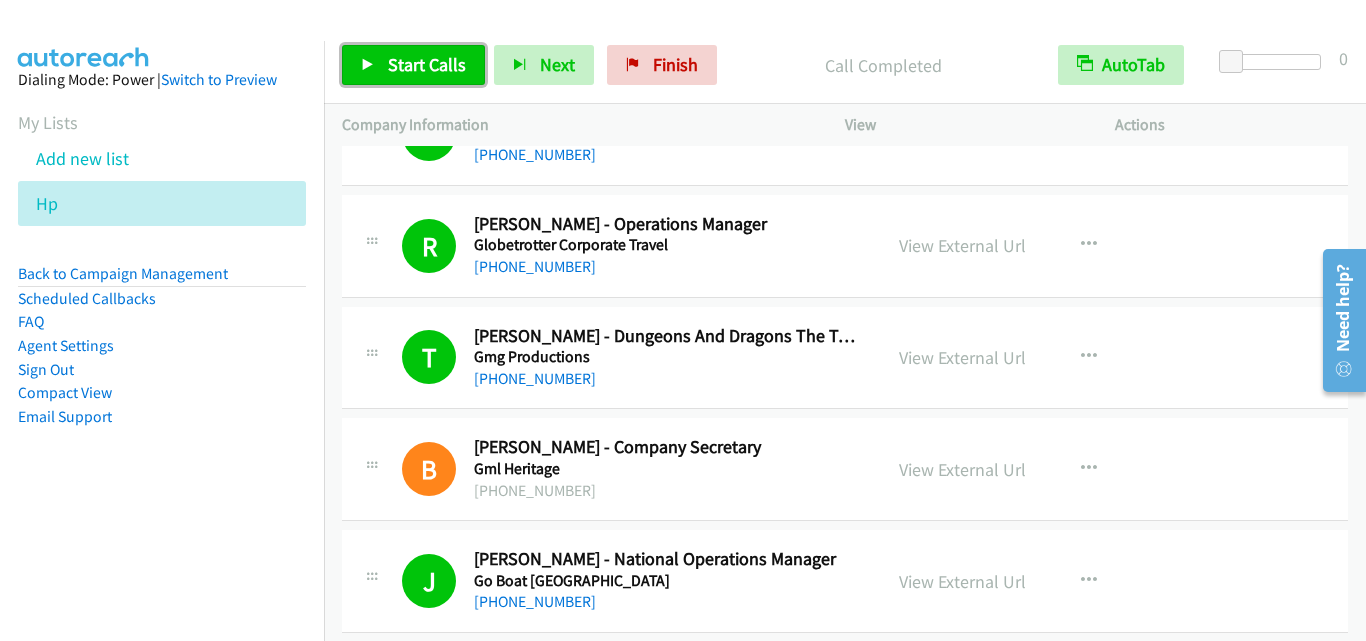 click on "Start Calls" at bounding box center (413, 65) 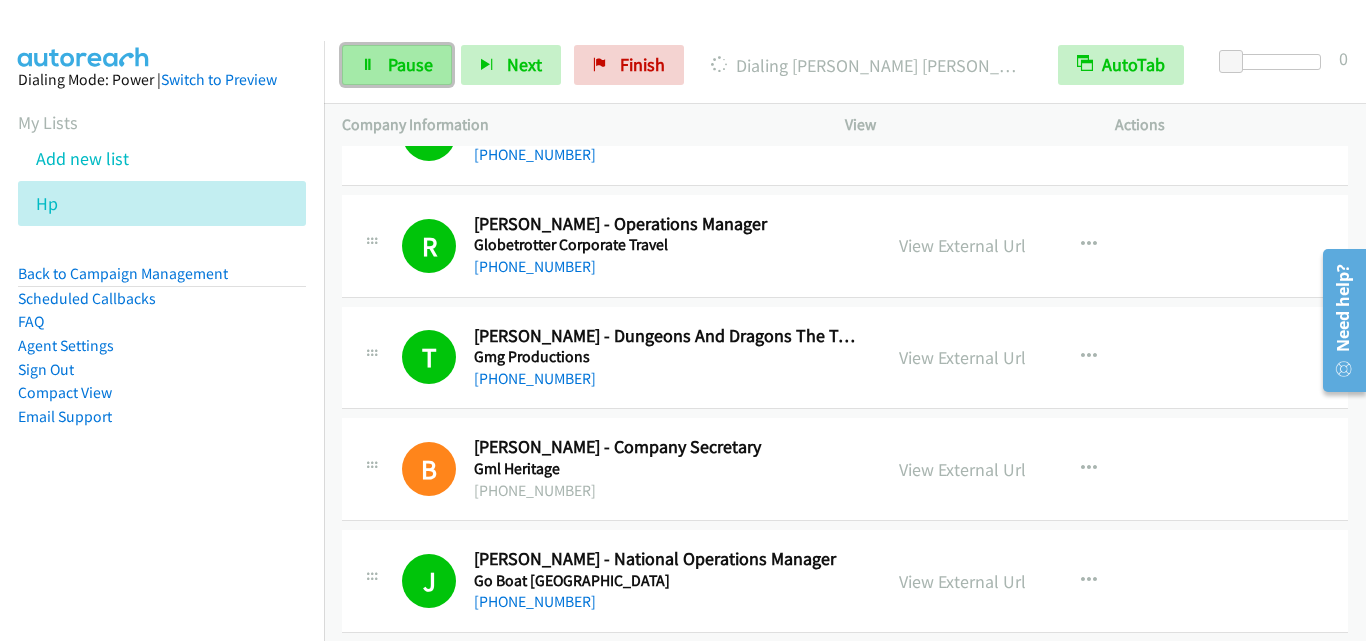 click on "Pause" at bounding box center [410, 64] 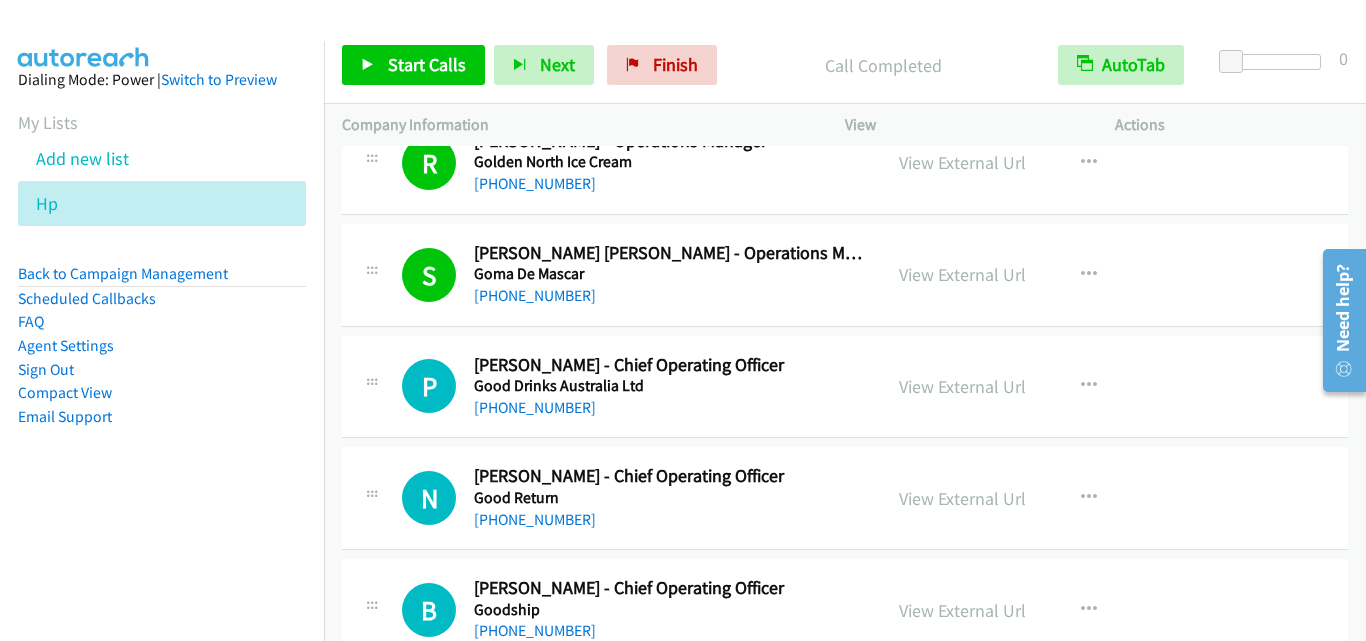 scroll, scrollTop: 7500, scrollLeft: 0, axis: vertical 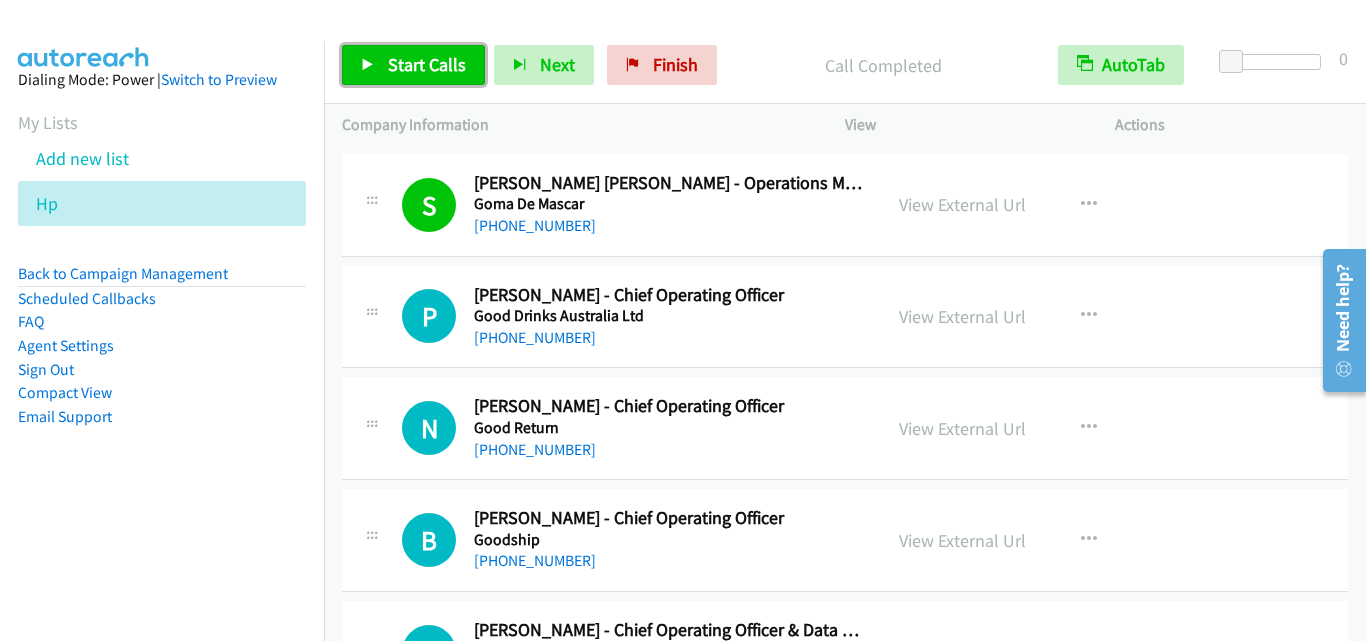 click on "Start Calls" at bounding box center (427, 64) 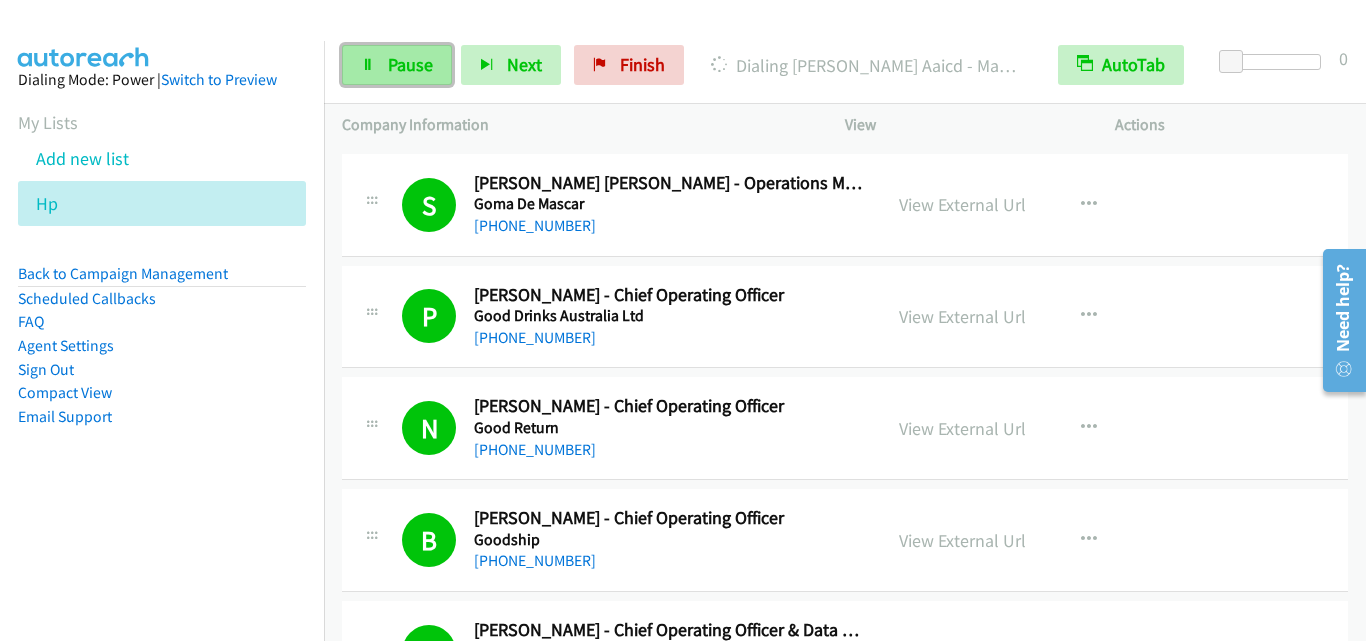 click on "Pause" at bounding box center (410, 64) 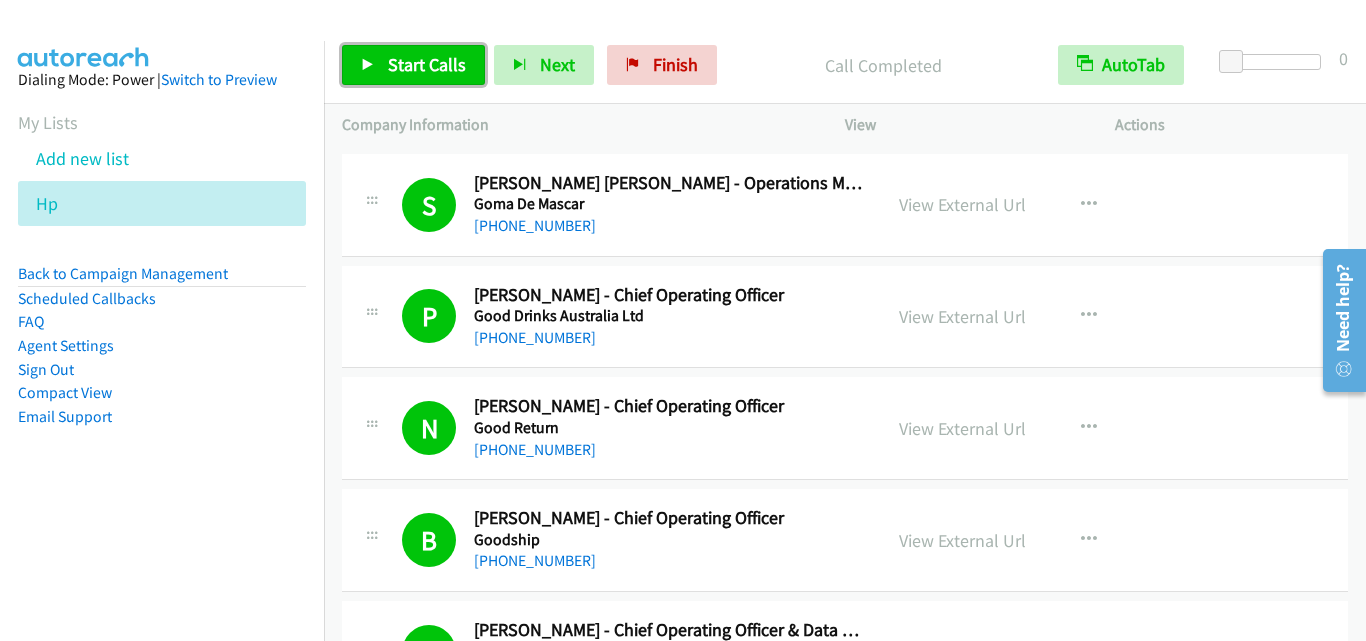 click on "Start Calls" at bounding box center (427, 64) 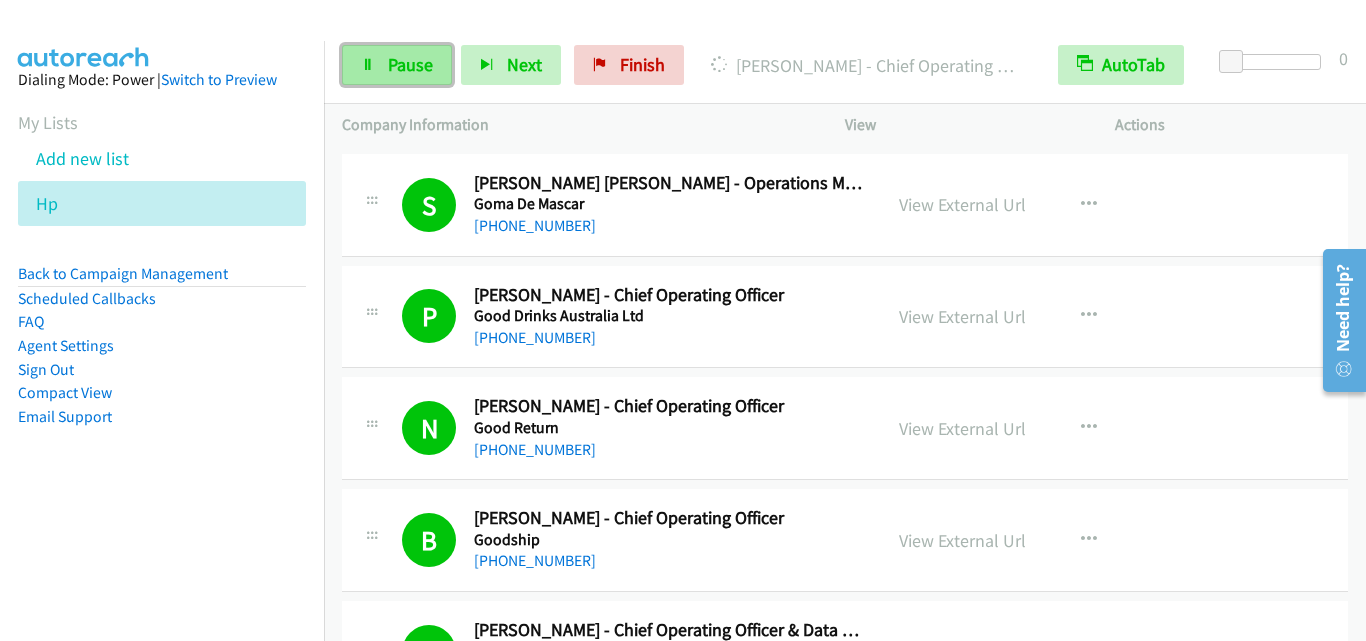 click on "Pause" at bounding box center (410, 64) 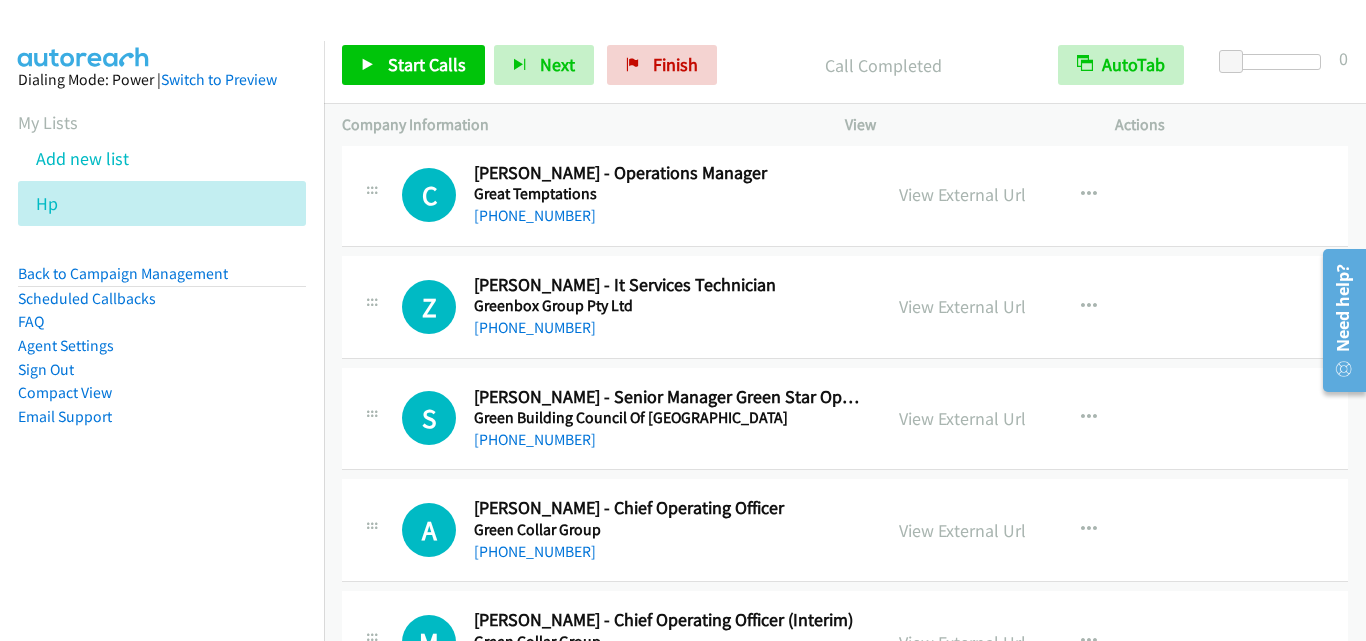 scroll, scrollTop: 9100, scrollLeft: 0, axis: vertical 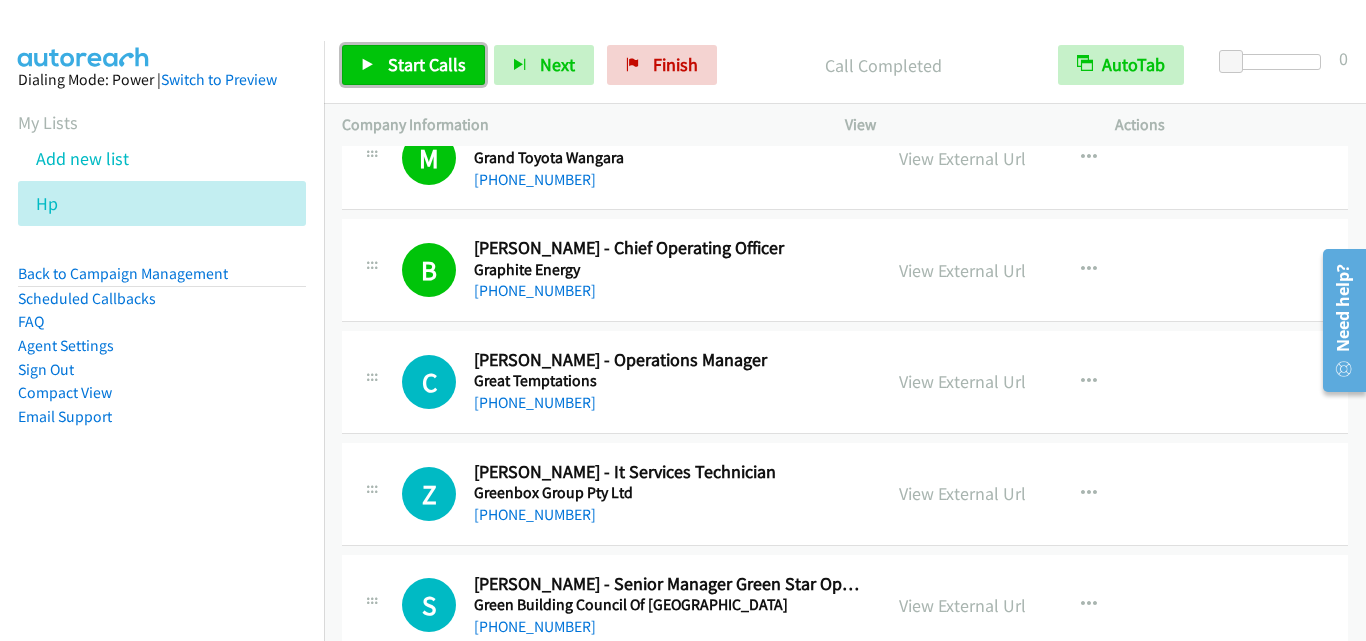 click on "Start Calls" at bounding box center (427, 64) 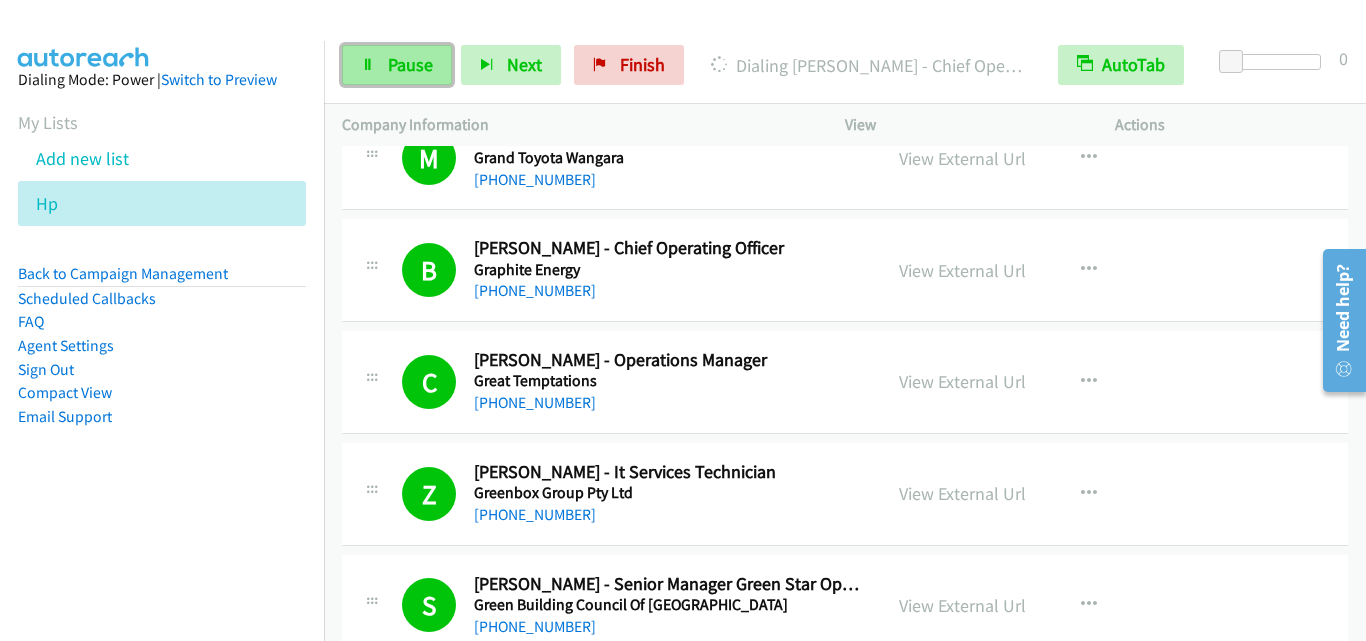 click on "Pause" at bounding box center [397, 65] 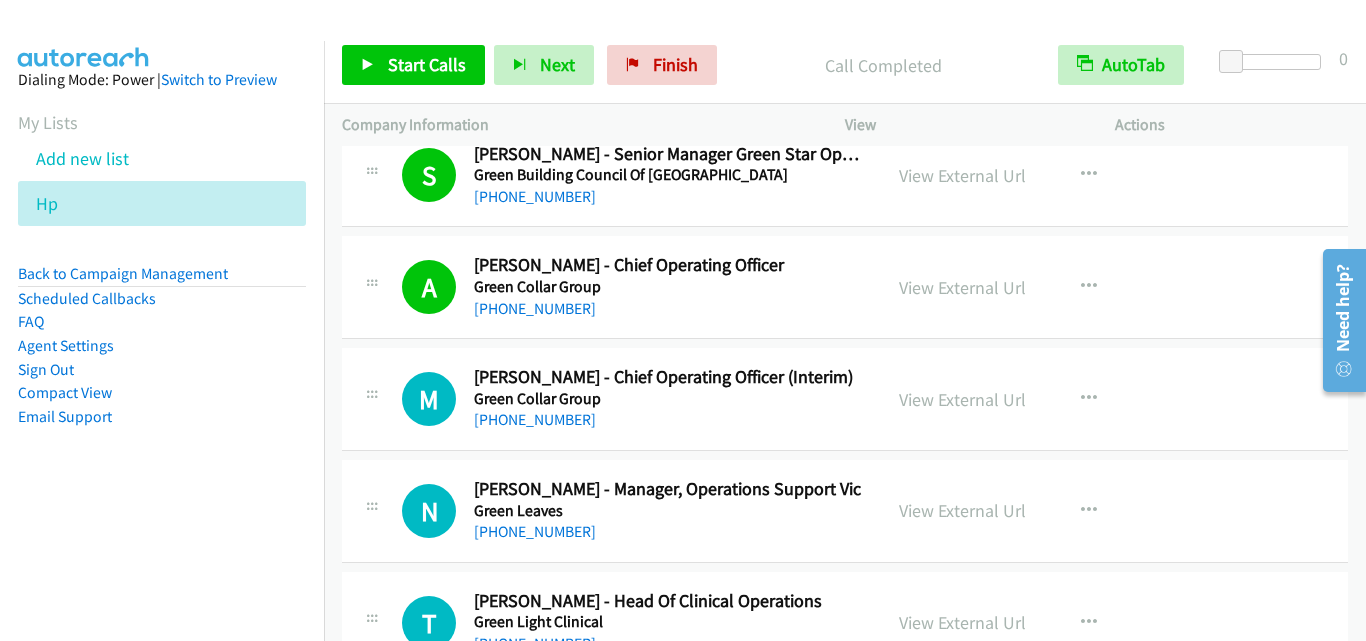 scroll, scrollTop: 9500, scrollLeft: 0, axis: vertical 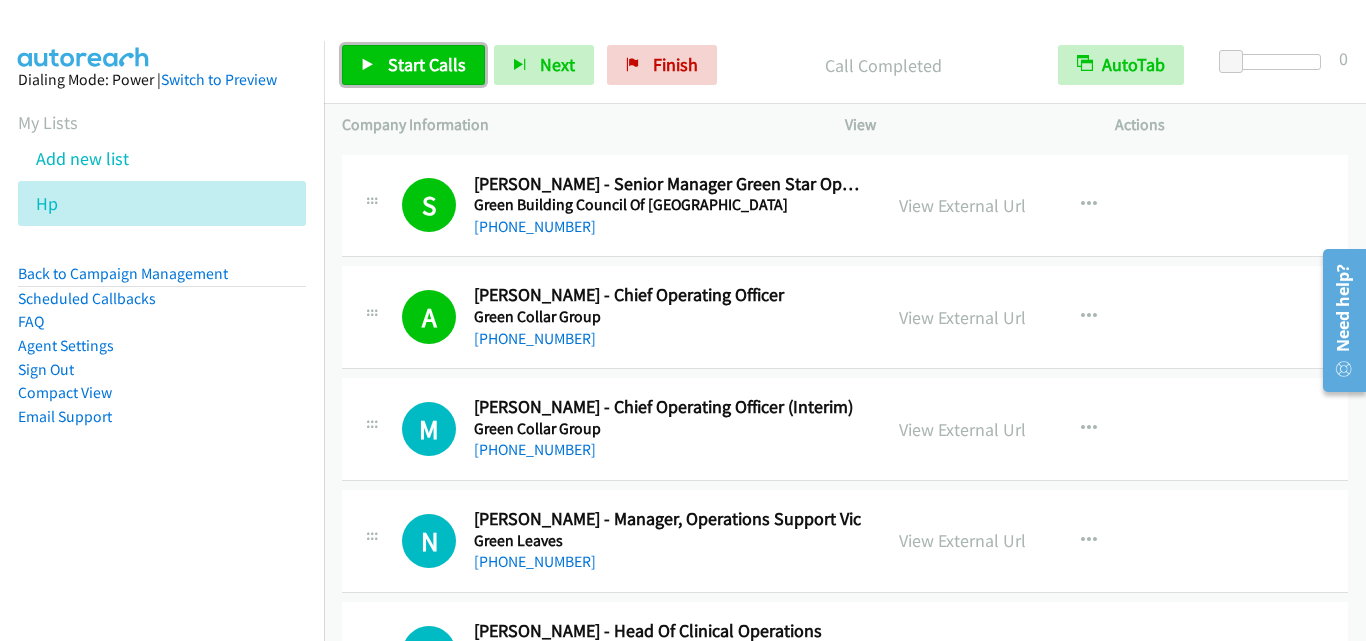 click on "Start Calls" at bounding box center (413, 65) 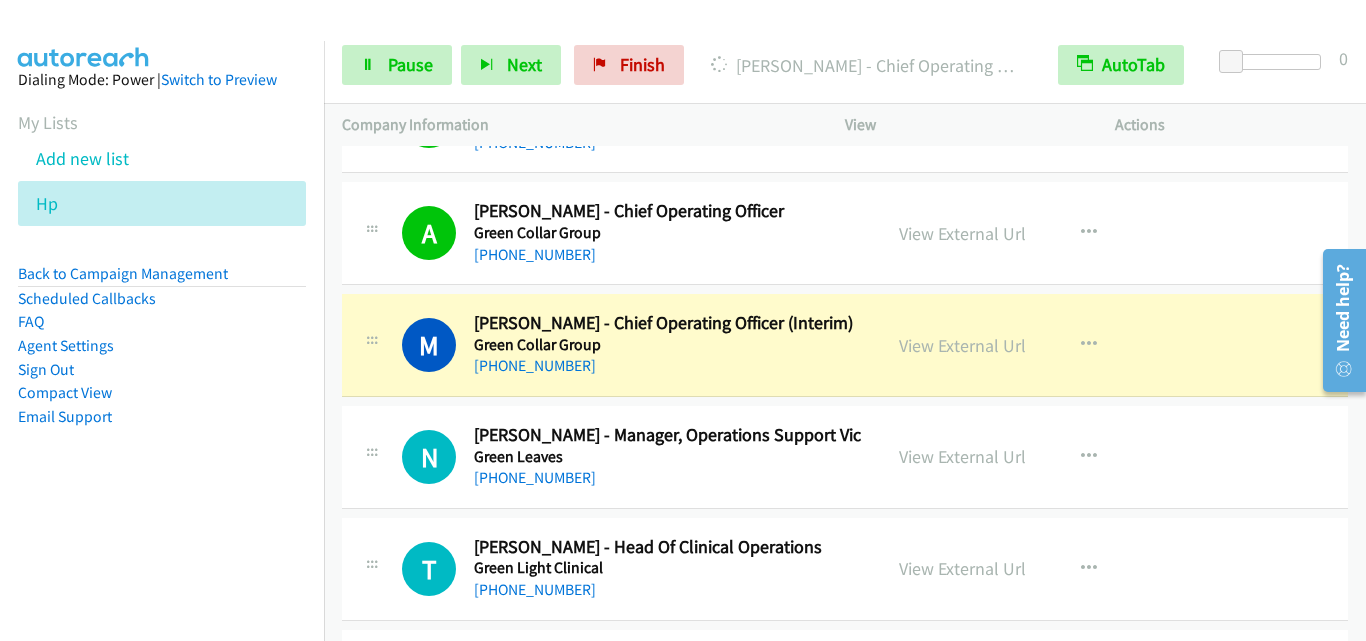 scroll, scrollTop: 9700, scrollLeft: 0, axis: vertical 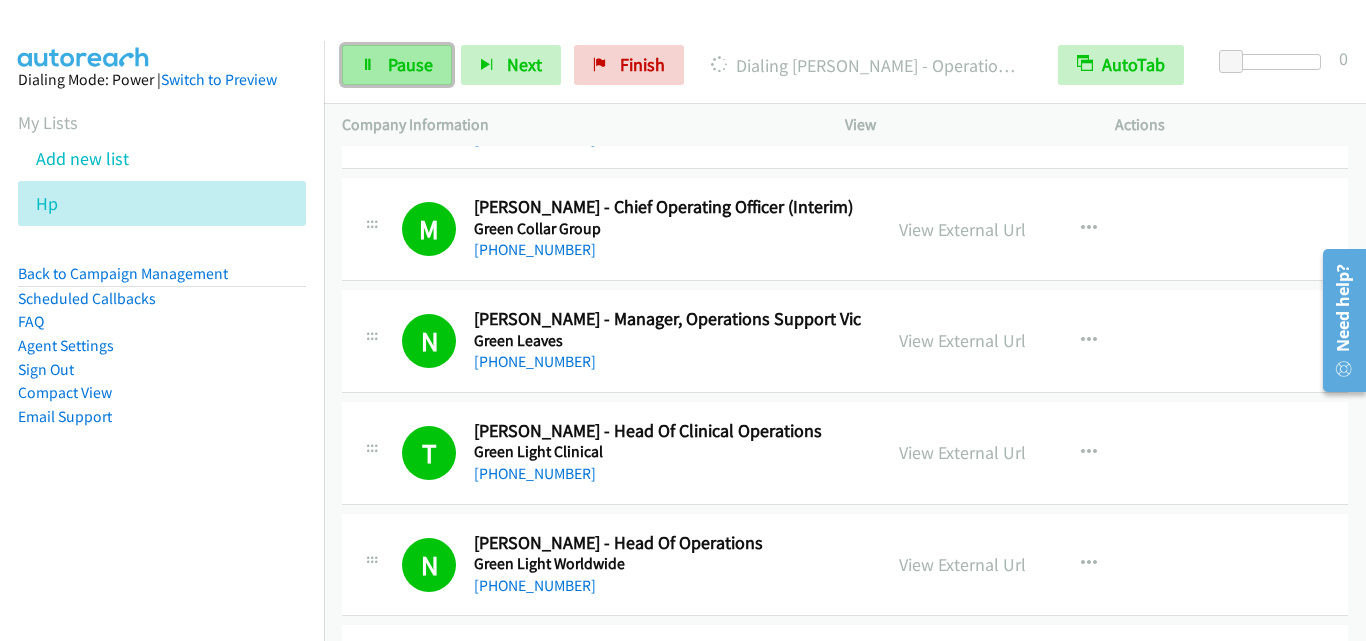 click on "Pause" at bounding box center [397, 65] 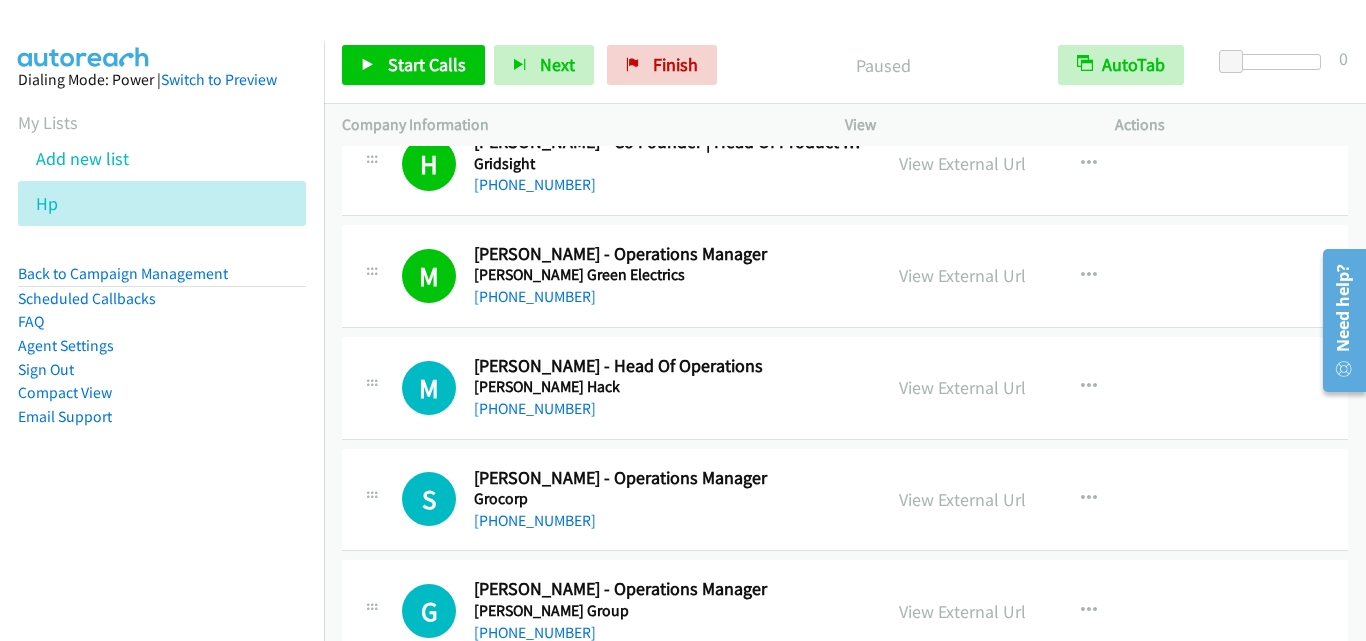 scroll, scrollTop: 10400, scrollLeft: 0, axis: vertical 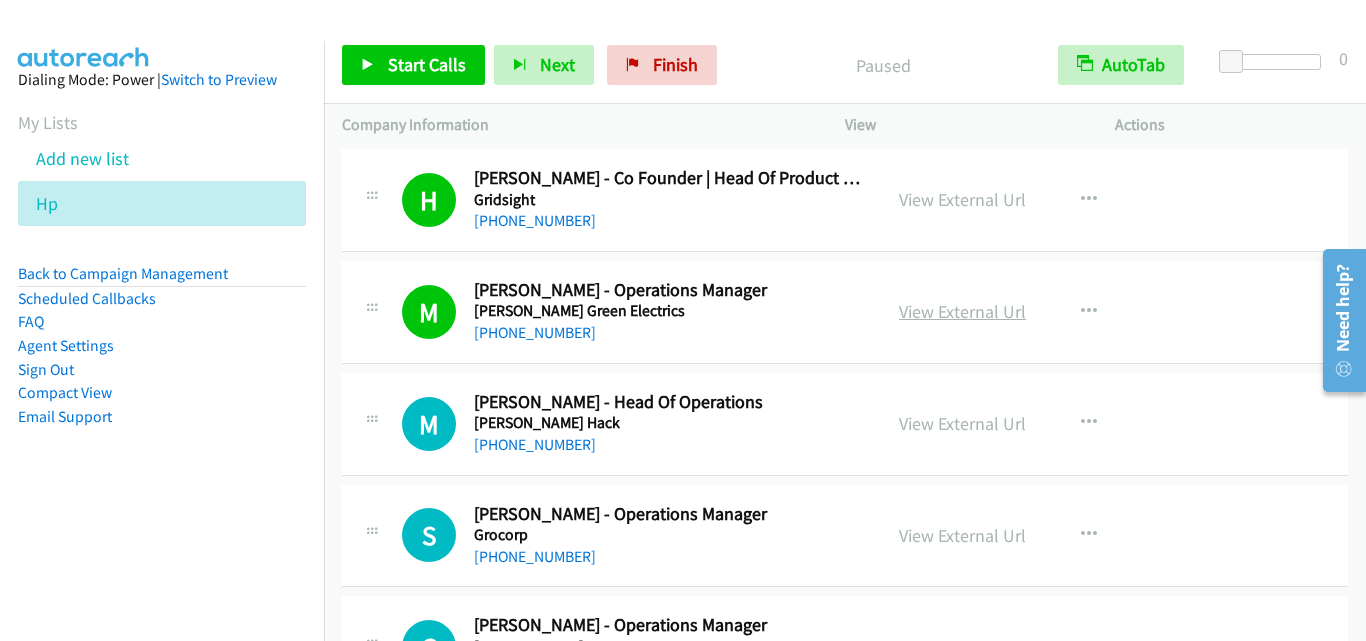 click on "View External Url" at bounding box center [962, 311] 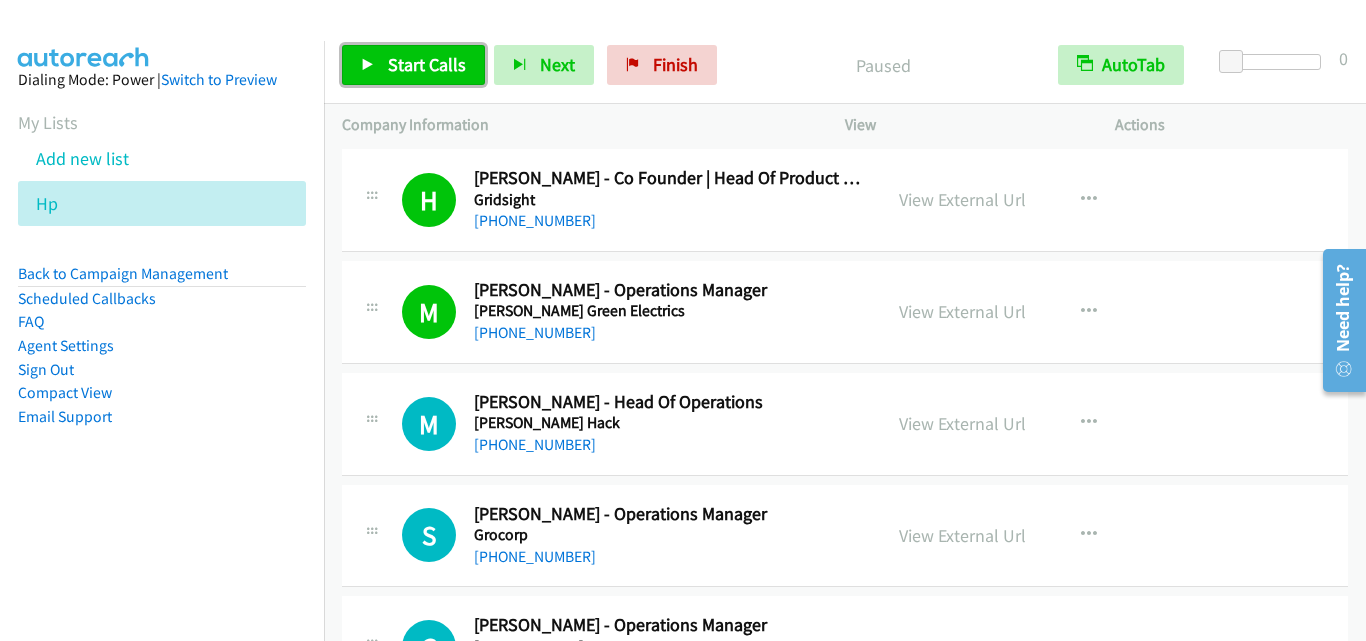 click on "Start Calls" at bounding box center [413, 65] 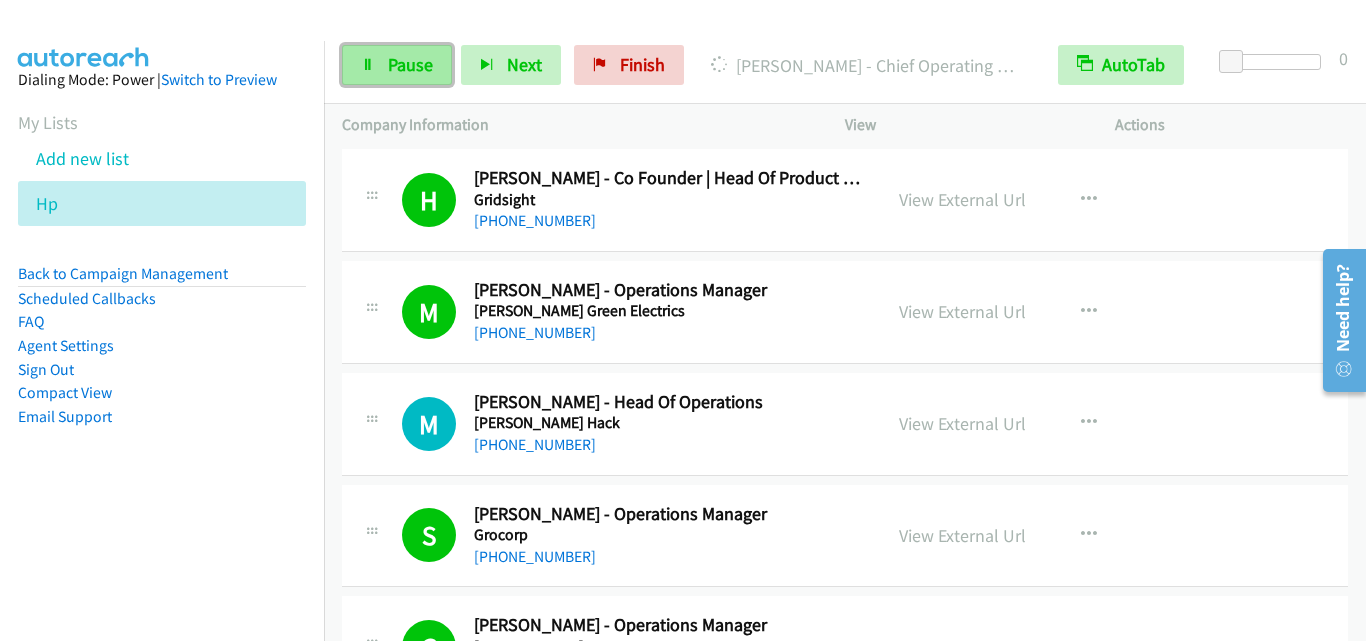 click on "Pause" at bounding box center [410, 64] 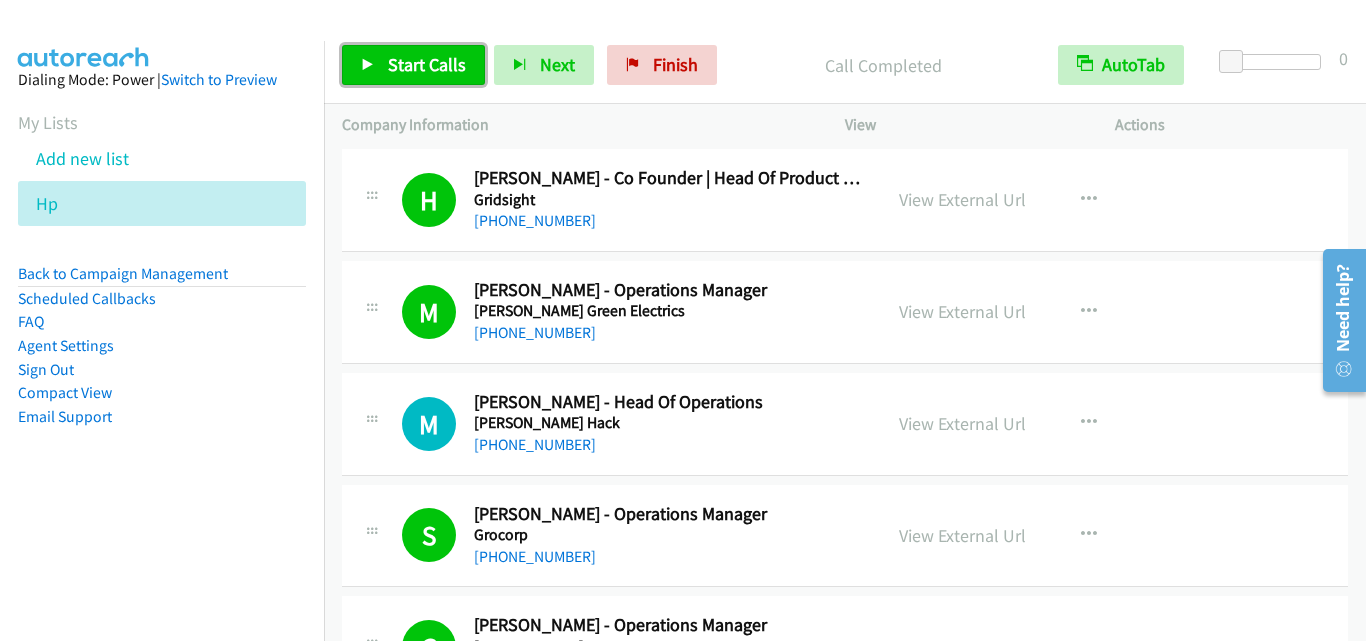click on "Start Calls" at bounding box center (427, 64) 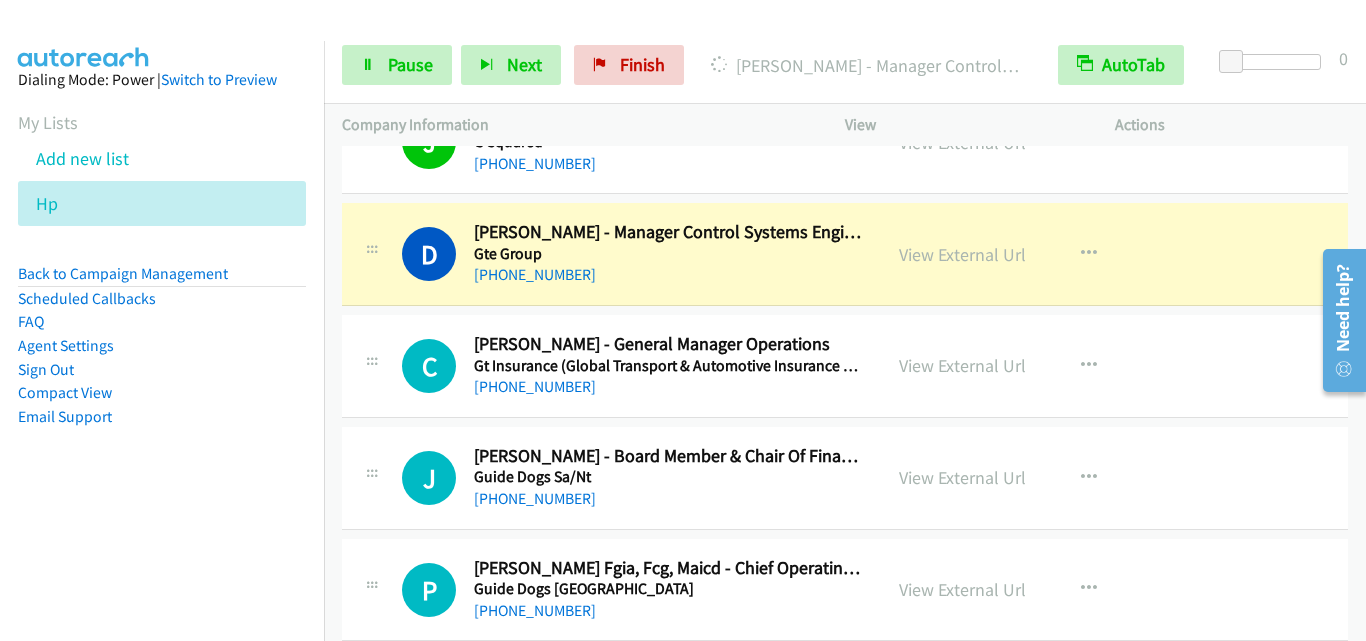 scroll, scrollTop: 11500, scrollLeft: 0, axis: vertical 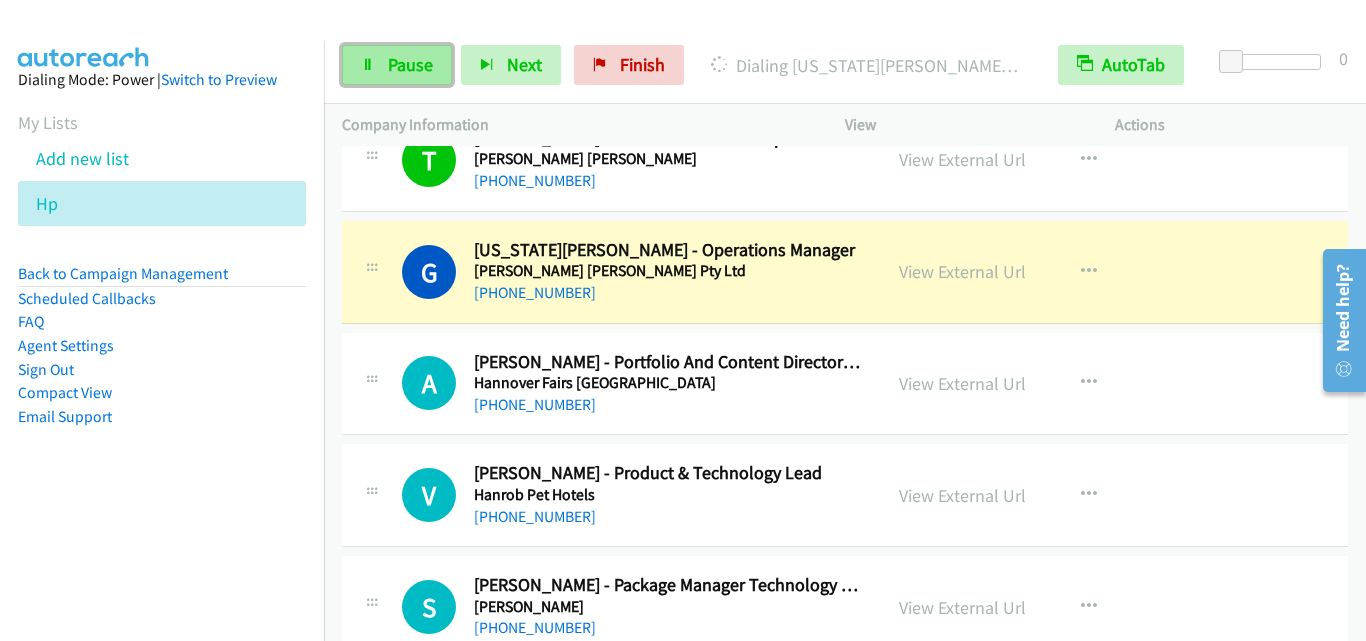 click on "Pause" at bounding box center [410, 64] 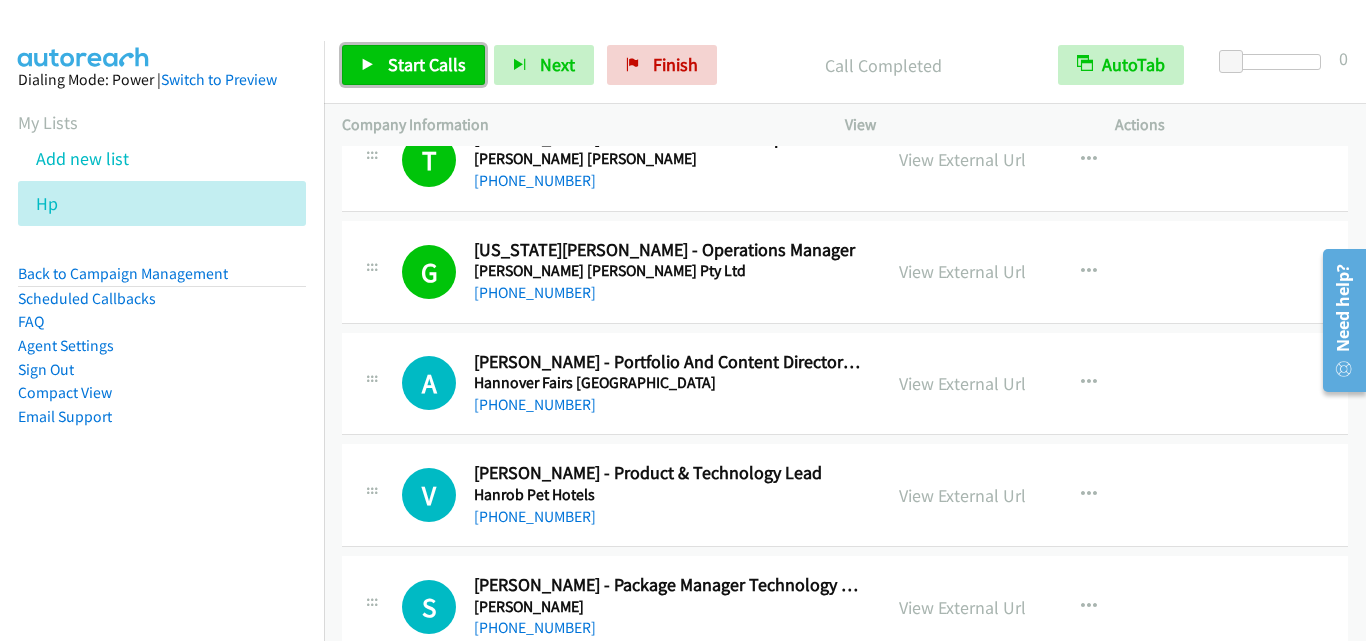 click on "Start Calls" at bounding box center (427, 64) 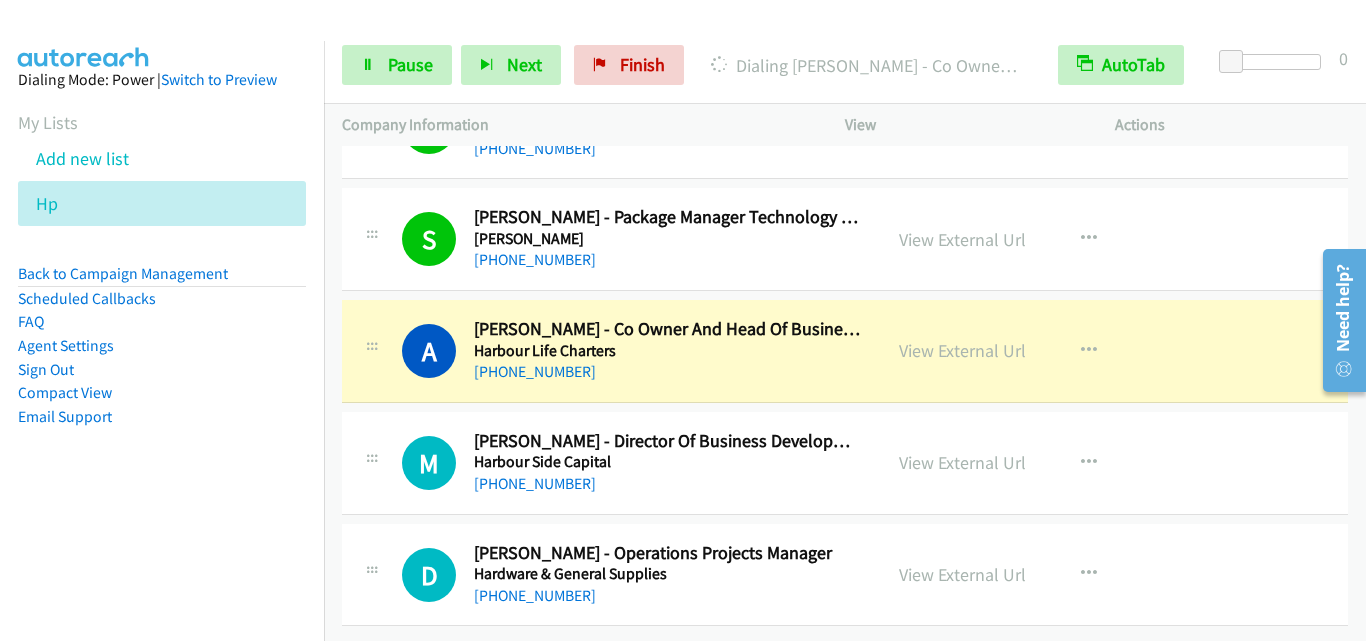 scroll, scrollTop: 13283, scrollLeft: 0, axis: vertical 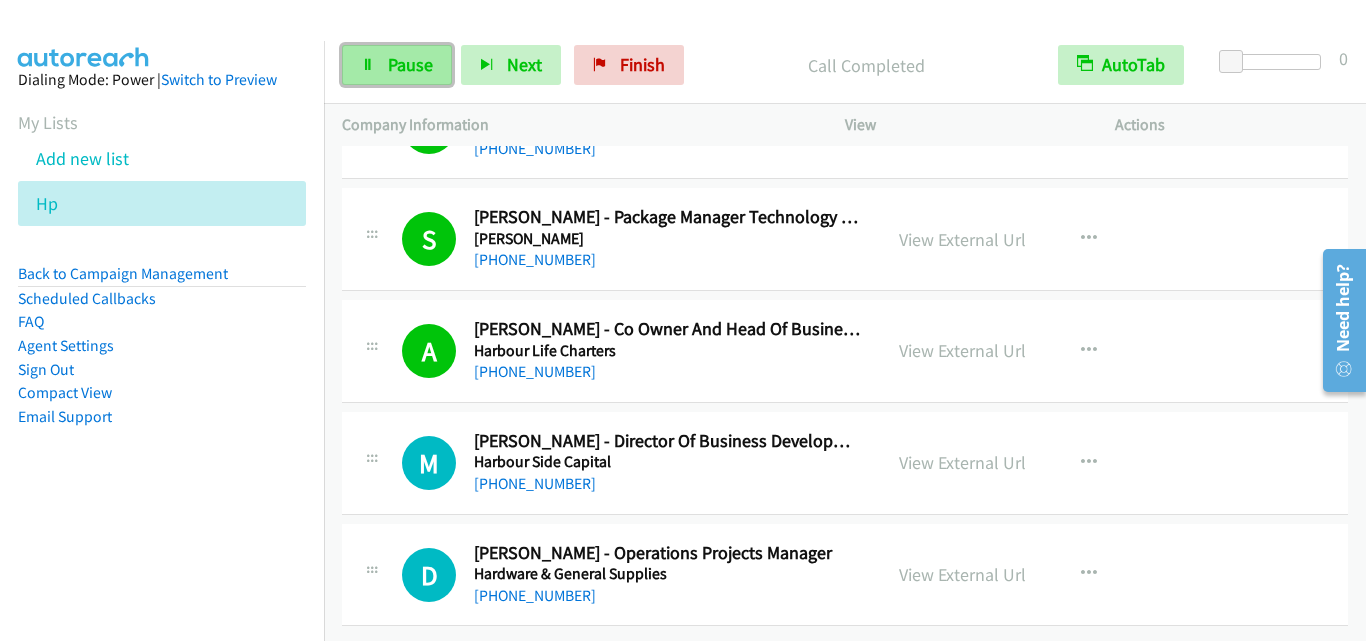 click on "Pause" at bounding box center [410, 64] 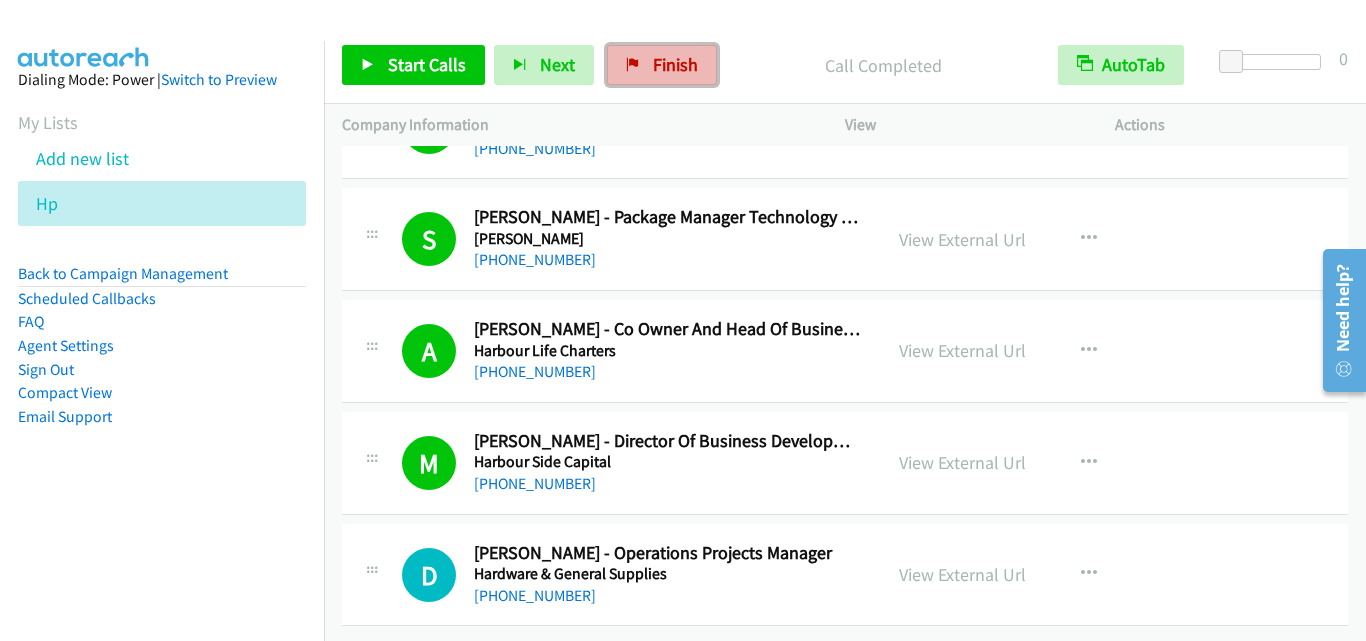 click on "Finish" at bounding box center [675, 64] 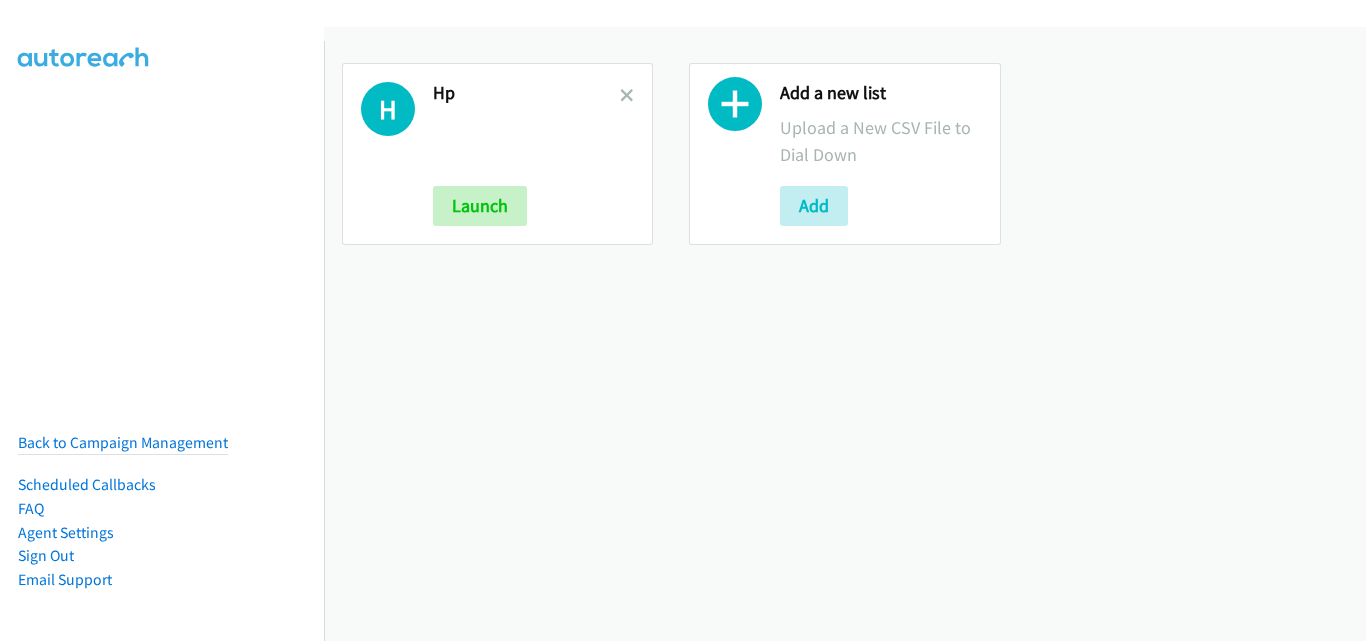 scroll, scrollTop: 0, scrollLeft: 0, axis: both 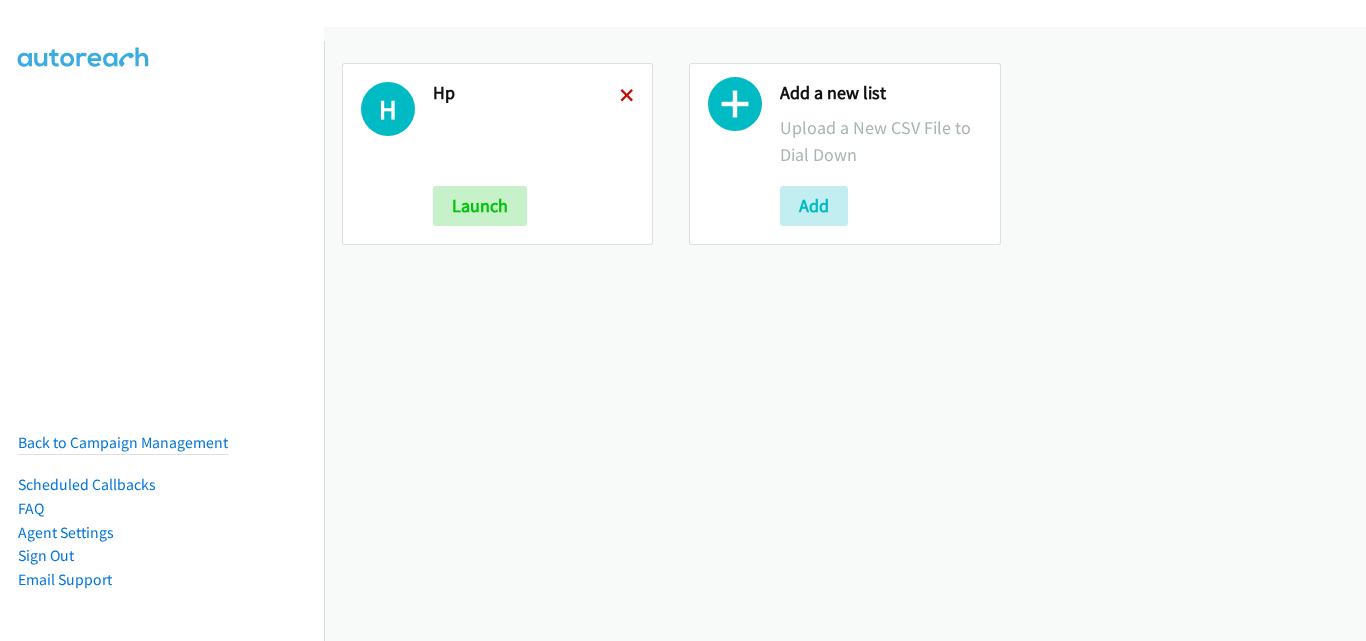 click at bounding box center (627, 97) 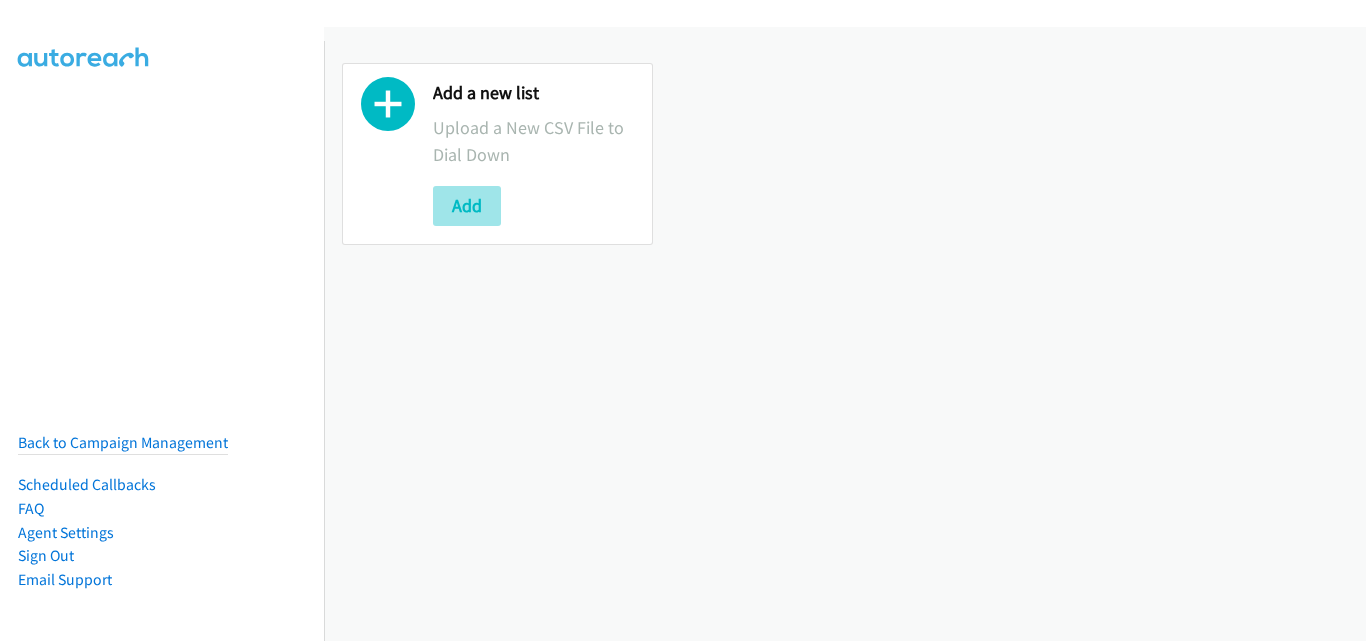 scroll, scrollTop: 0, scrollLeft: 0, axis: both 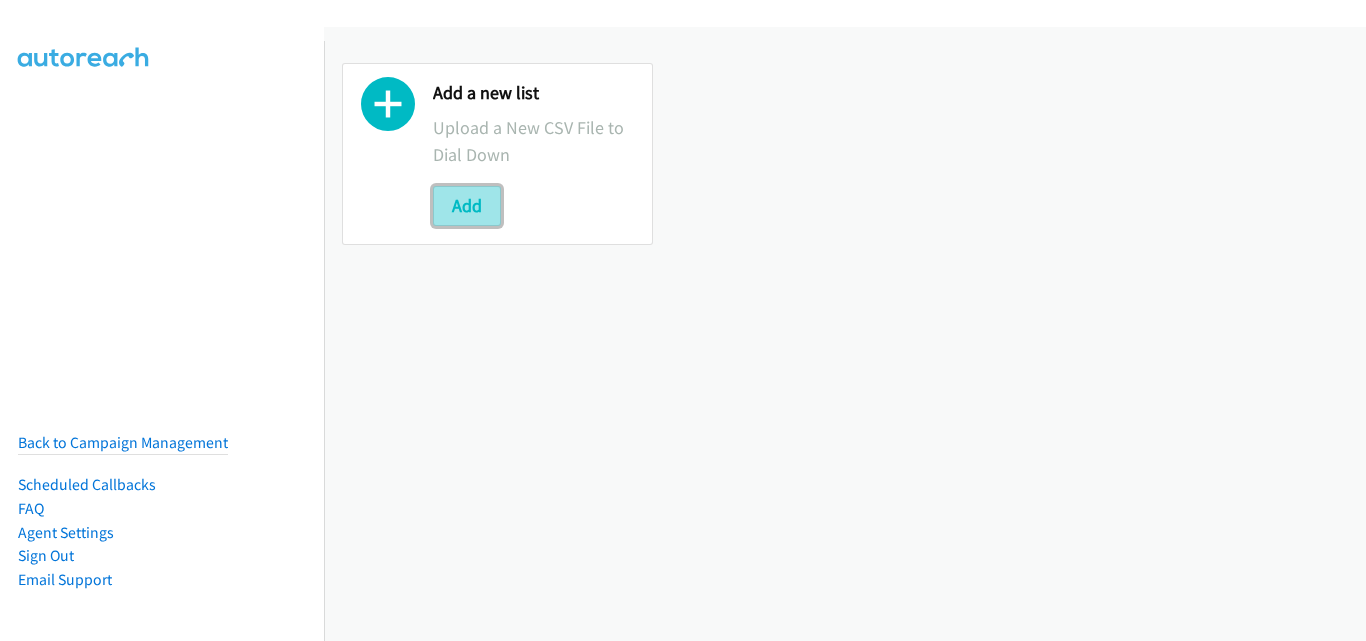 click on "Add" at bounding box center [467, 206] 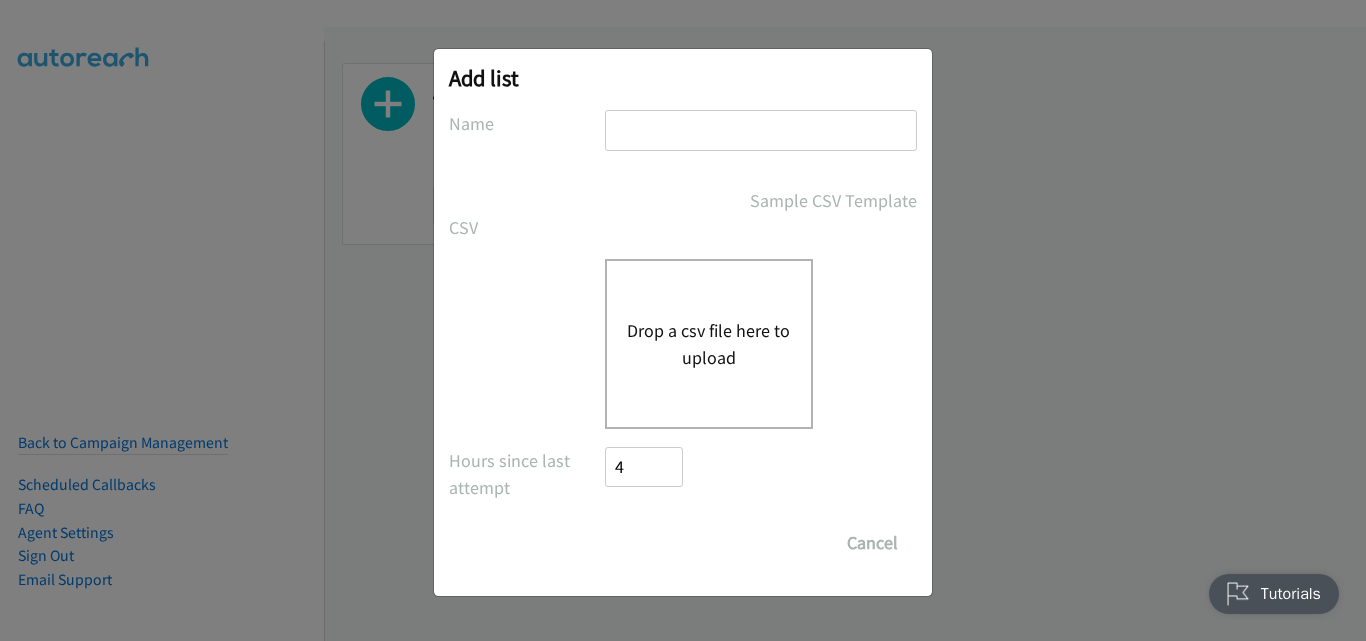 drag, startPoint x: 811, startPoint y: 122, endPoint x: 795, endPoint y: 119, distance: 16.27882 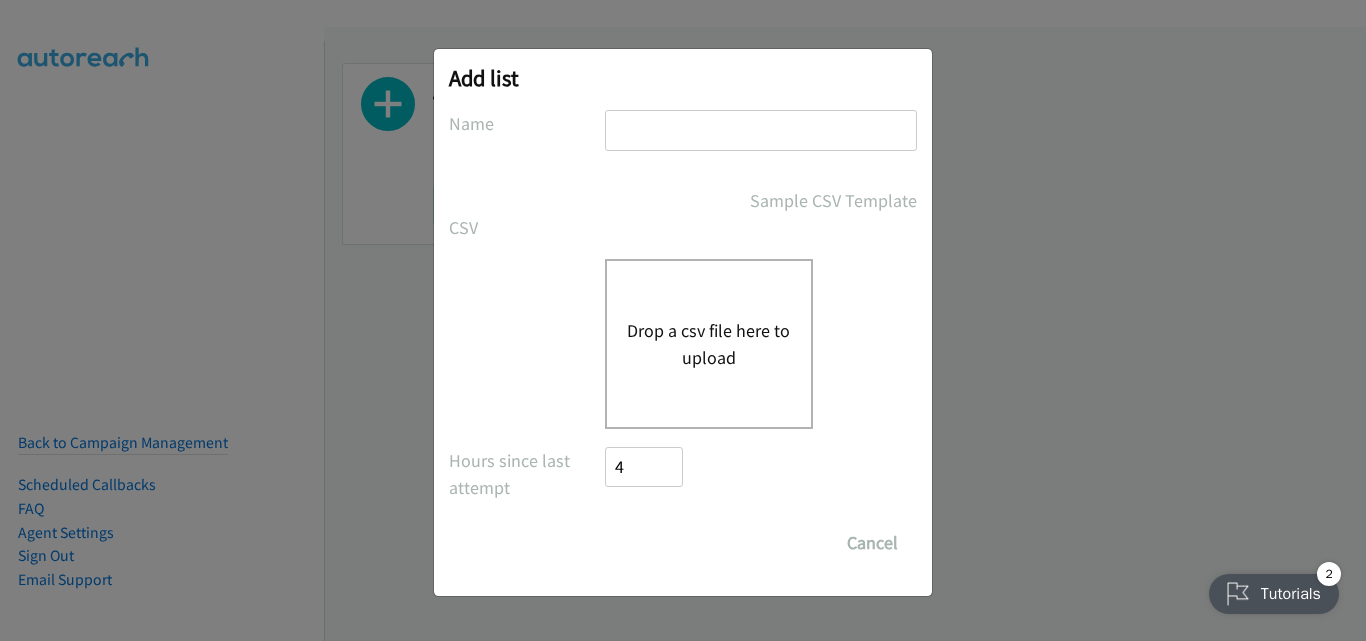 type on "hp" 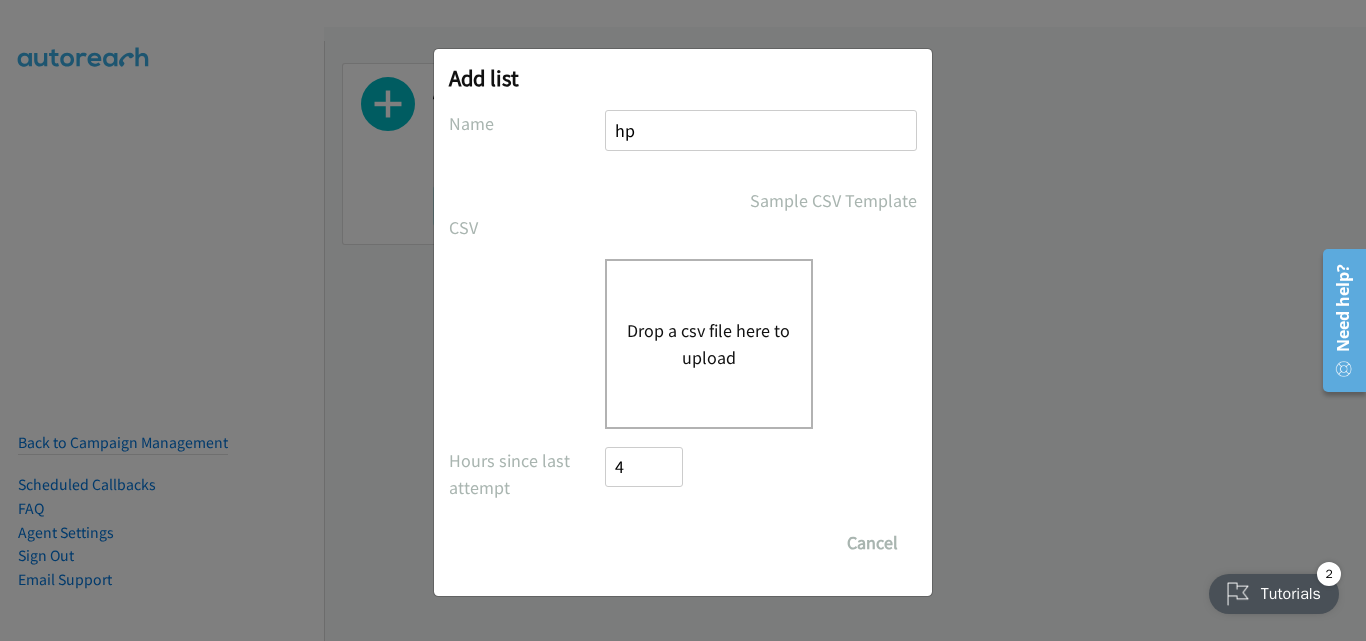 click on "Drop a csv file here to upload" at bounding box center [709, 344] 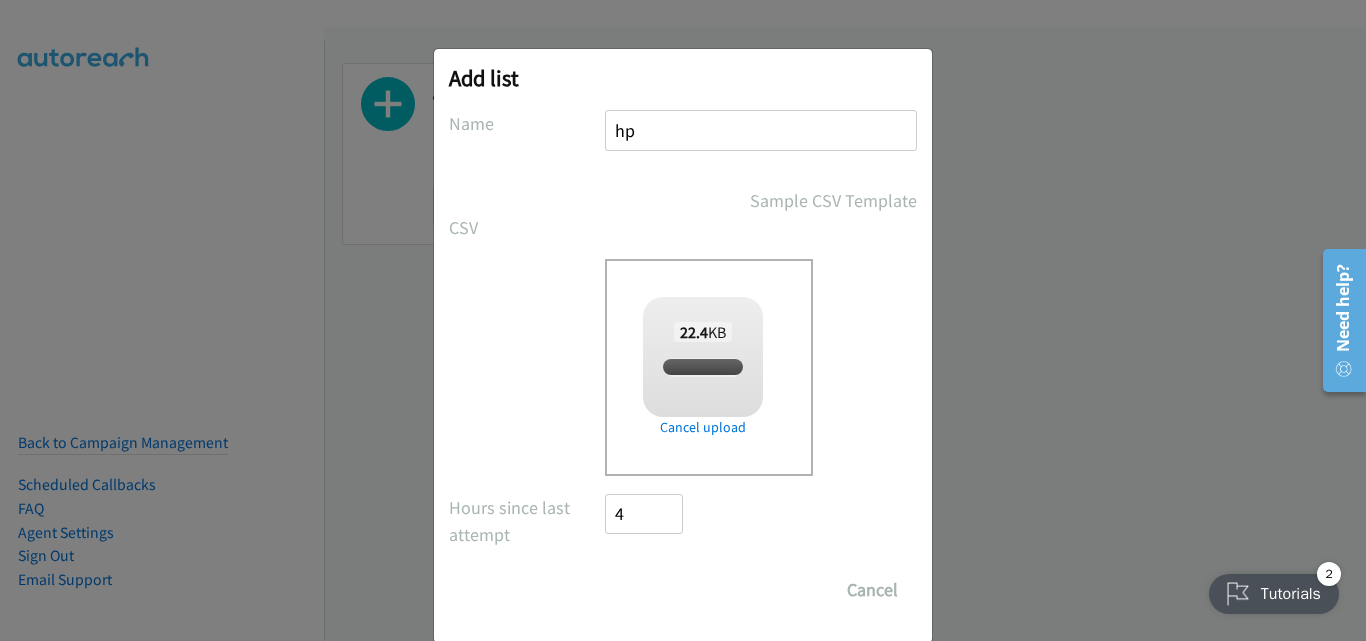 checkbox on "true" 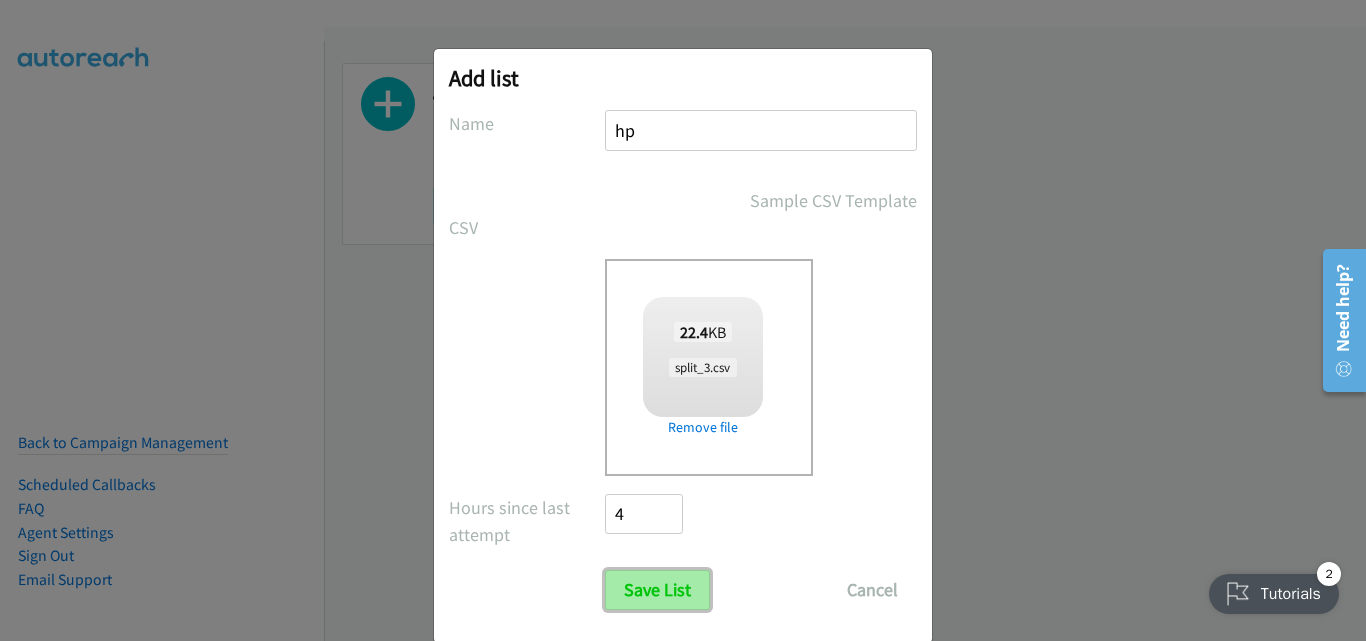 click on "Save List" at bounding box center [657, 590] 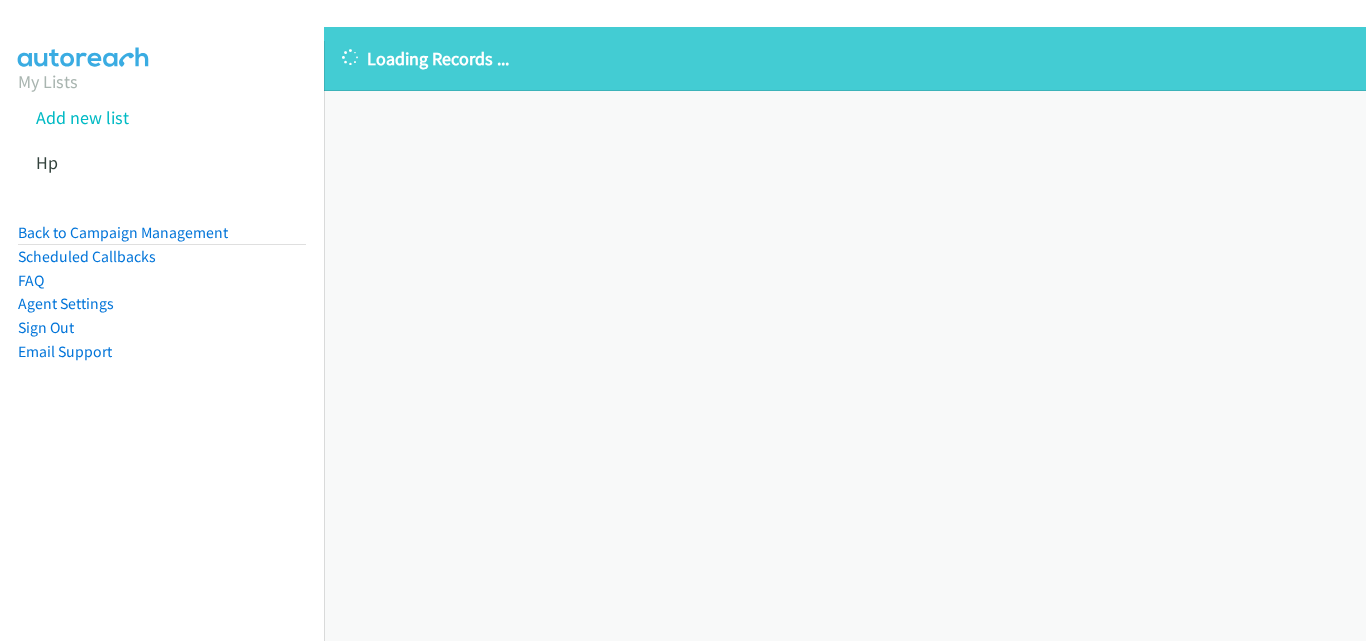 scroll, scrollTop: 0, scrollLeft: 0, axis: both 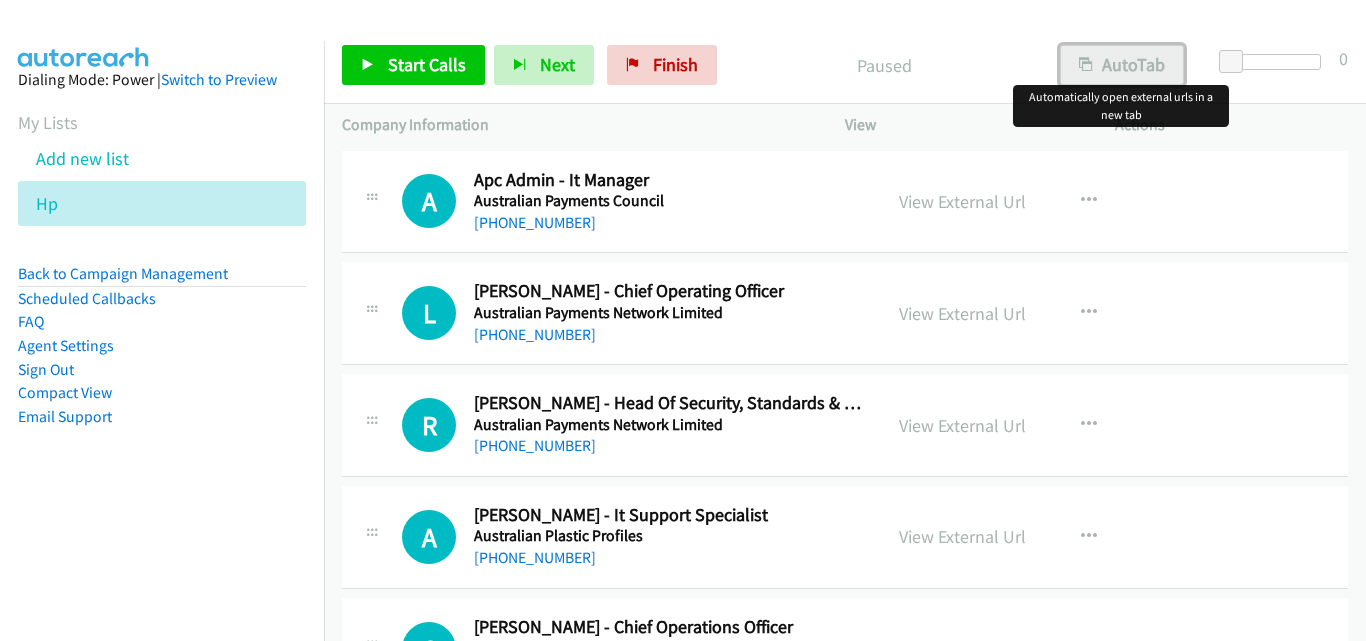 click on "AutoTab" at bounding box center (1122, 65) 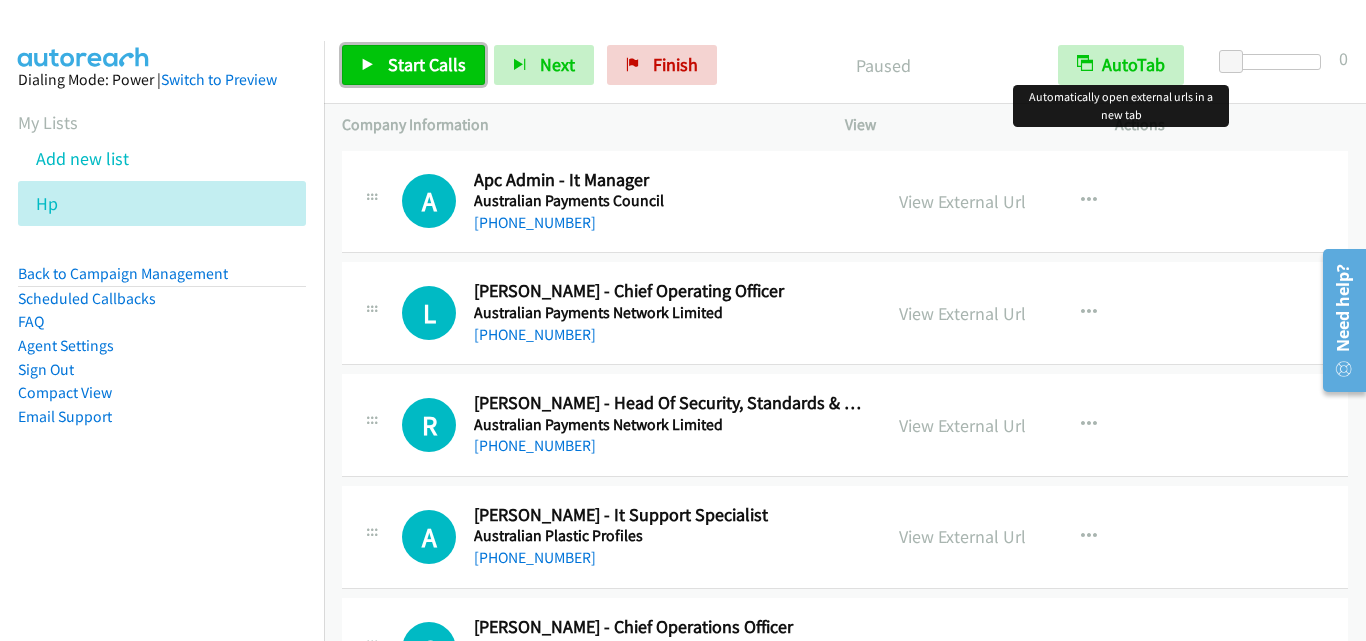 click on "Start Calls" at bounding box center (427, 64) 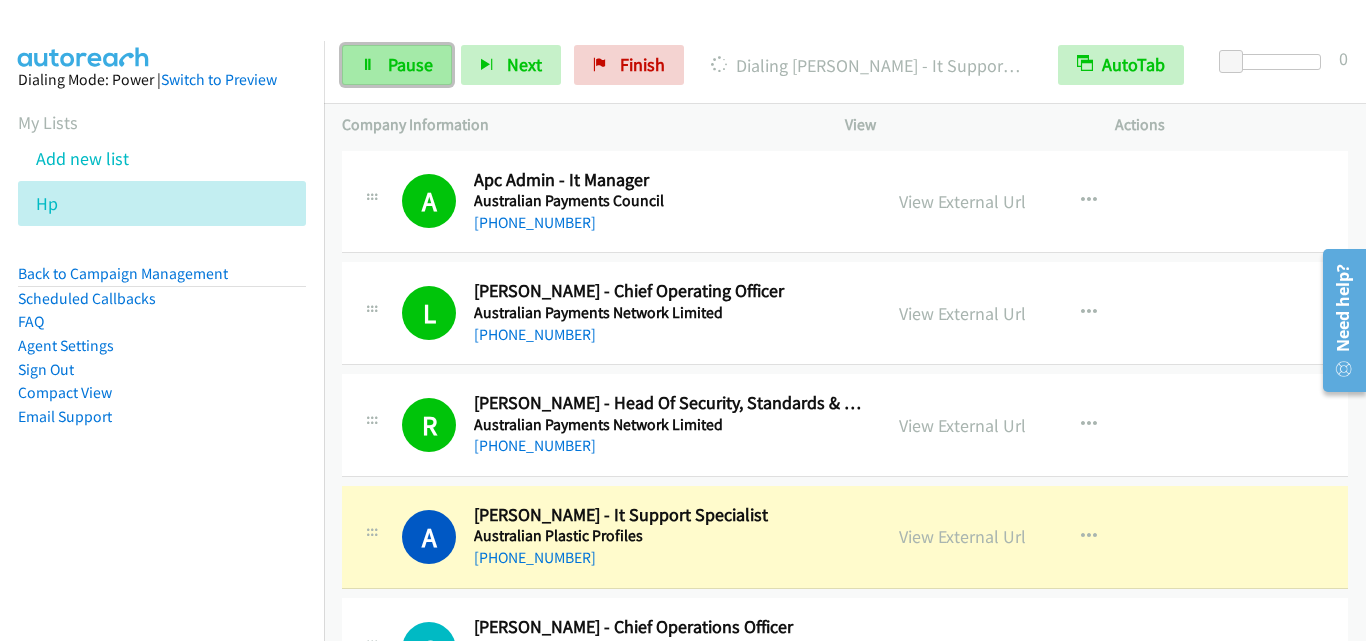 click on "Pause" at bounding box center [410, 64] 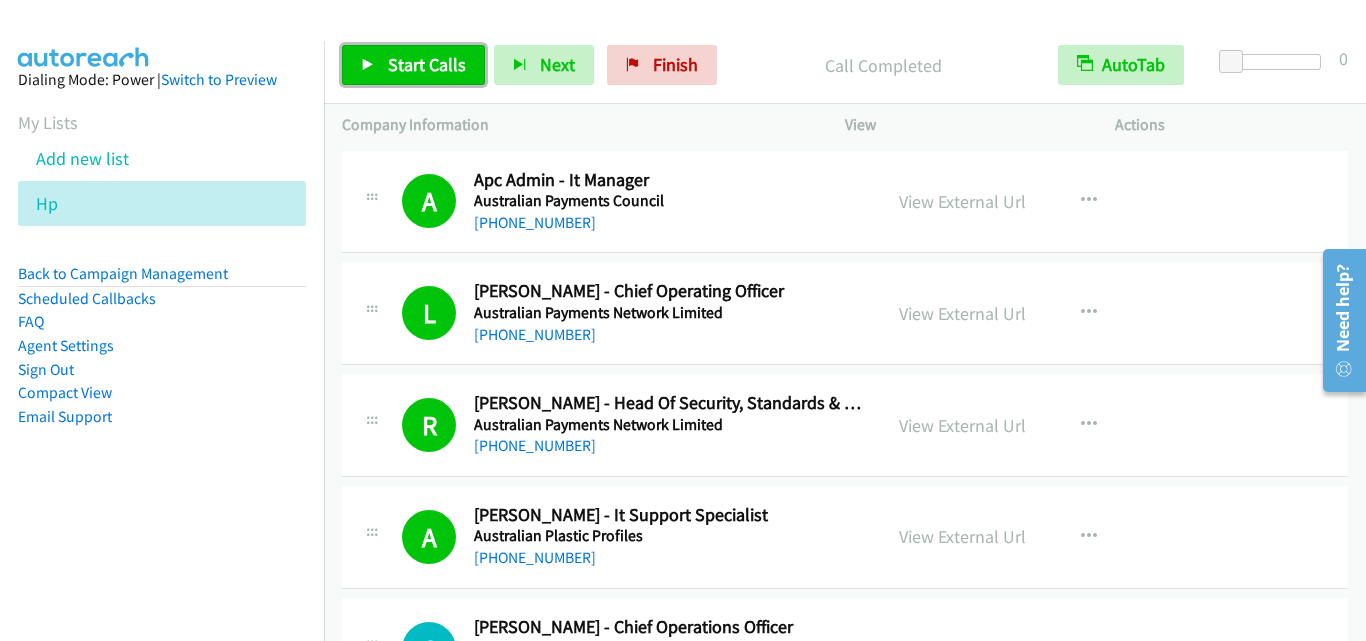 click on "Start Calls" at bounding box center (427, 64) 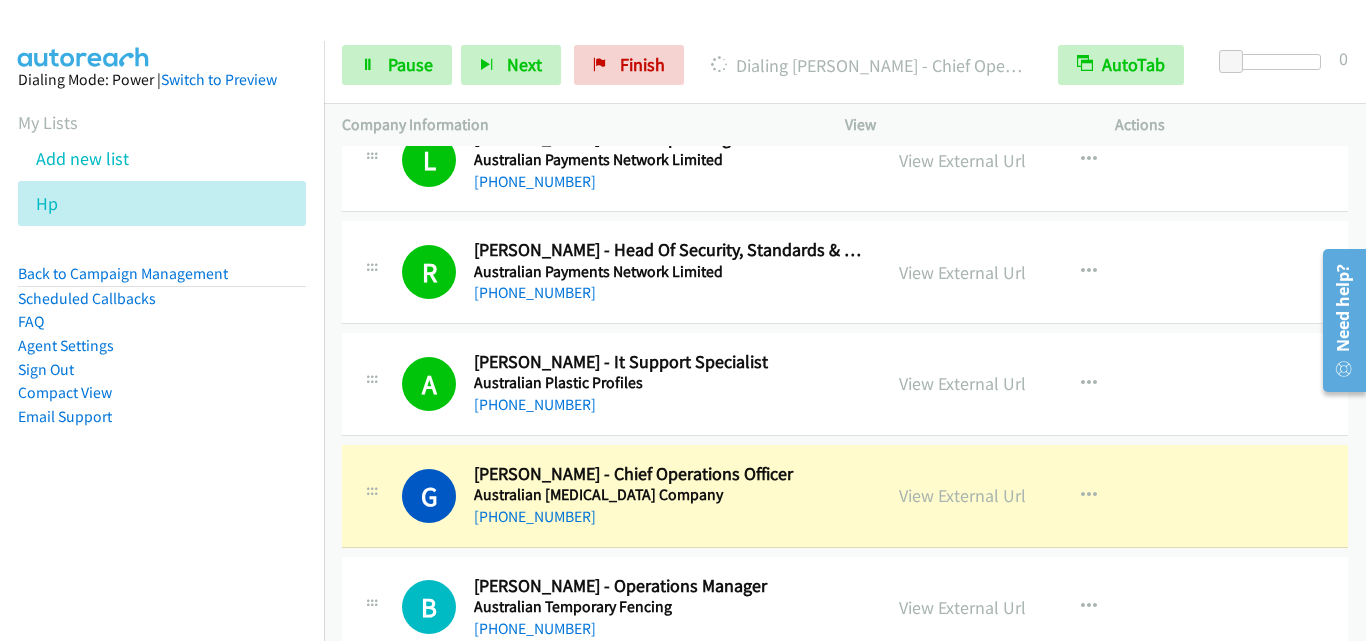 scroll, scrollTop: 200, scrollLeft: 0, axis: vertical 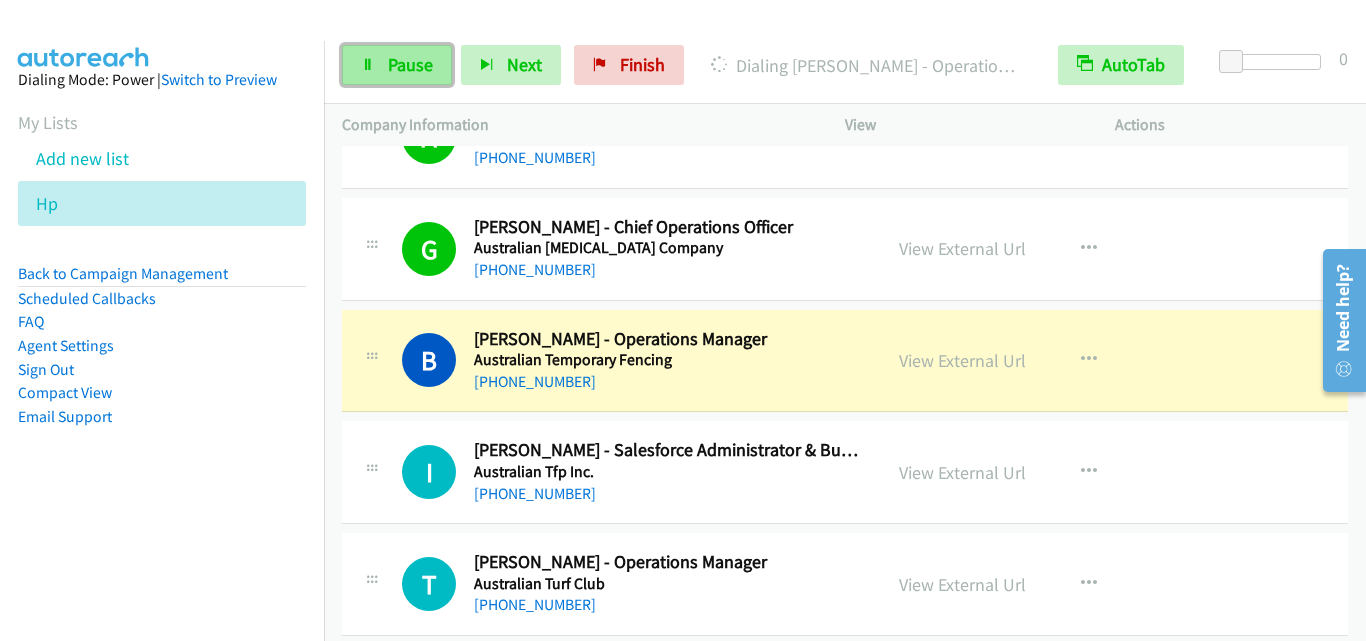 click on "Pause" at bounding box center [410, 64] 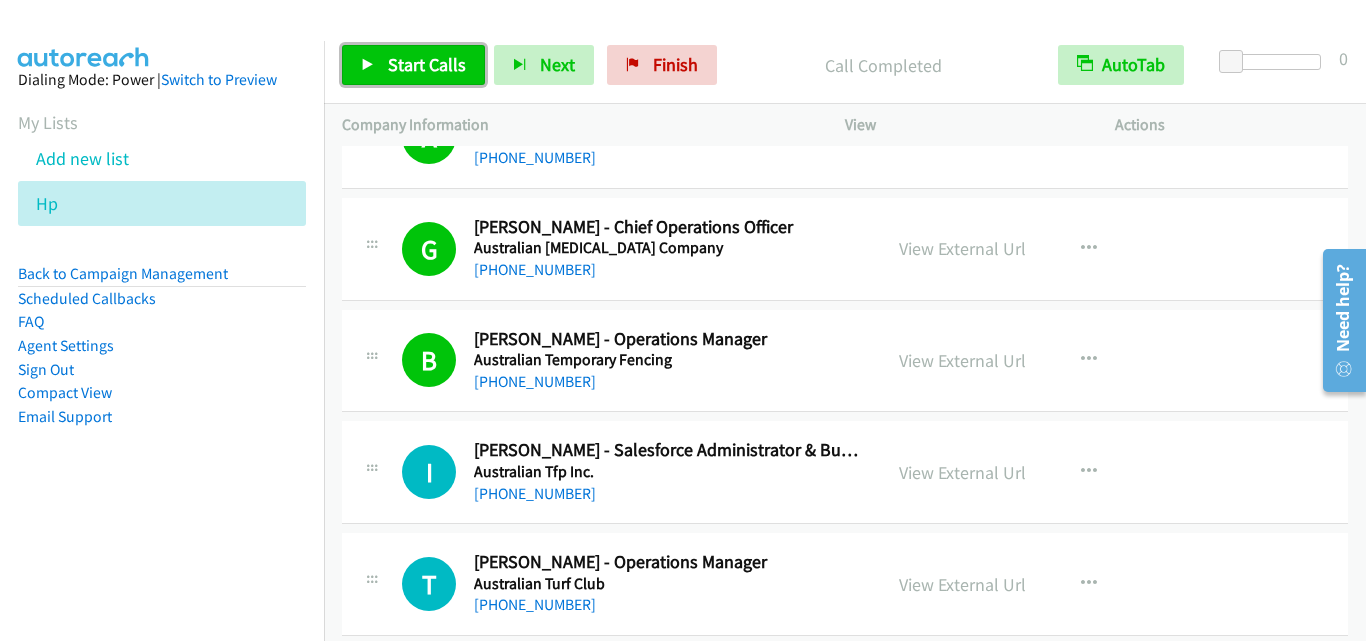 click on "Start Calls" at bounding box center [427, 64] 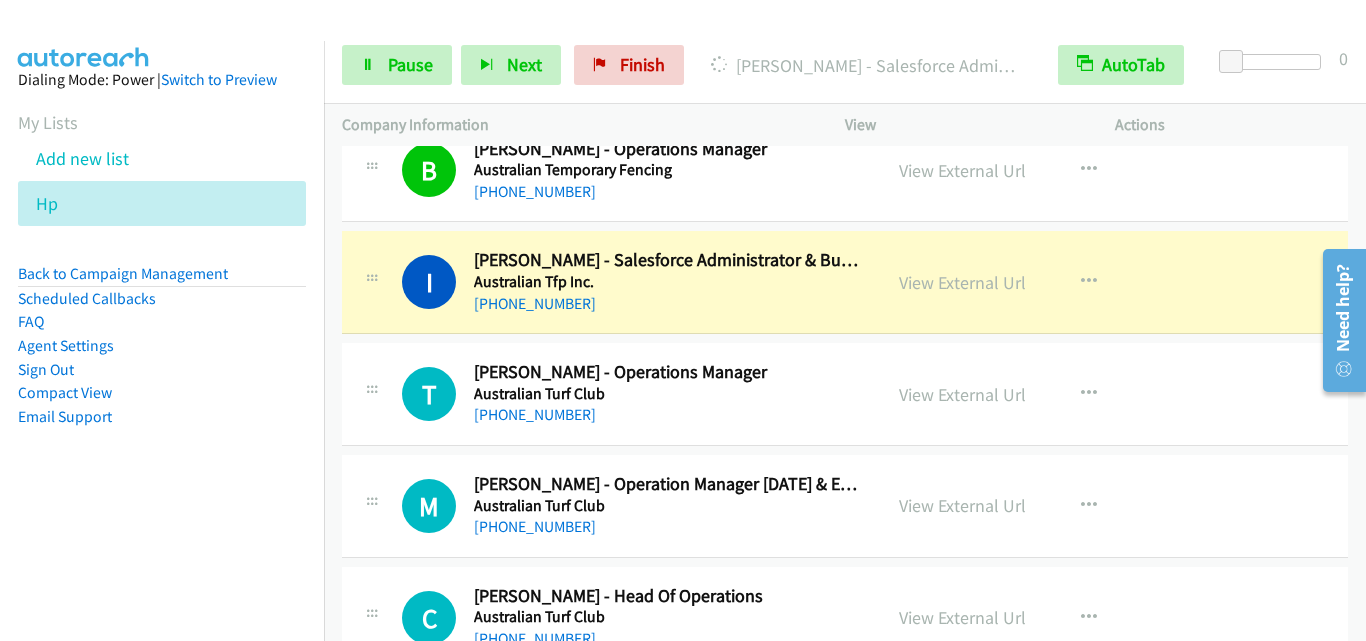 scroll, scrollTop: 600, scrollLeft: 0, axis: vertical 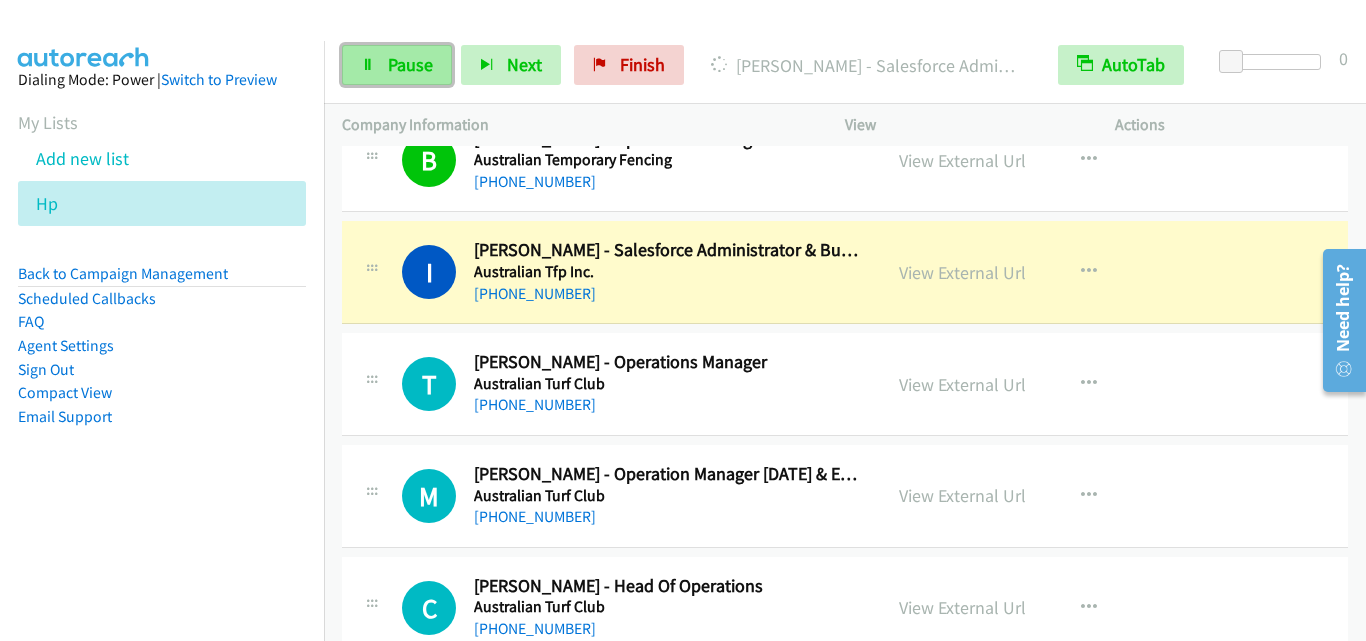 click on "Pause" at bounding box center (410, 64) 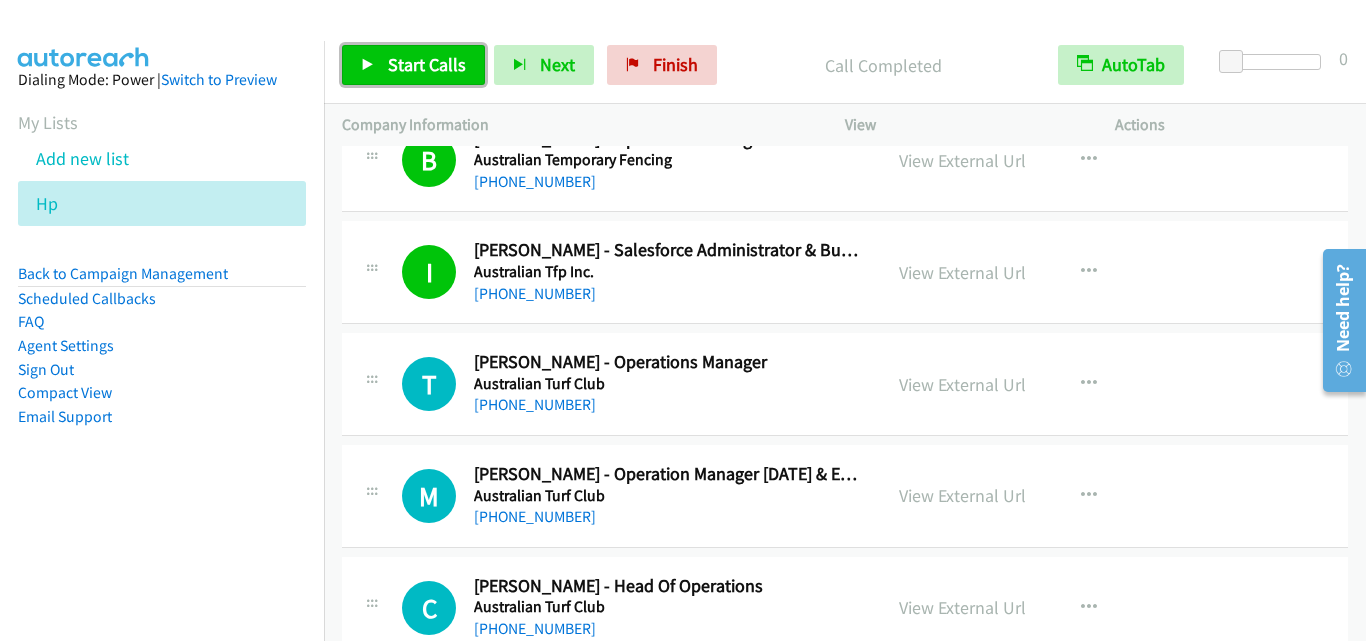 click on "Start Calls" at bounding box center [427, 64] 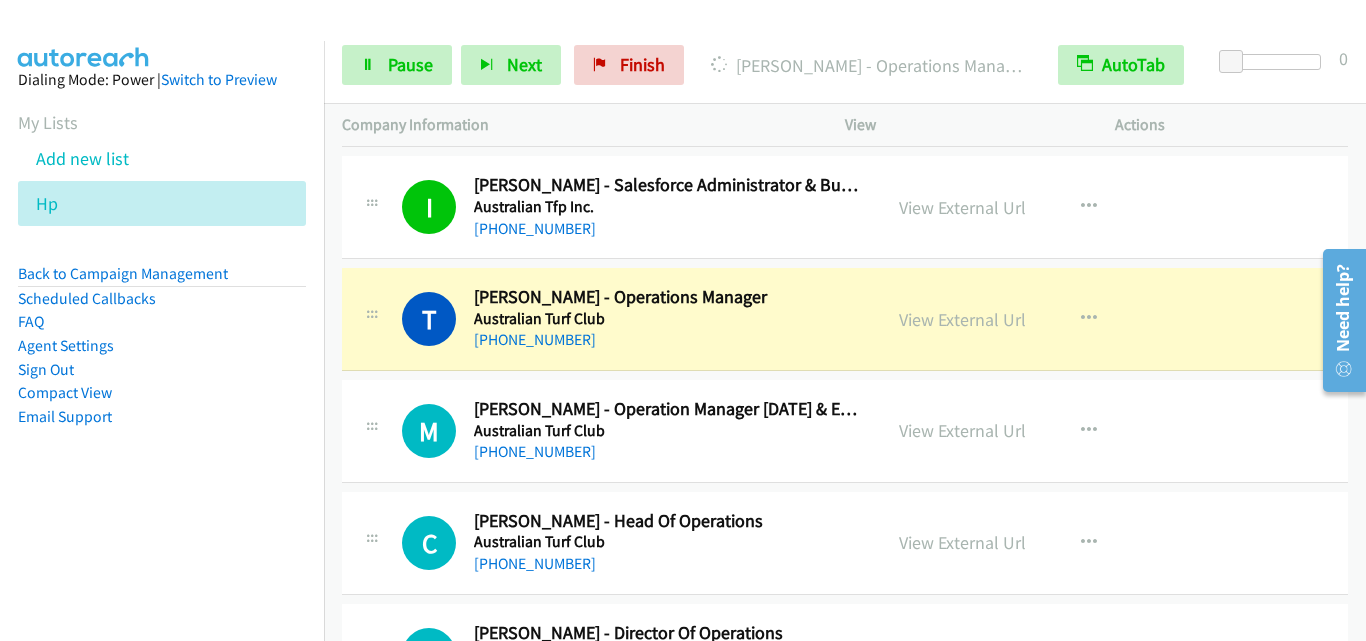 scroll, scrollTop: 700, scrollLeft: 0, axis: vertical 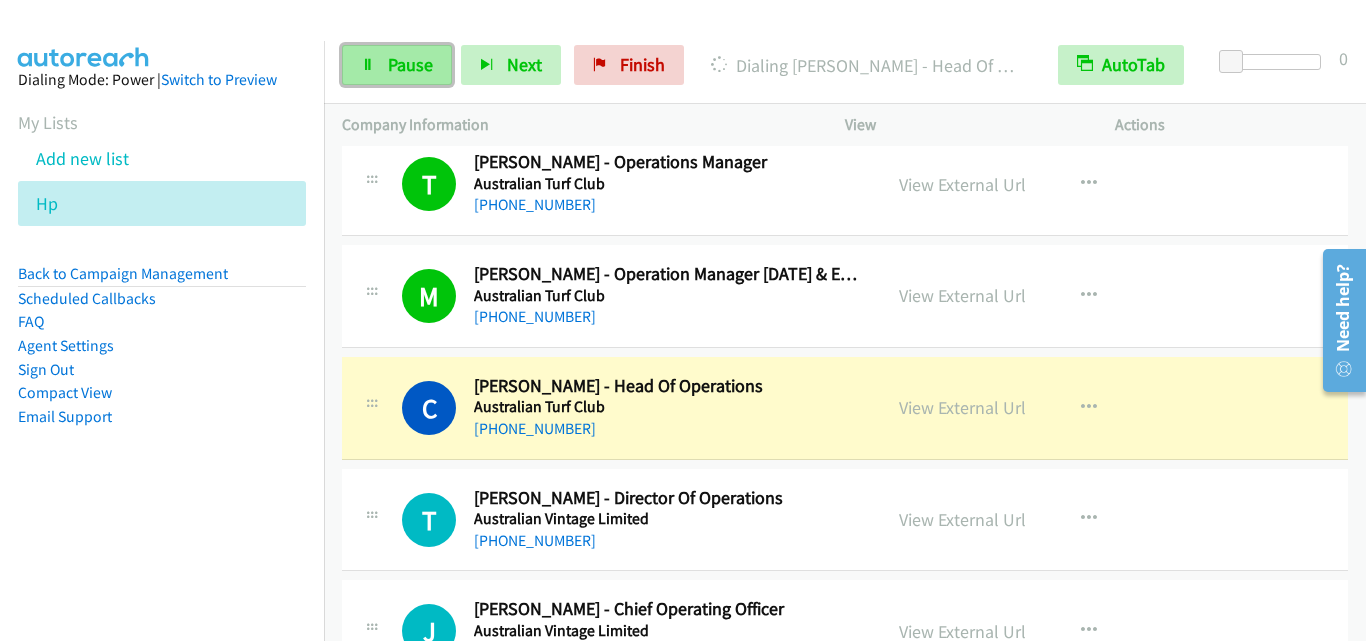 click on "Pause" at bounding box center (410, 64) 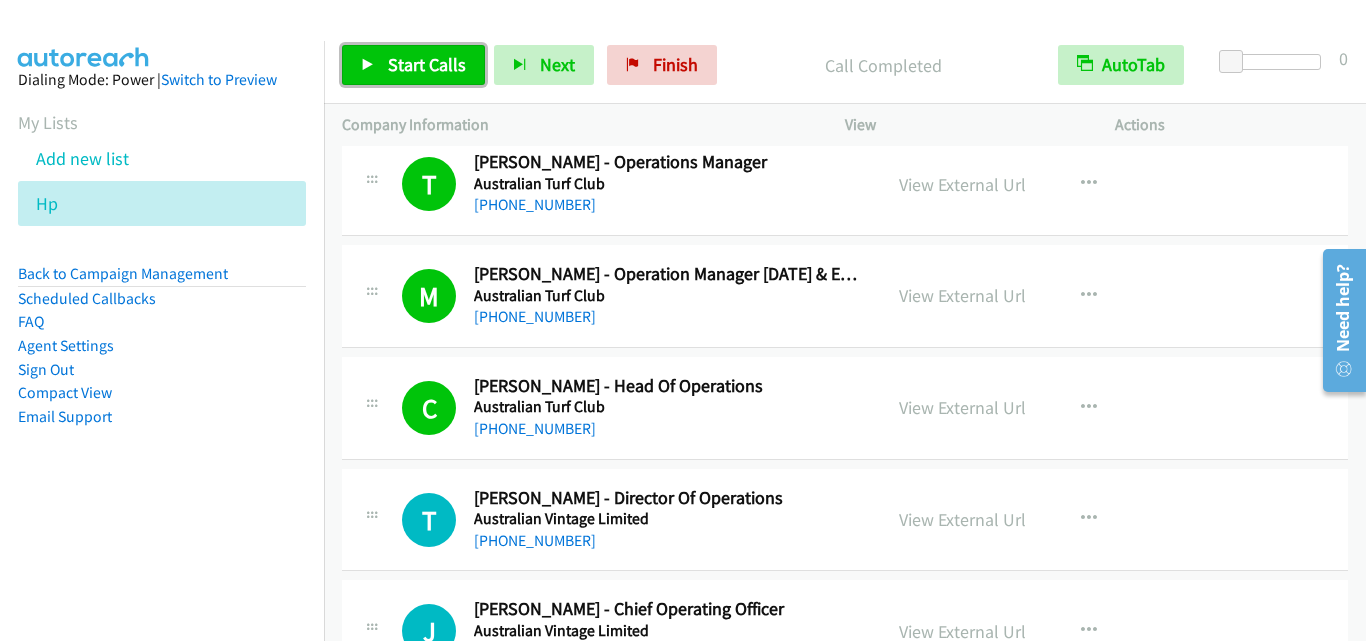 click on "Start Calls" at bounding box center [427, 64] 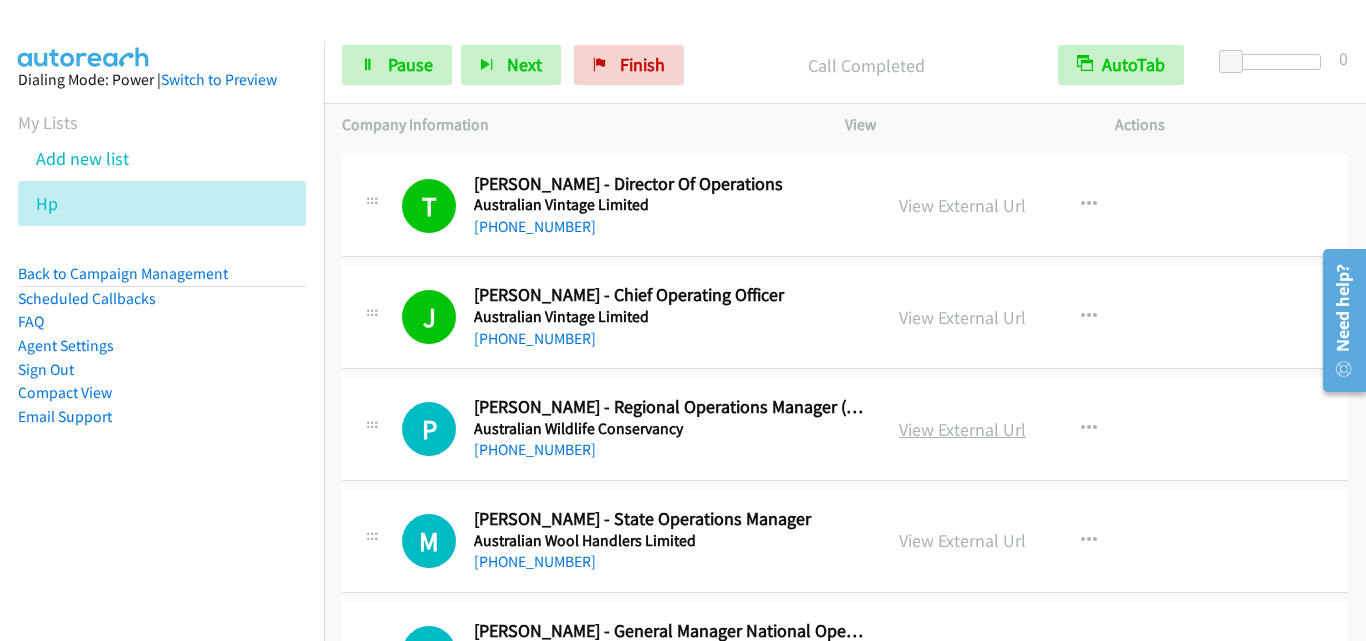 scroll, scrollTop: 1300, scrollLeft: 0, axis: vertical 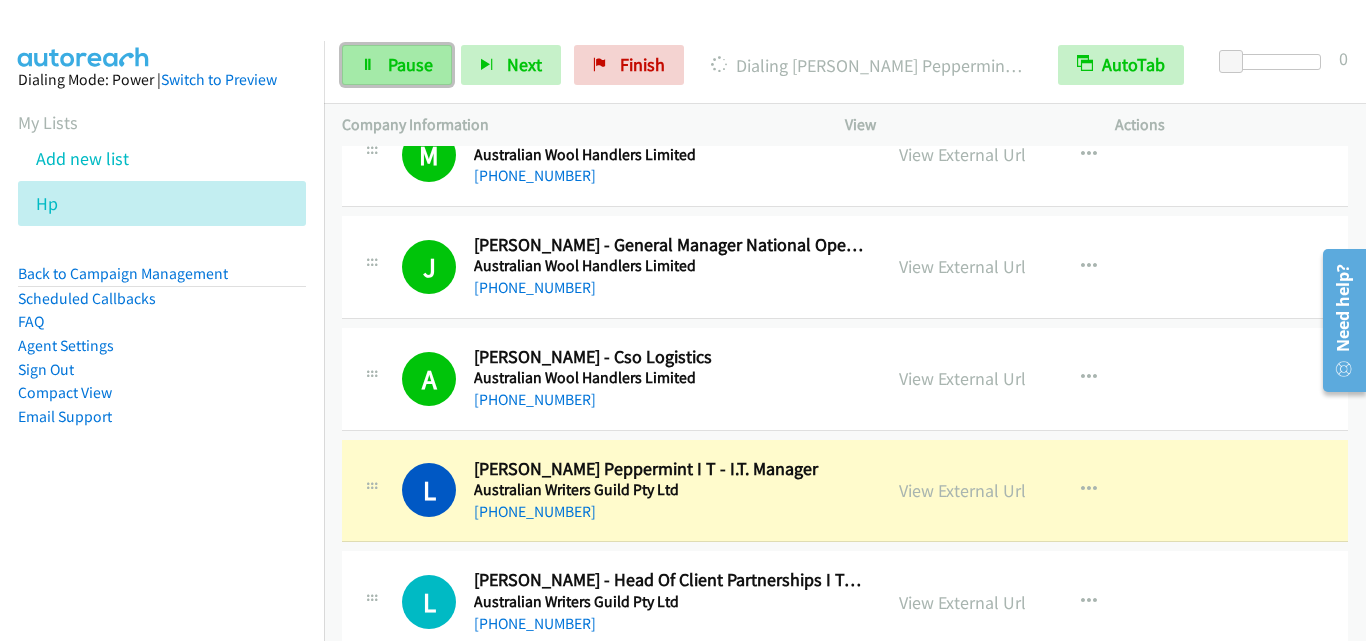 click on "Pause" at bounding box center (410, 64) 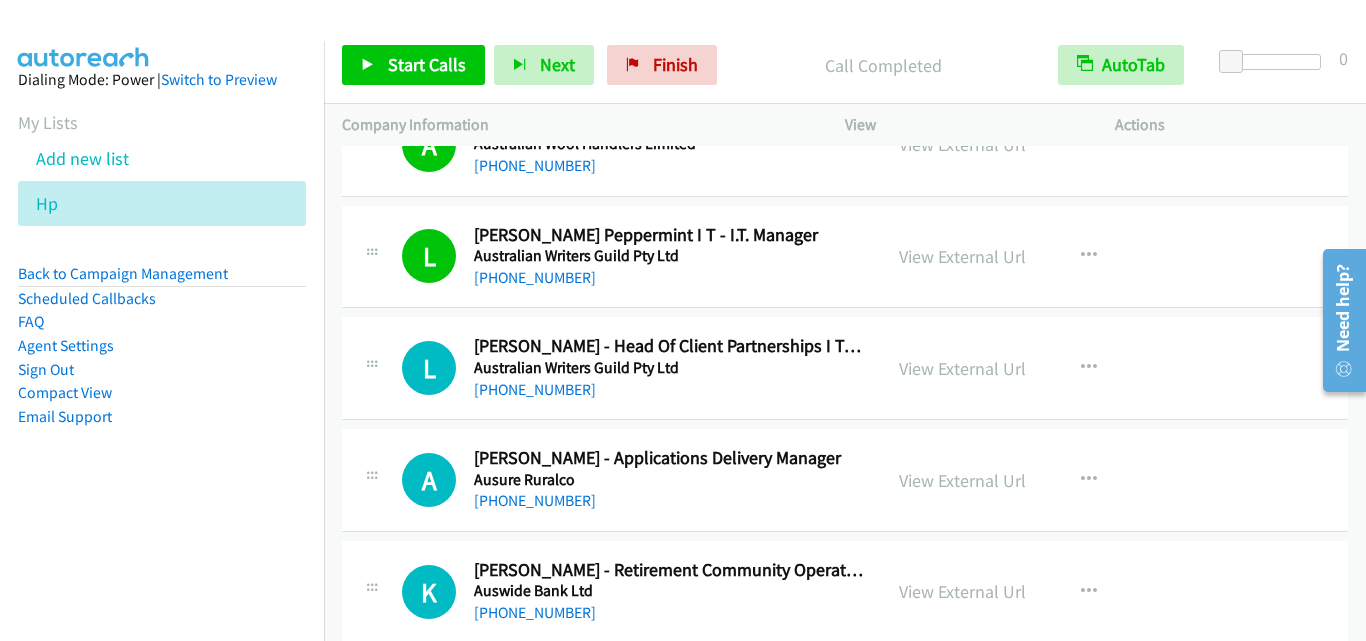 scroll, scrollTop: 1700, scrollLeft: 0, axis: vertical 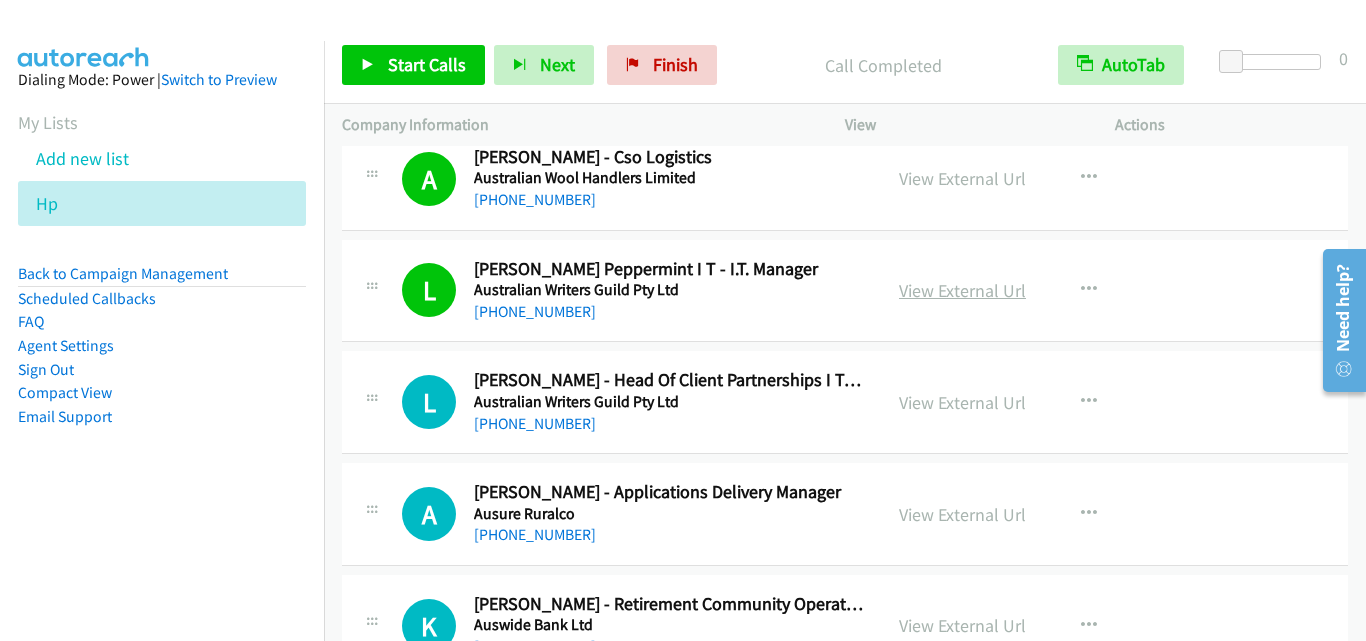click on "View External Url" at bounding box center [962, 290] 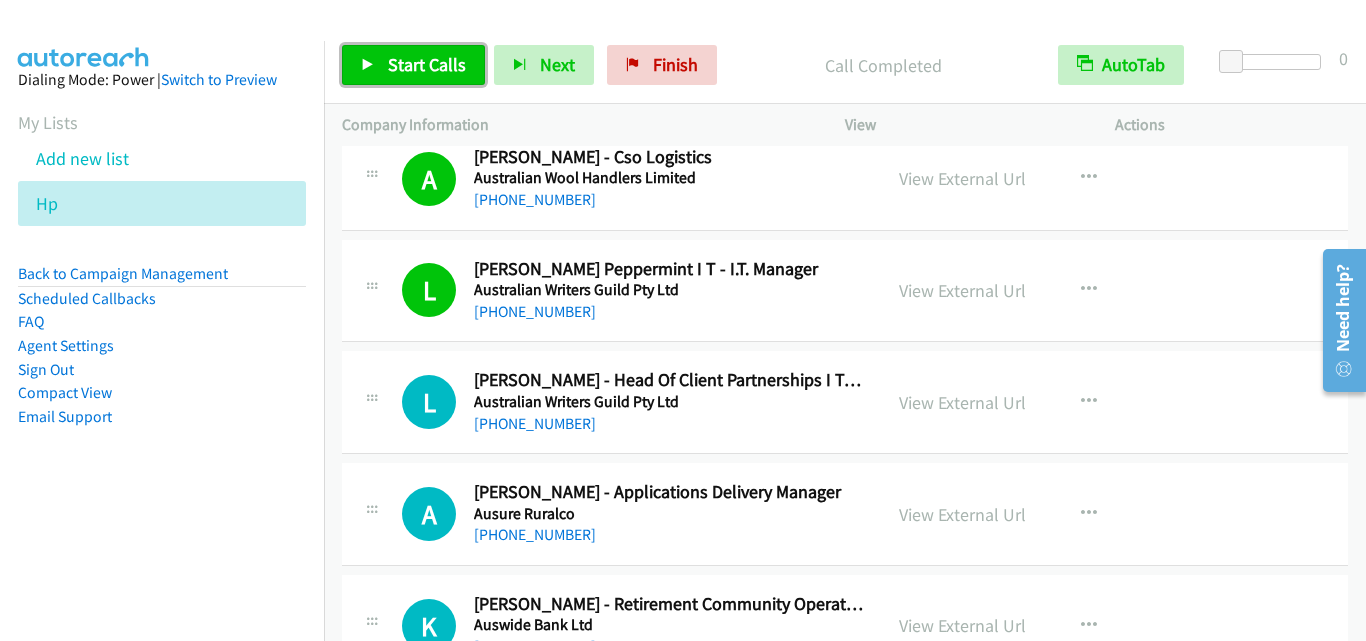 click on "Start Calls" at bounding box center [427, 64] 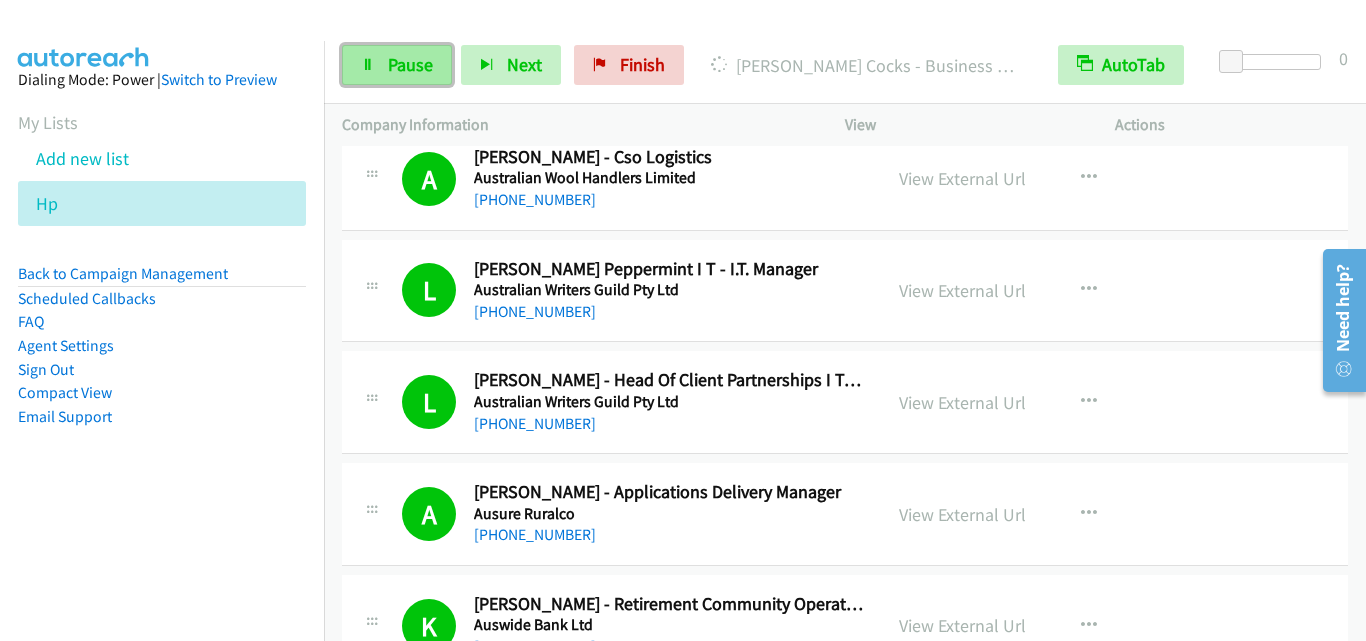 click on "Pause" at bounding box center [397, 65] 